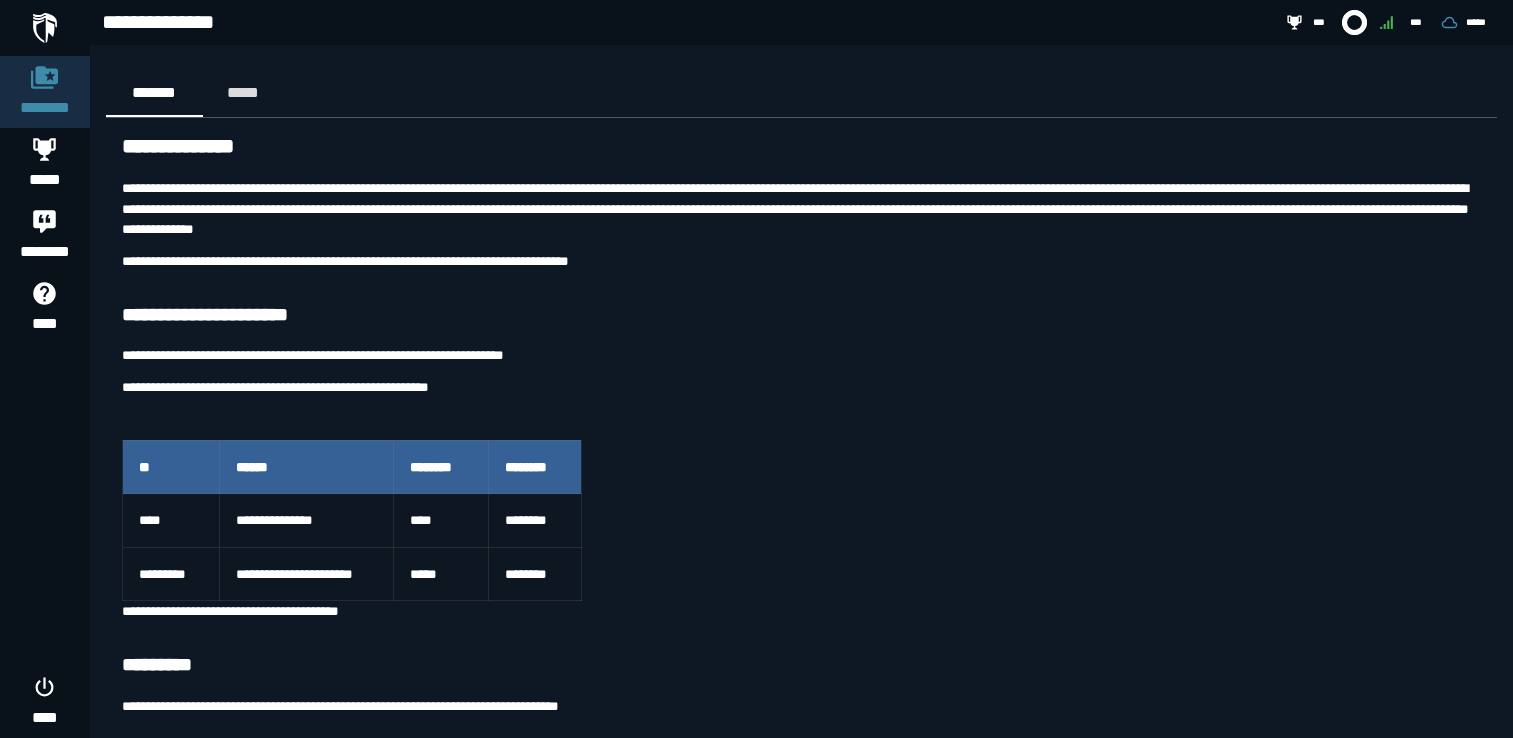 scroll, scrollTop: 5638, scrollLeft: 0, axis: vertical 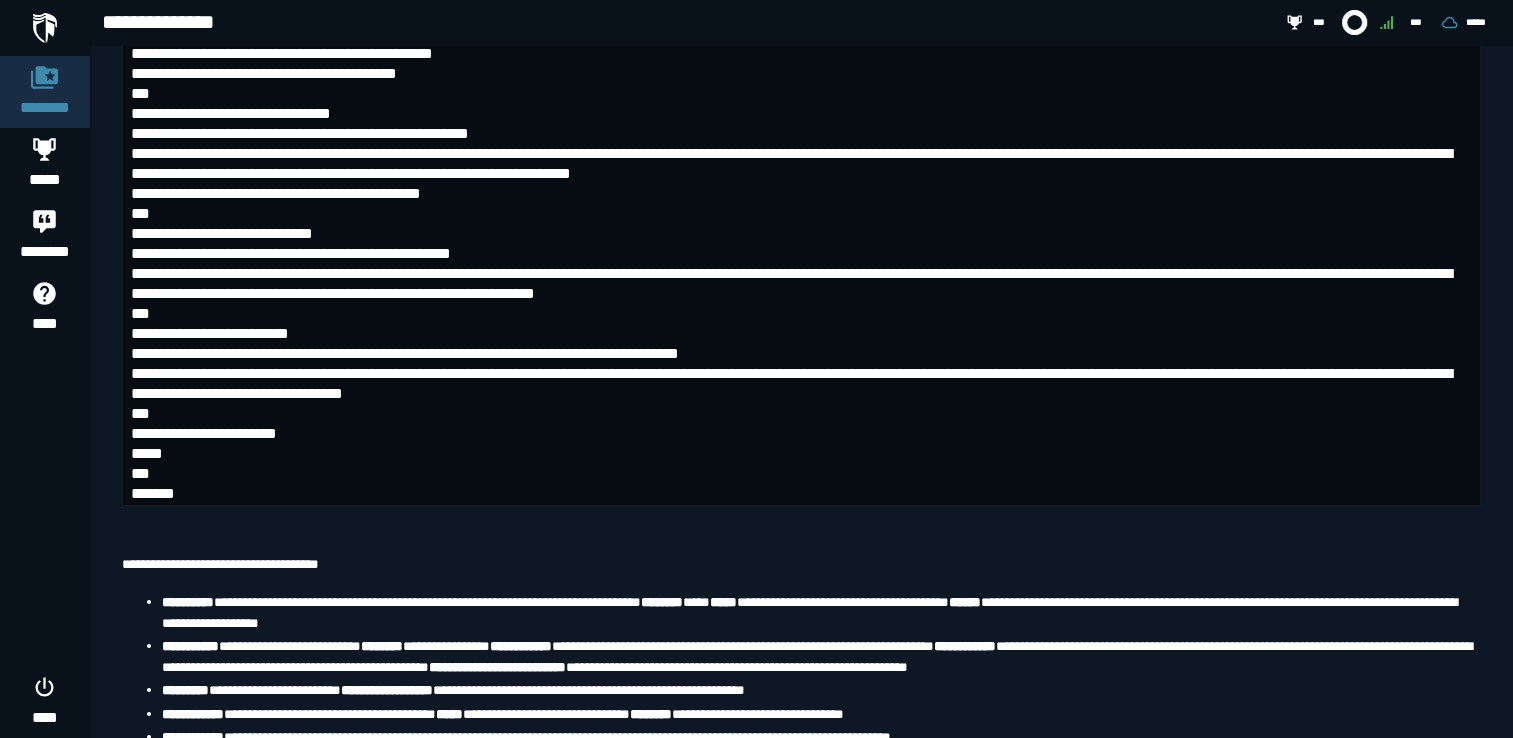 click at bounding box center (45, 28) 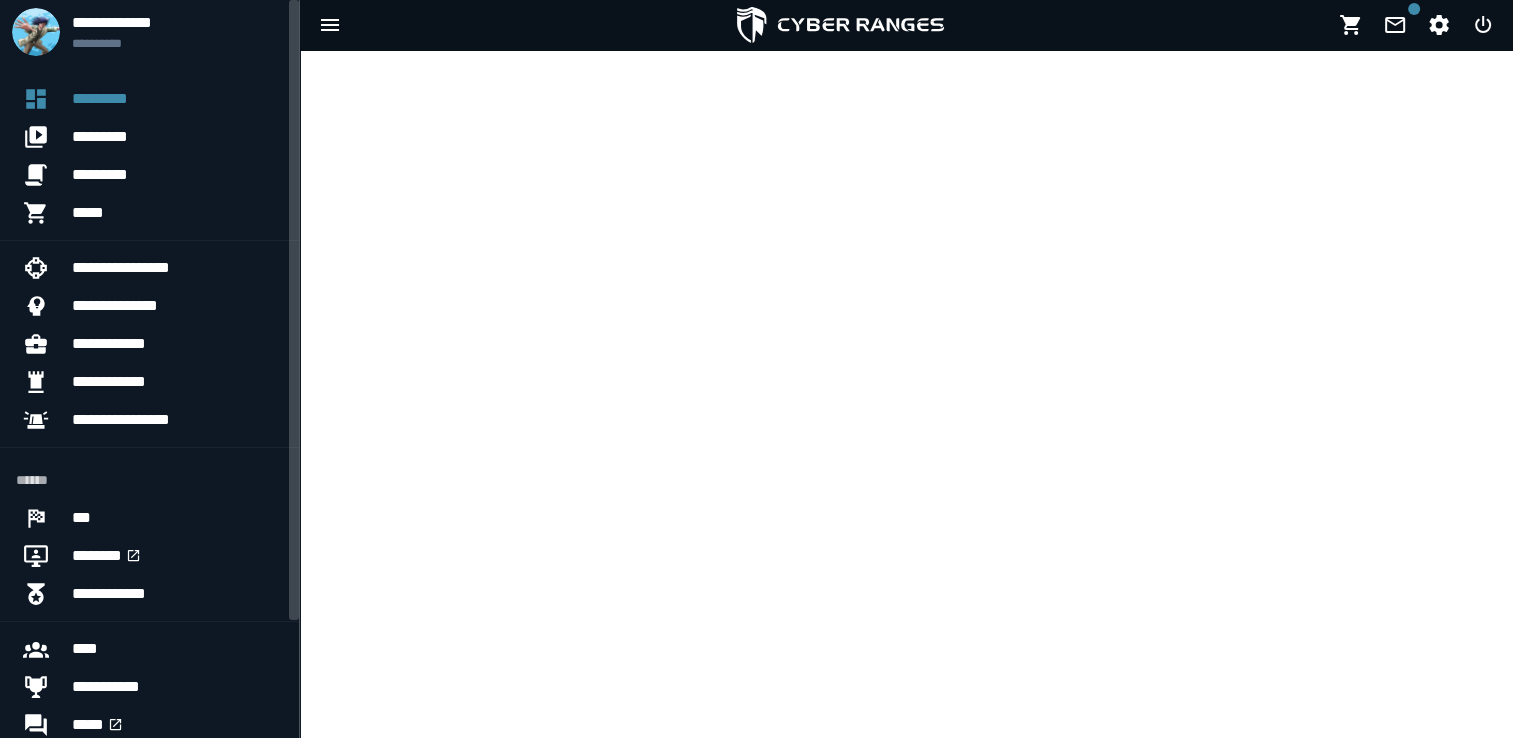scroll, scrollTop: 0, scrollLeft: 0, axis: both 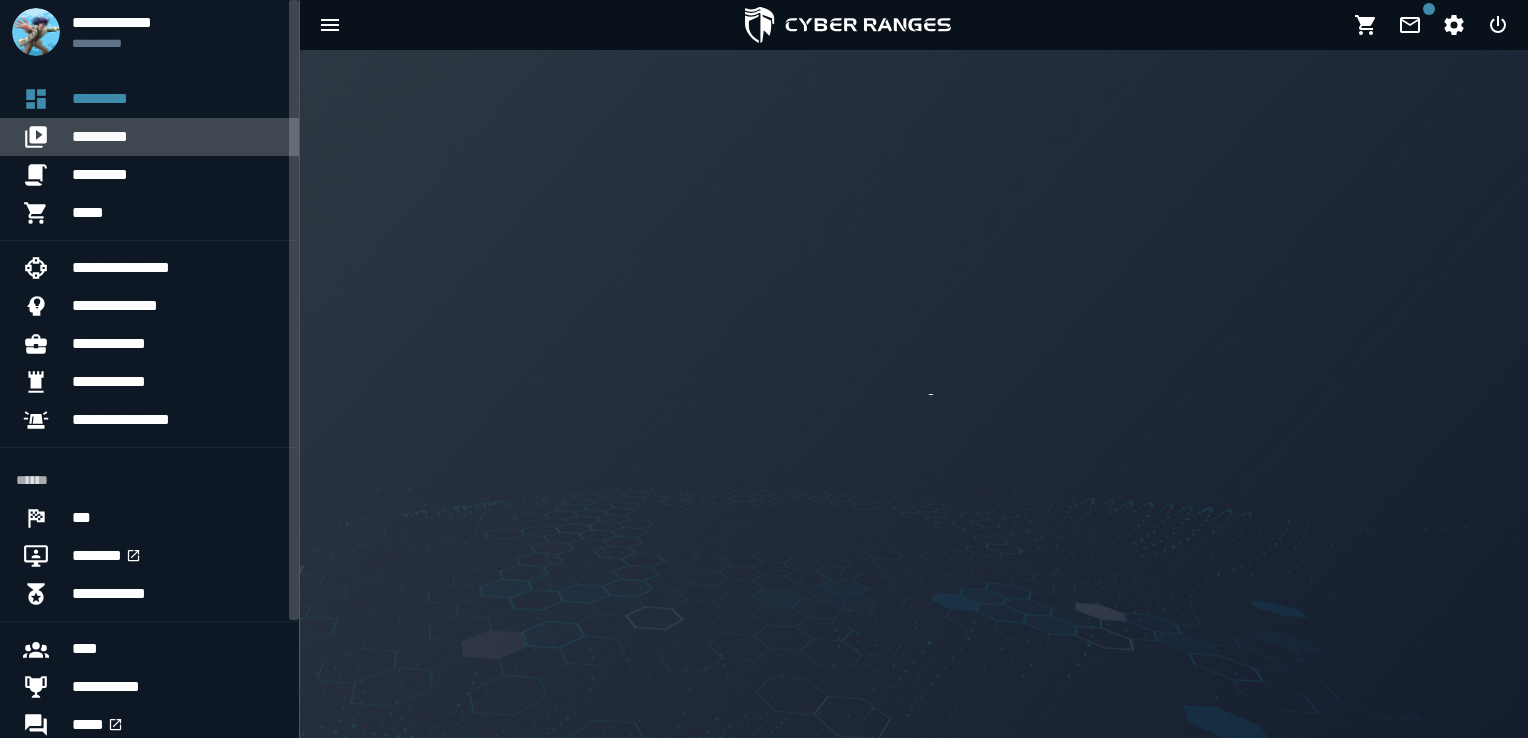 click on "*********" at bounding box center [177, 137] 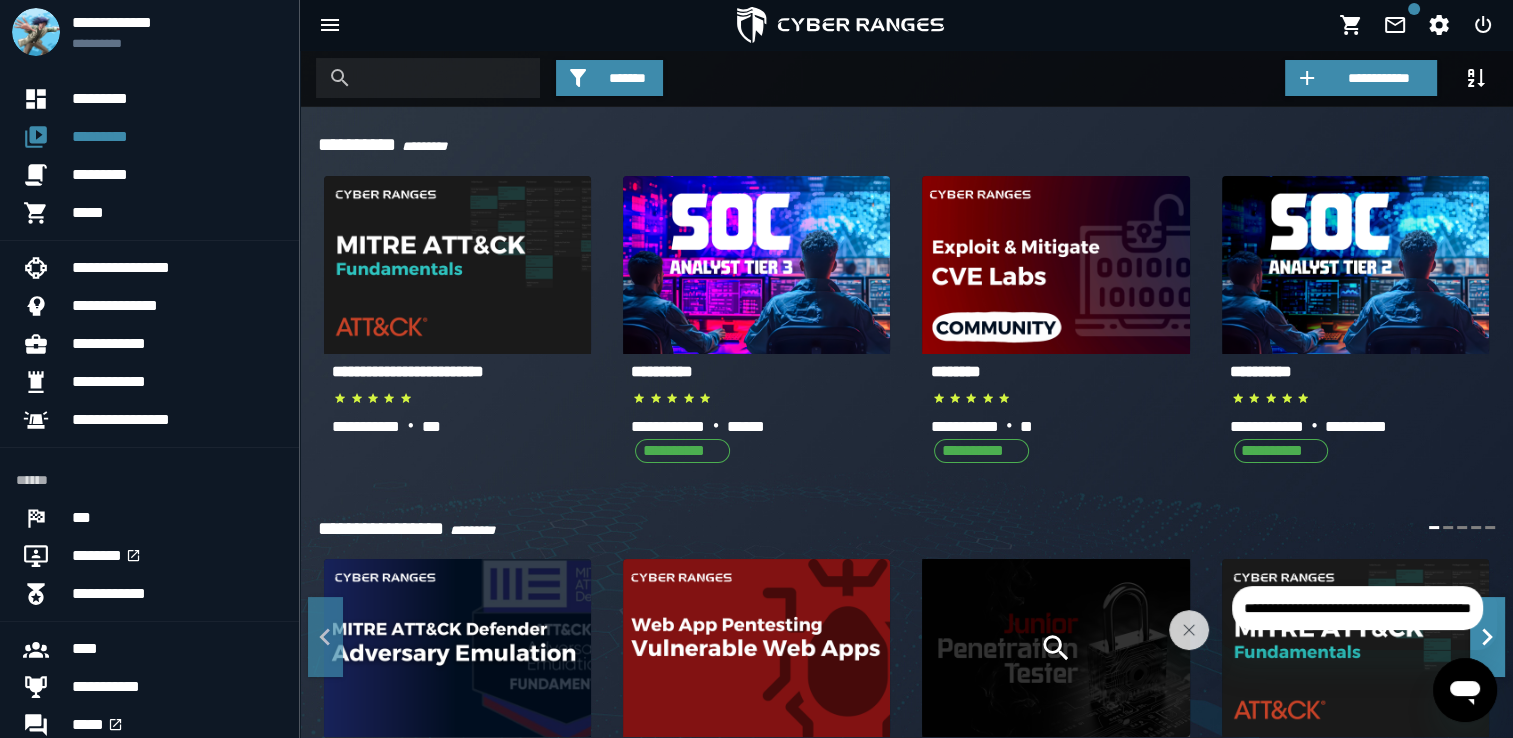 click 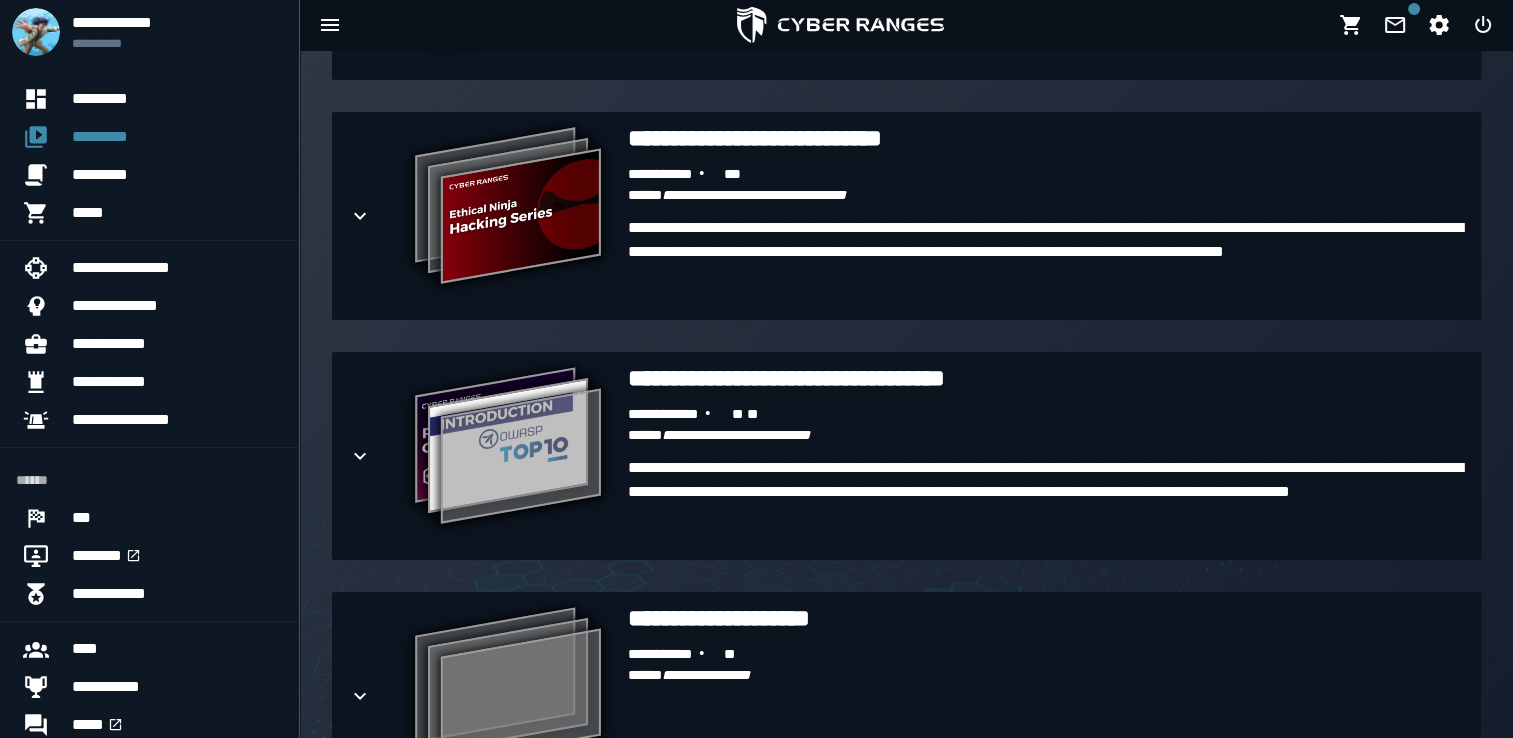 scroll, scrollTop: 2176, scrollLeft: 0, axis: vertical 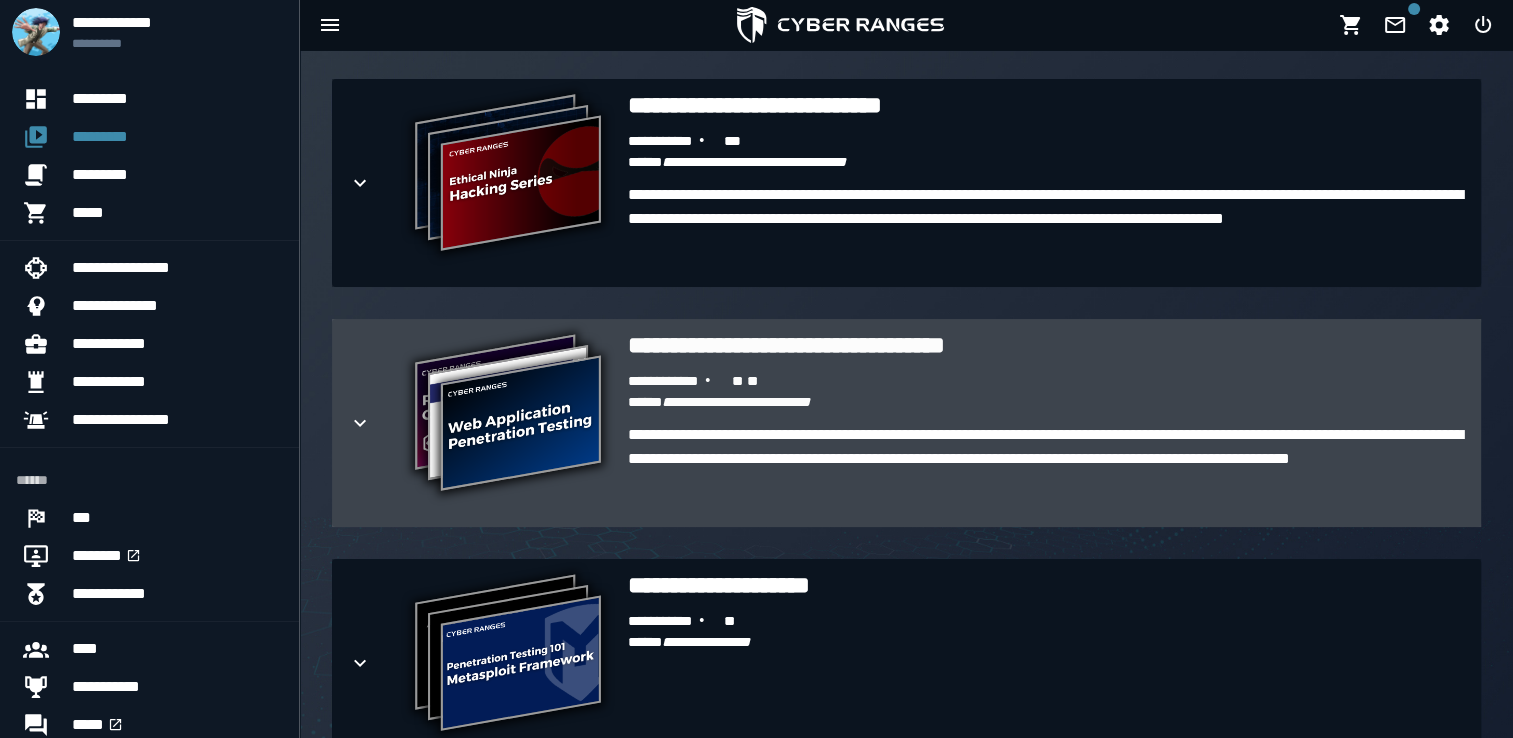 click on "**********" at bounding box center (508, 415) 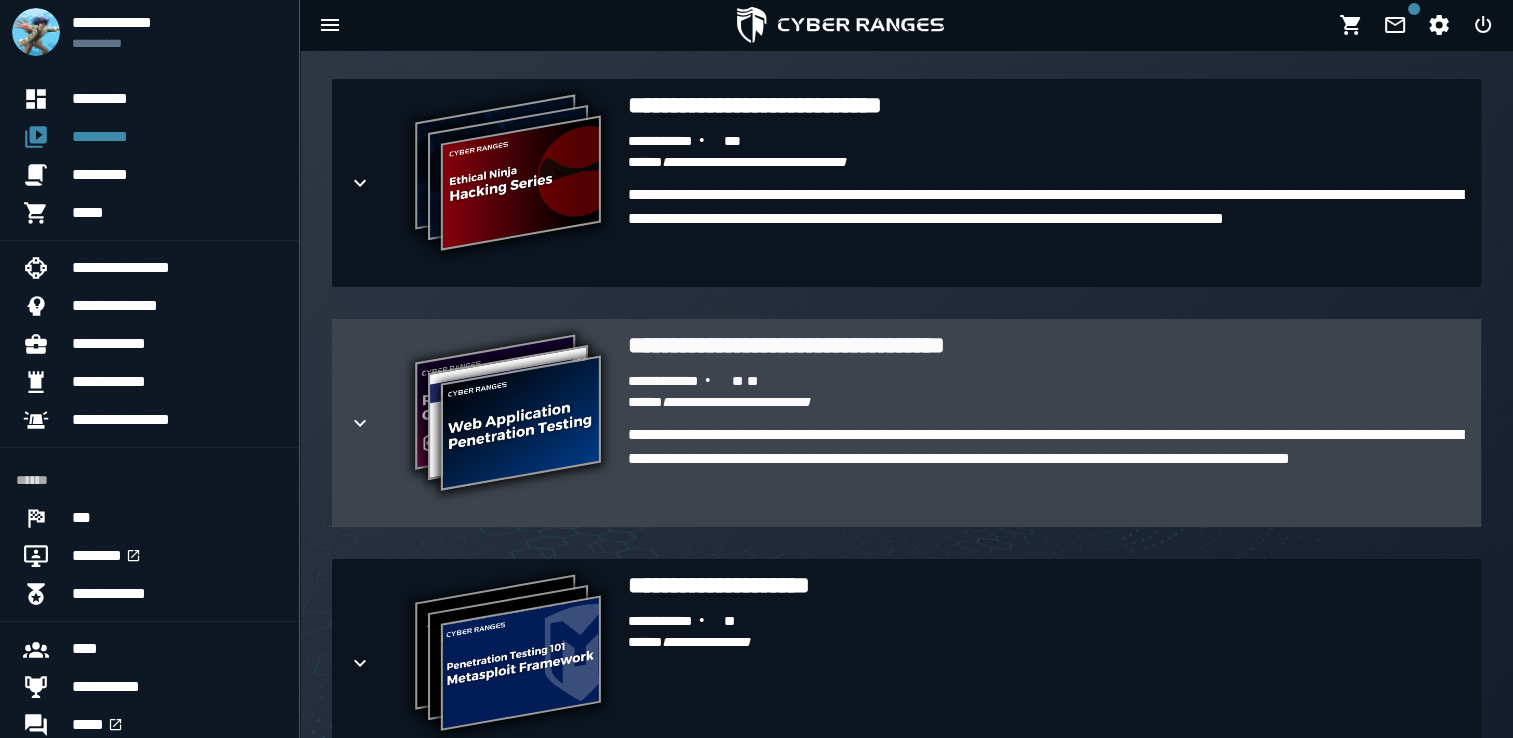 click on "**********" at bounding box center [508, 415] 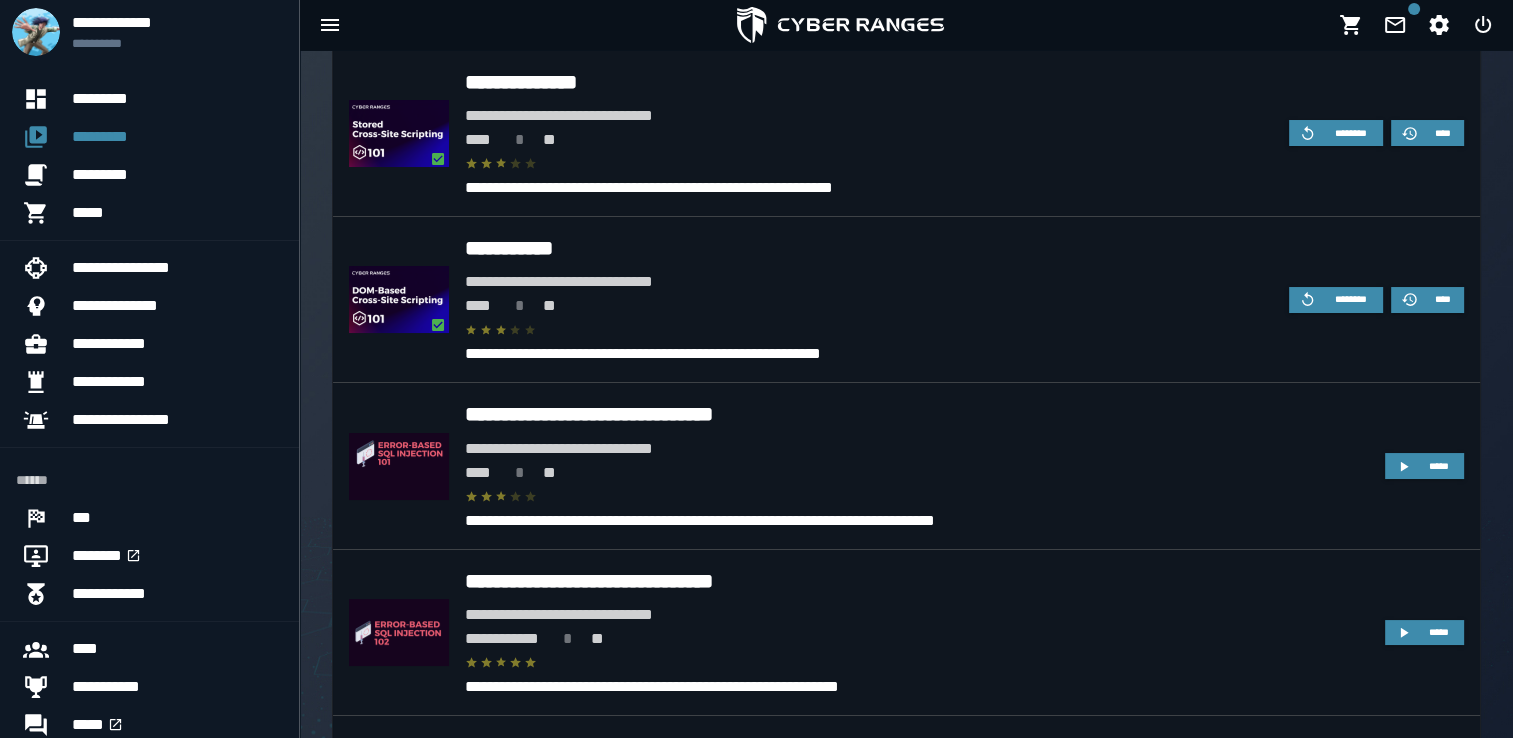scroll, scrollTop: 2988, scrollLeft: 0, axis: vertical 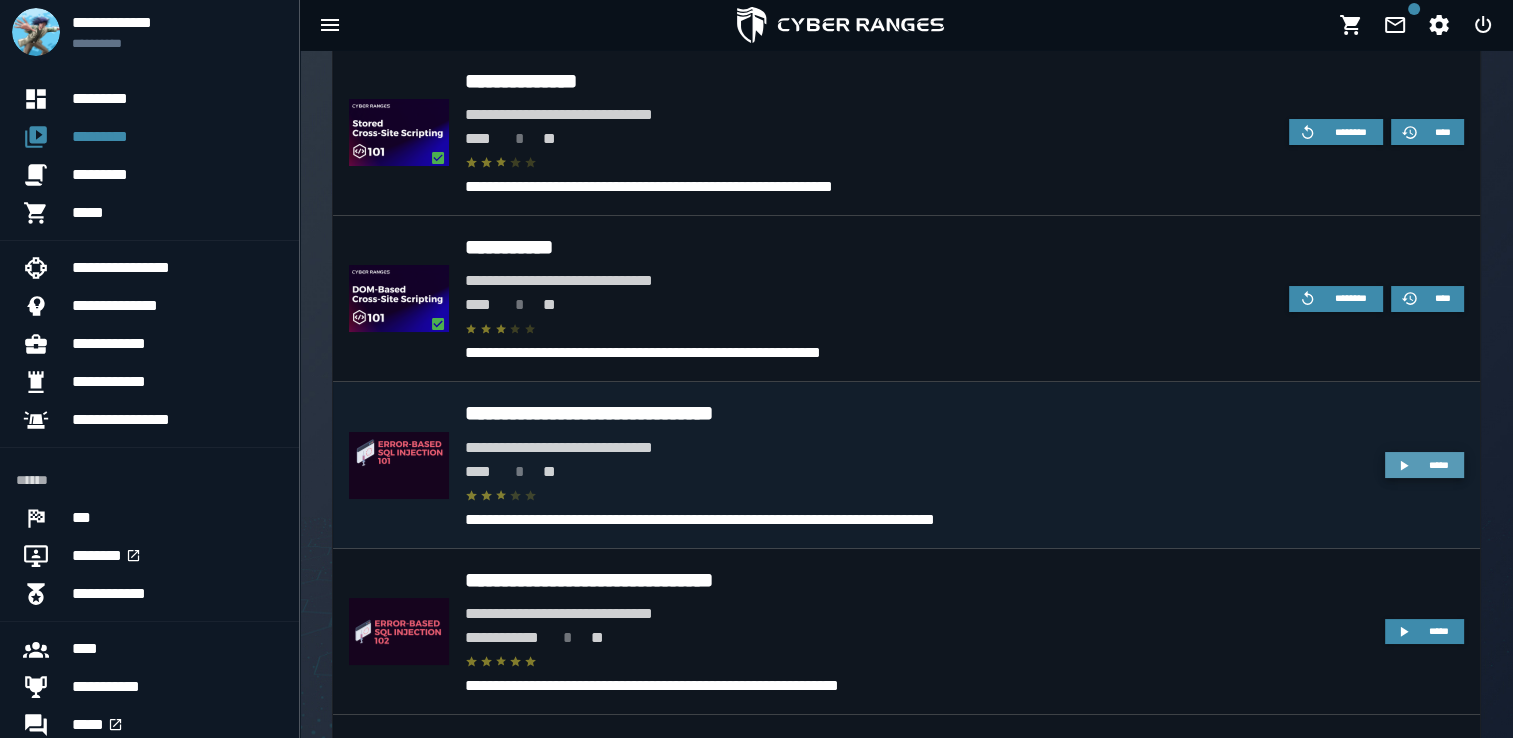 click on "*****" at bounding box center (1439, 465) 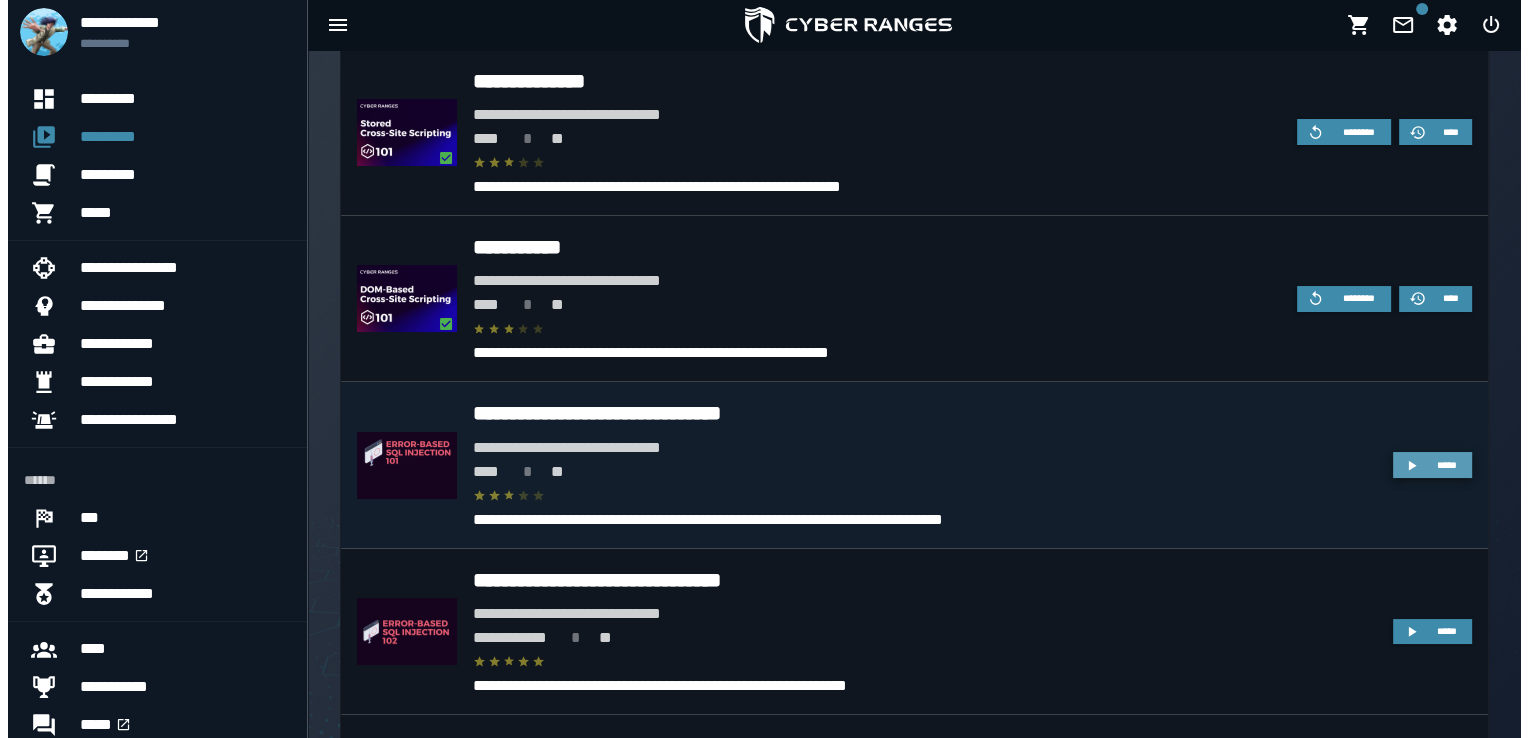 scroll, scrollTop: 0, scrollLeft: 0, axis: both 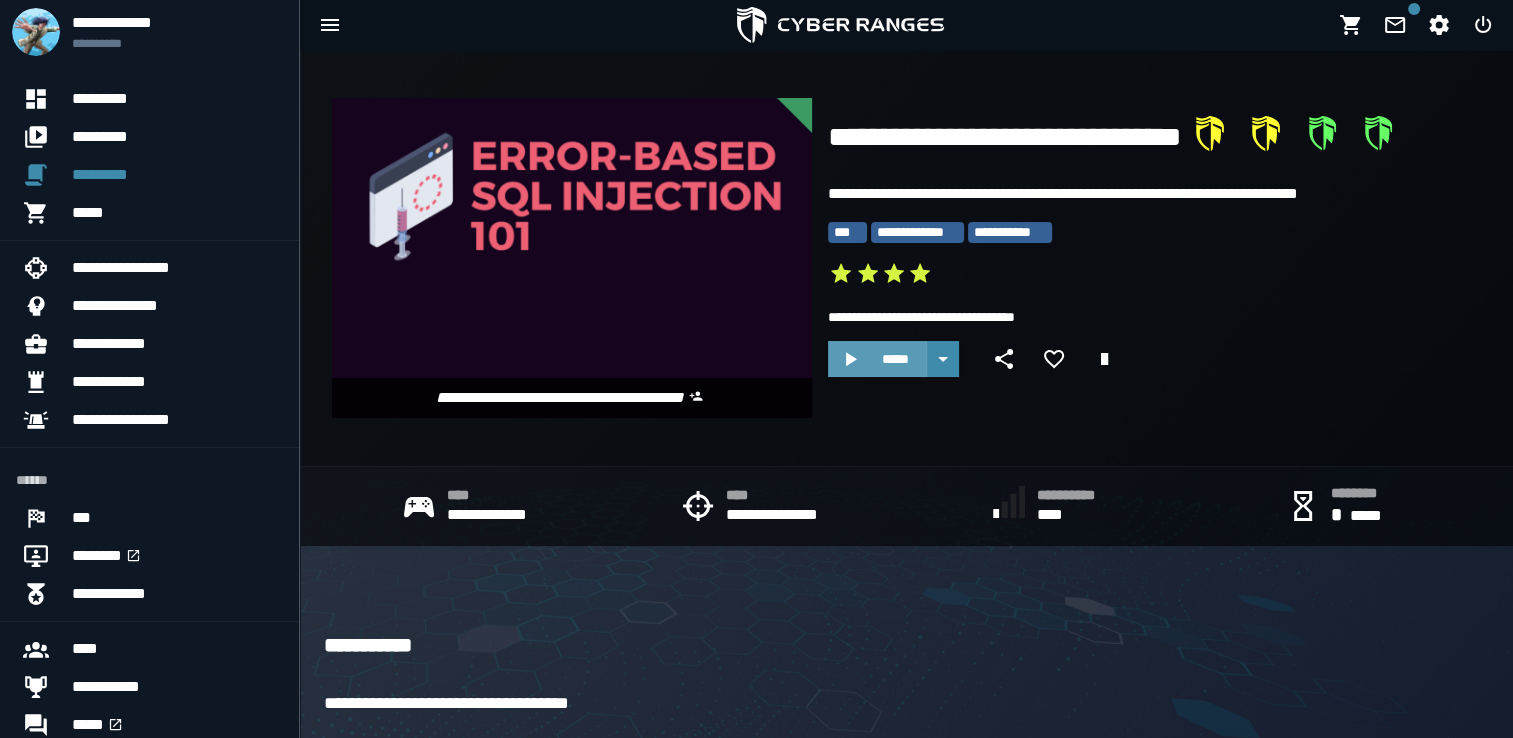 click on "*****" at bounding box center (877, 359) 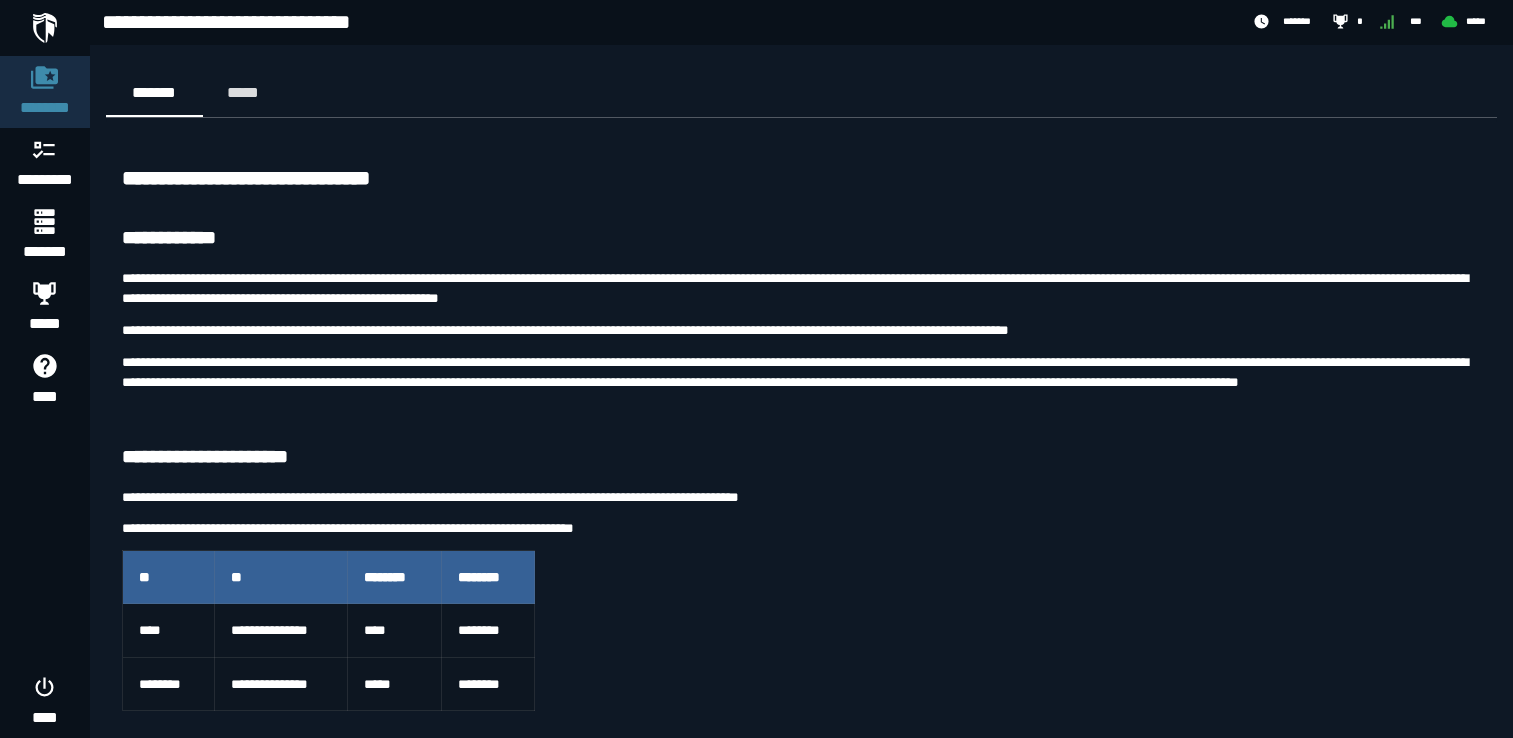 scroll, scrollTop: 0, scrollLeft: 0, axis: both 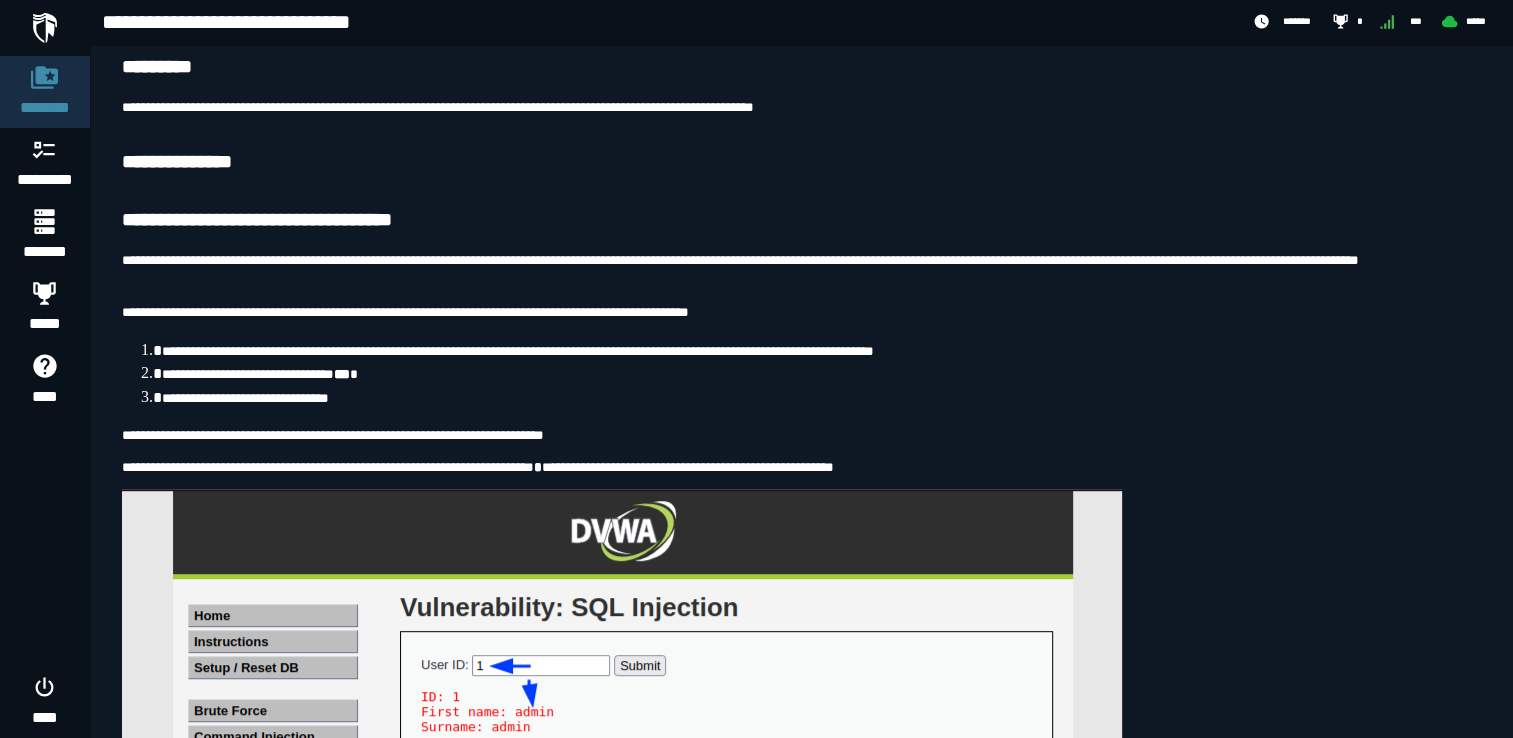 click on "**********" at bounding box center [801, 435] 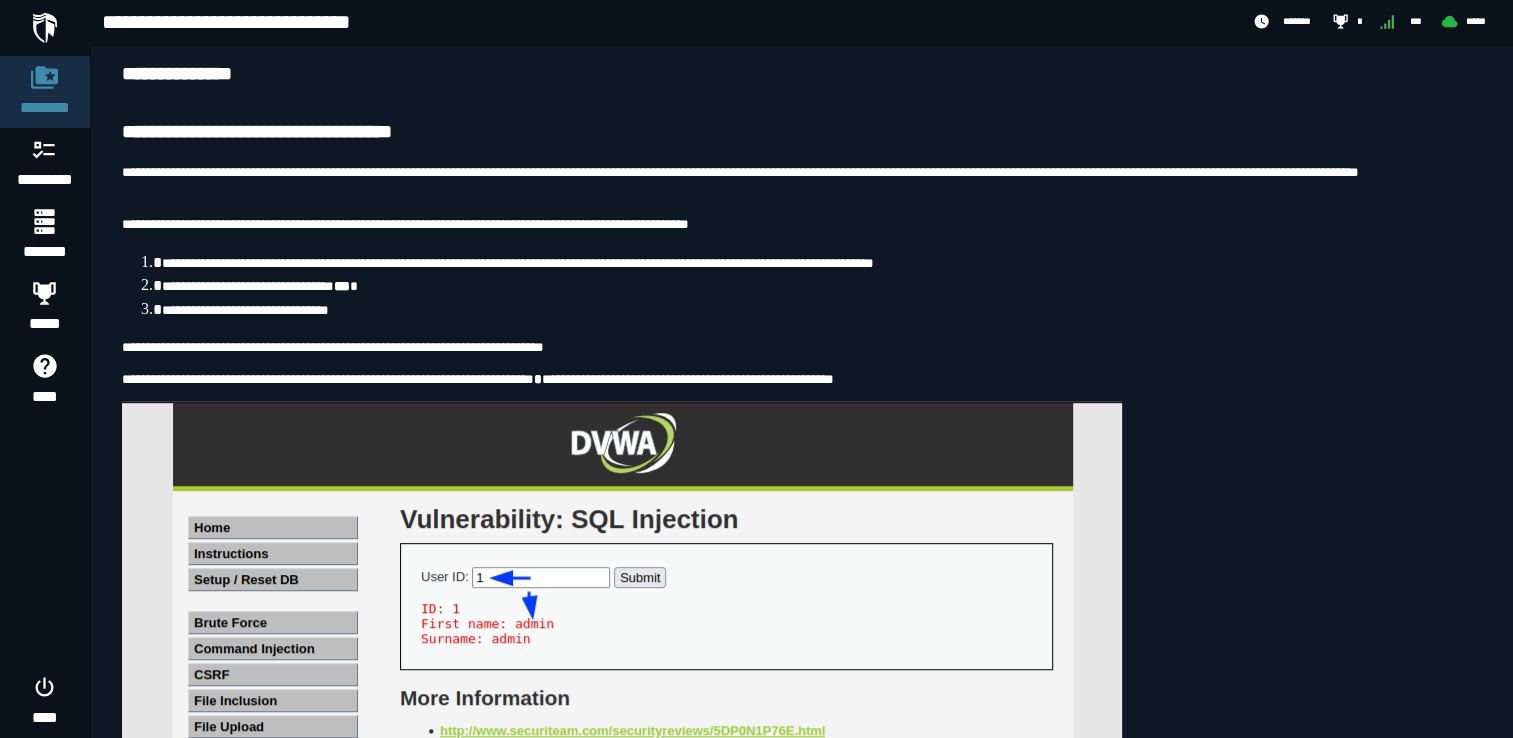 scroll, scrollTop: 829, scrollLeft: 0, axis: vertical 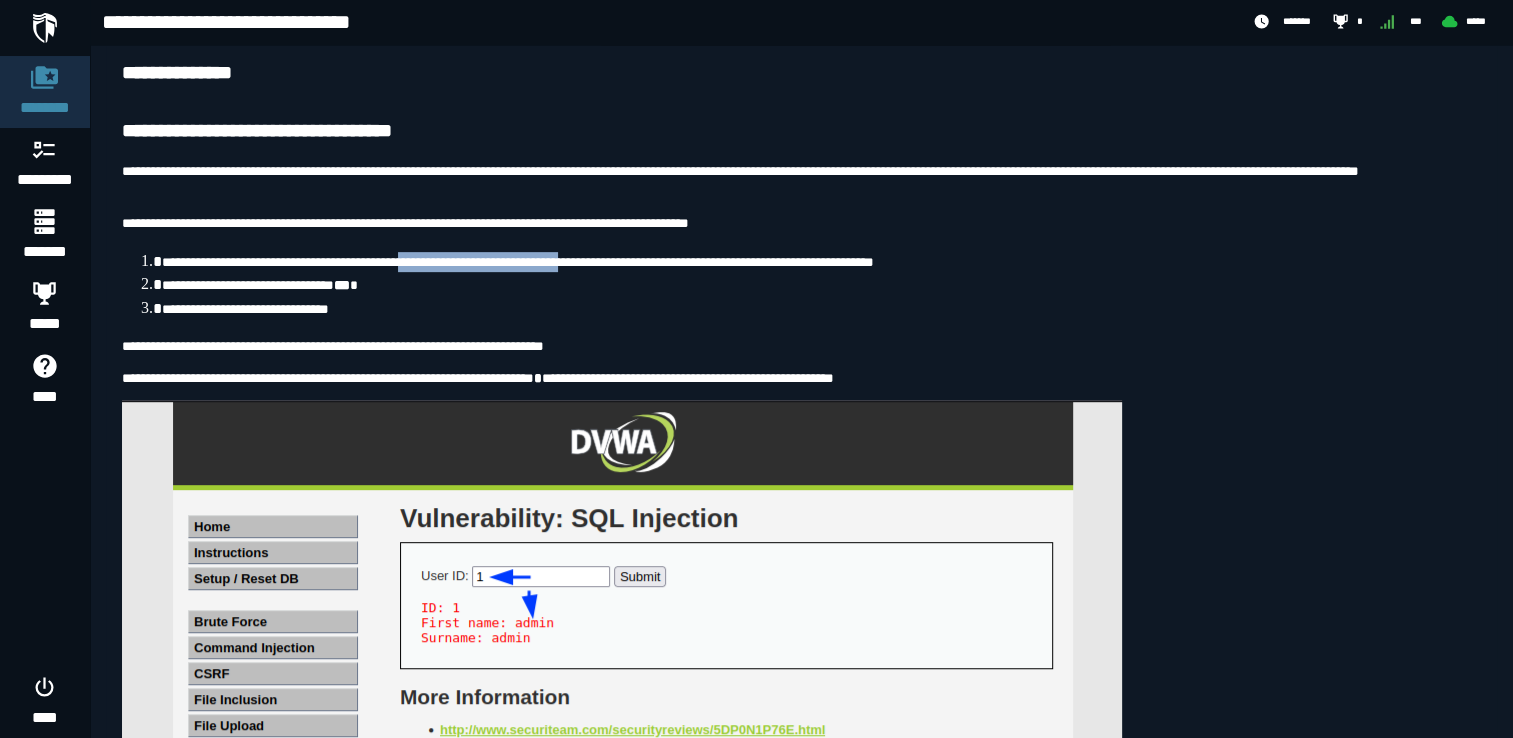 drag, startPoint x: 422, startPoint y: 265, endPoint x: 614, endPoint y: 266, distance: 192.00261 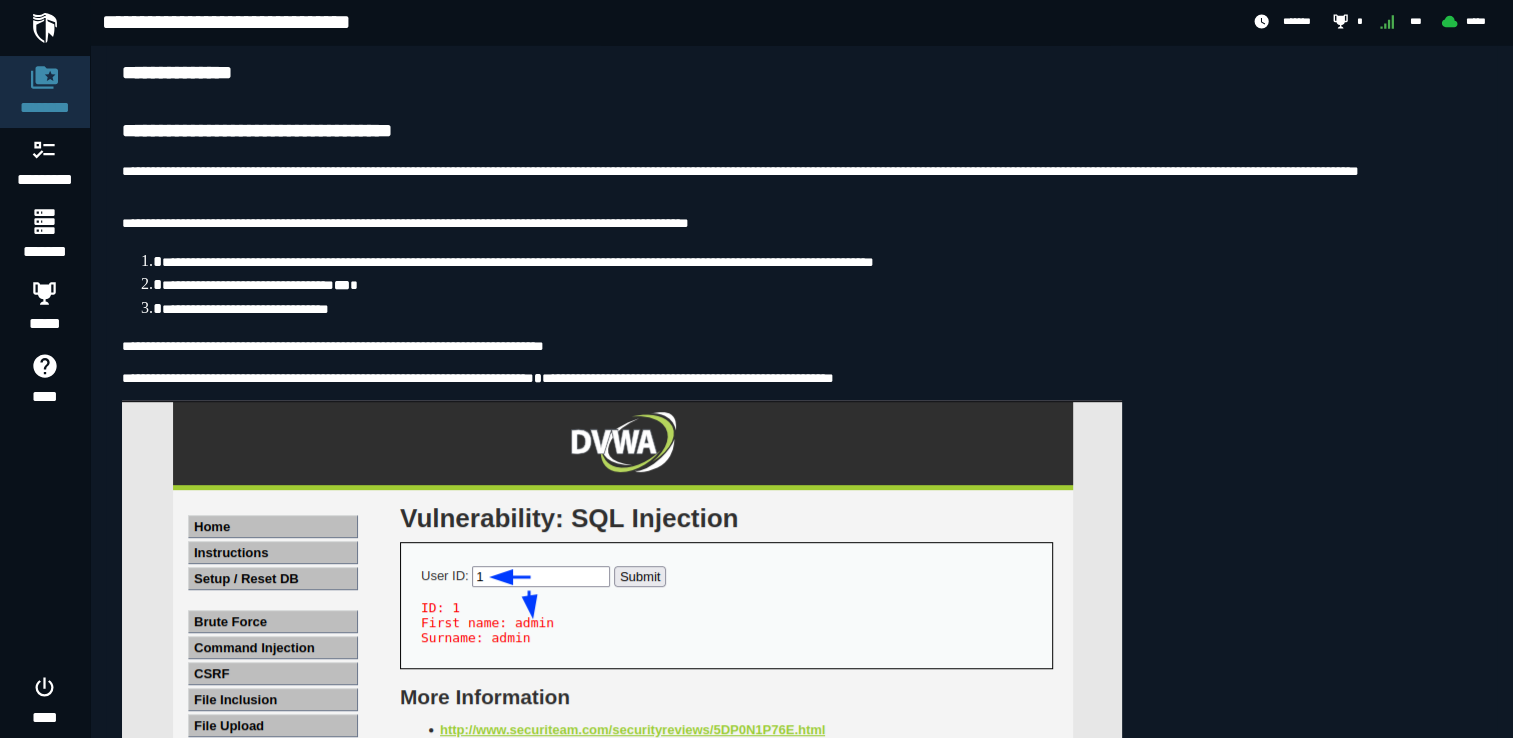 click on "**********" at bounding box center (821, 285) 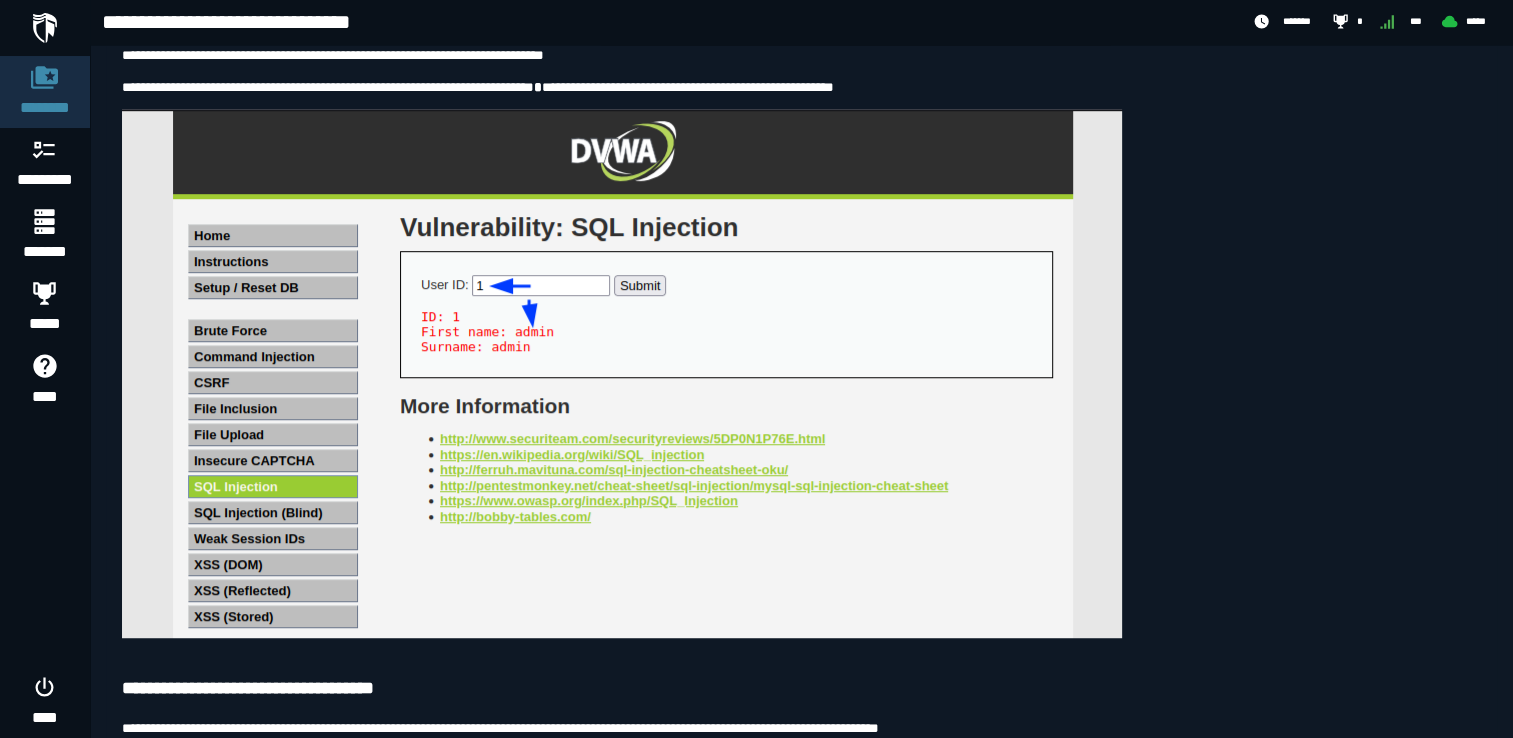 scroll, scrollTop: 1119, scrollLeft: 0, axis: vertical 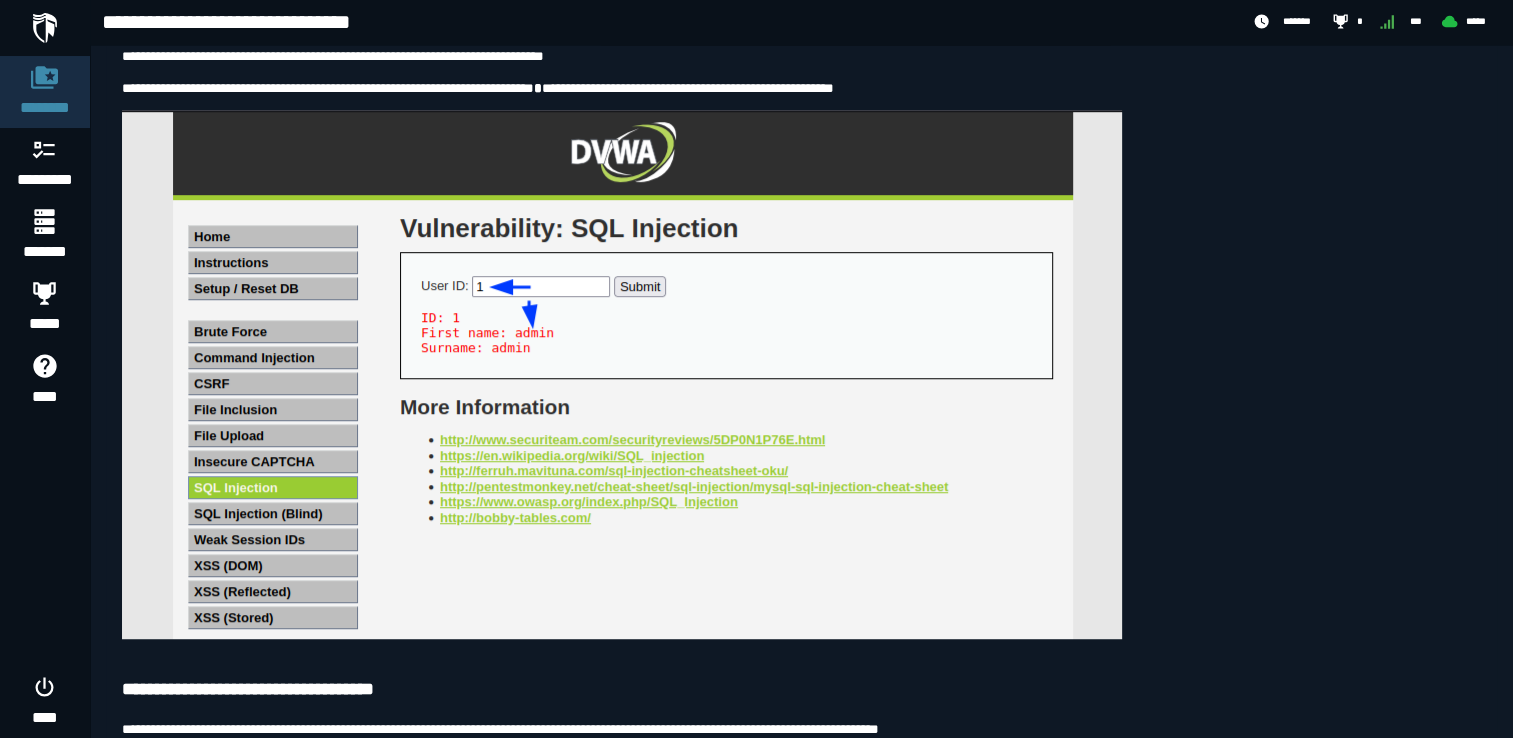 click at bounding box center [622, 374] 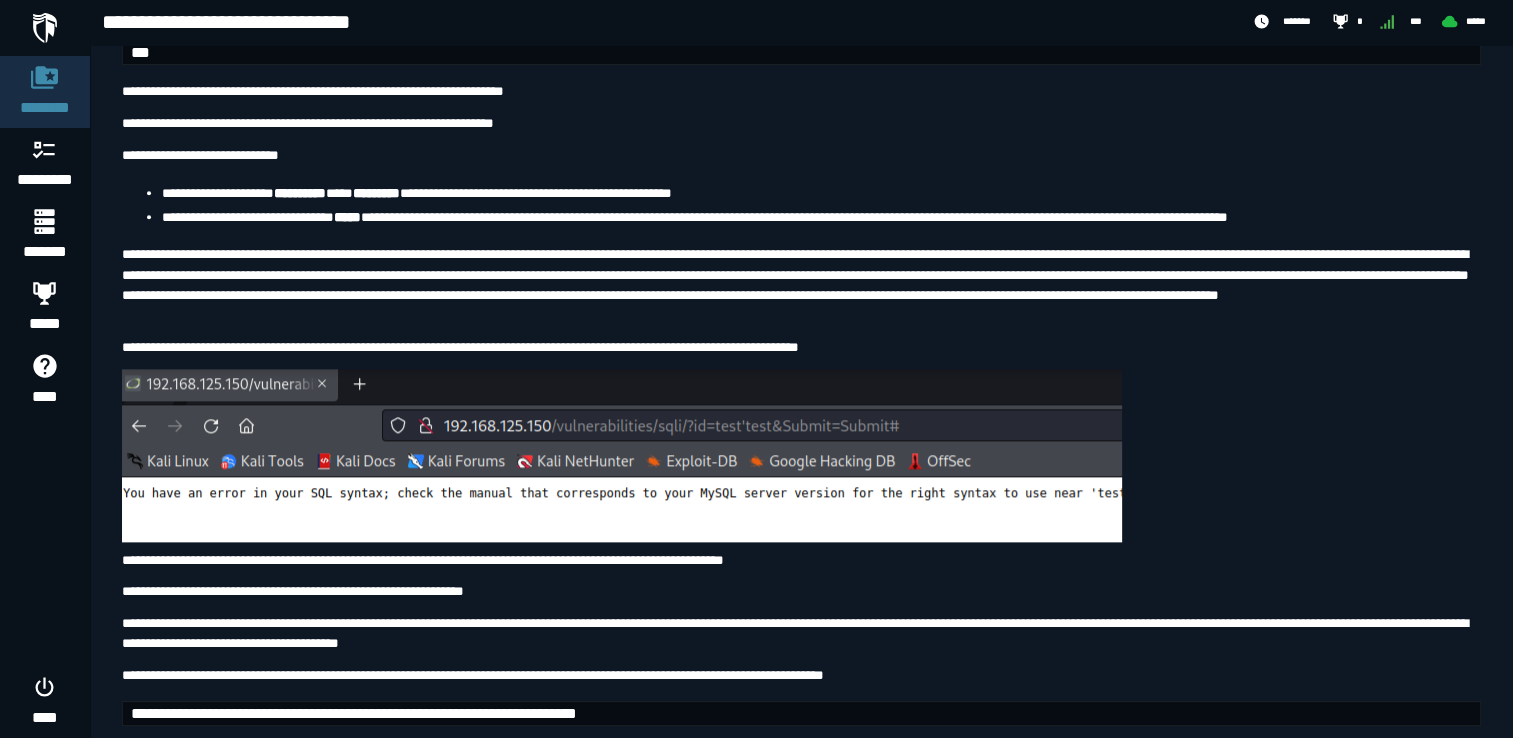 scroll, scrollTop: 2315, scrollLeft: 0, axis: vertical 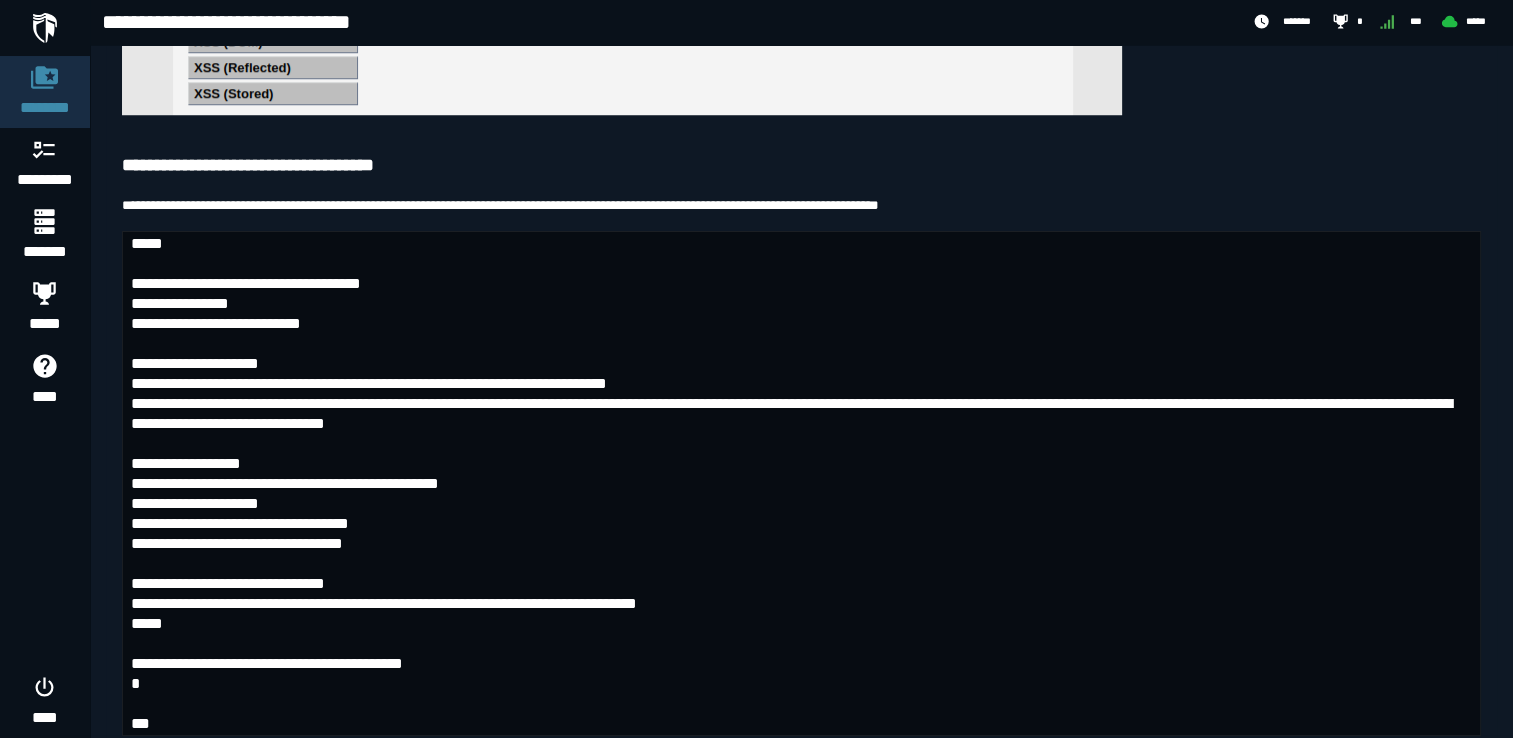 click on "**********" at bounding box center [801, 205] 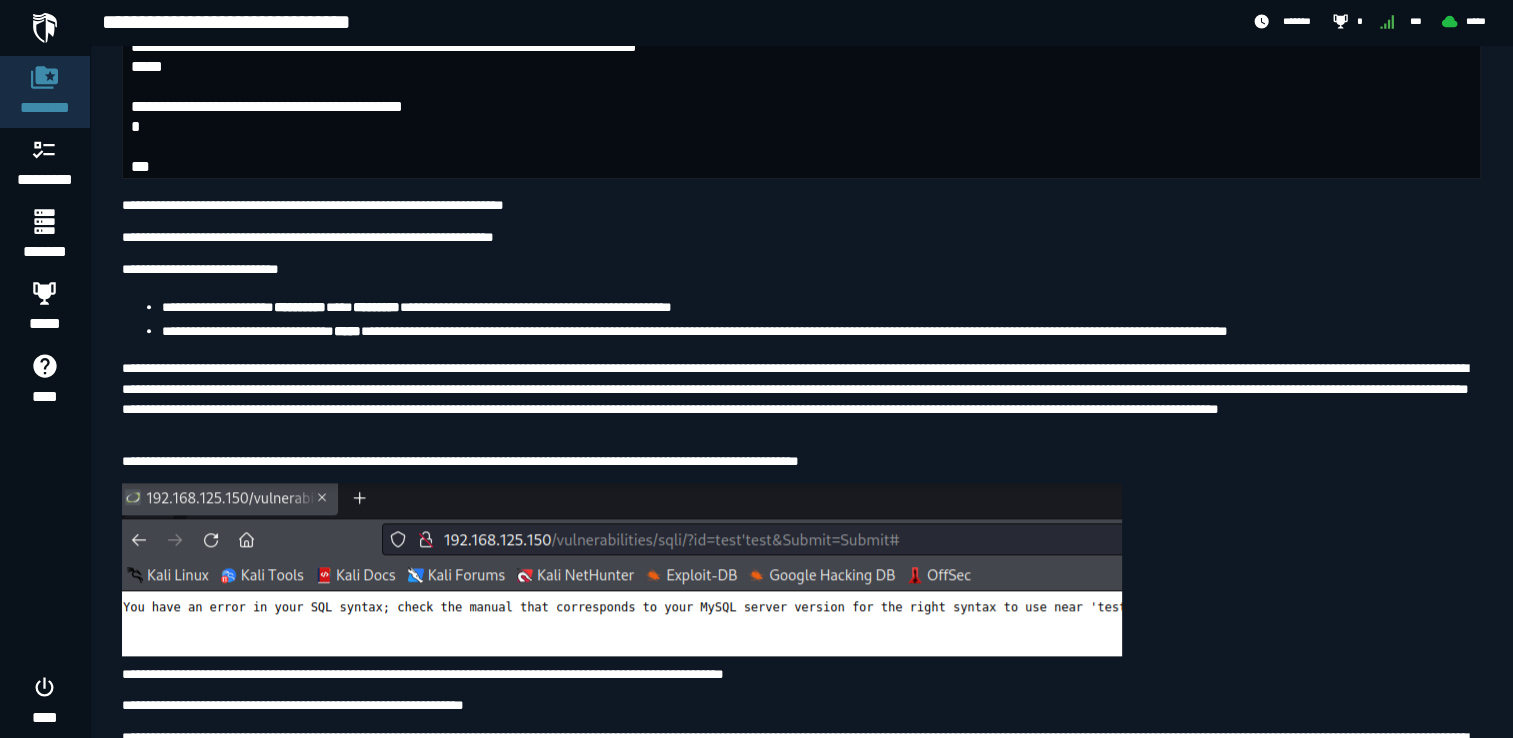 scroll, scrollTop: 2268, scrollLeft: 0, axis: vertical 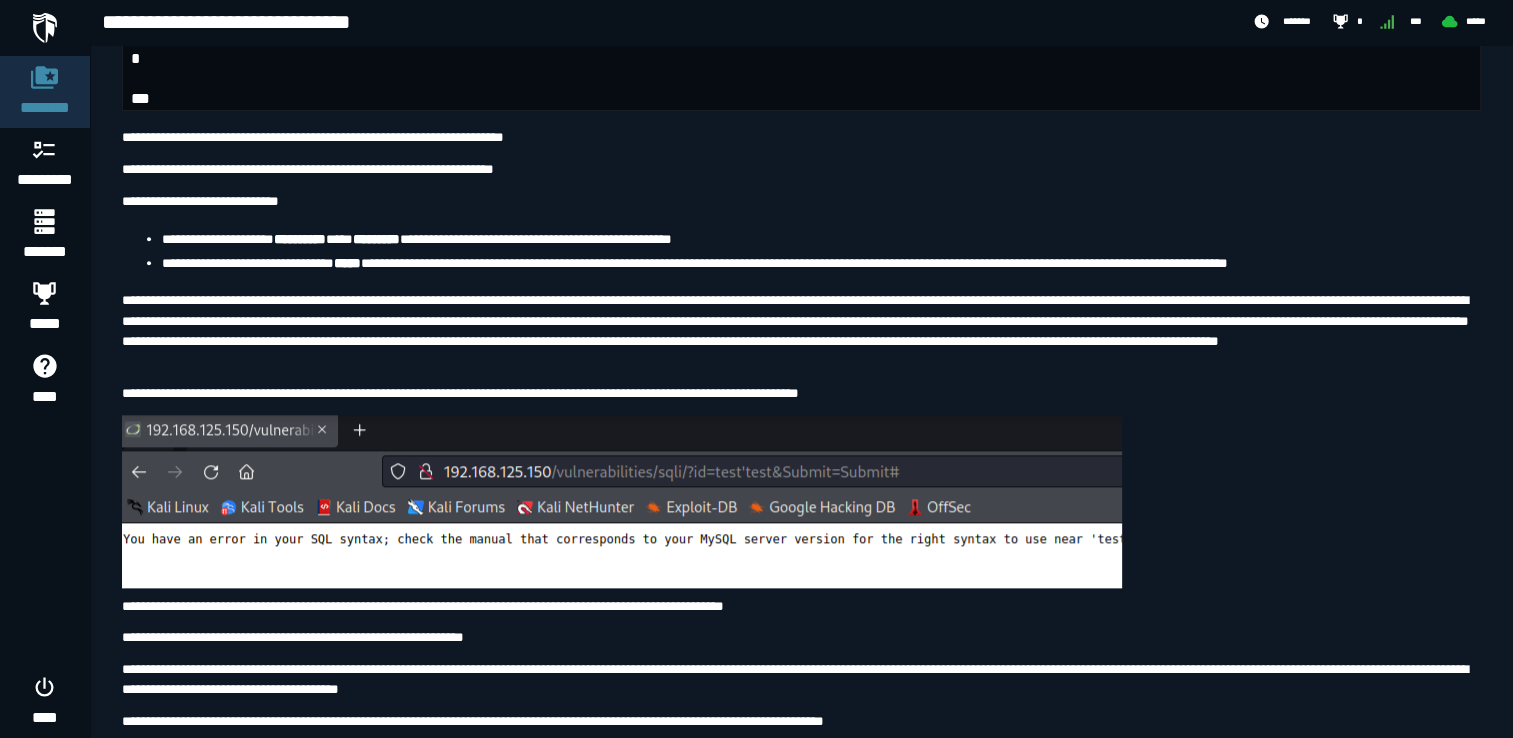 click on "**********" at bounding box center (801, 331) 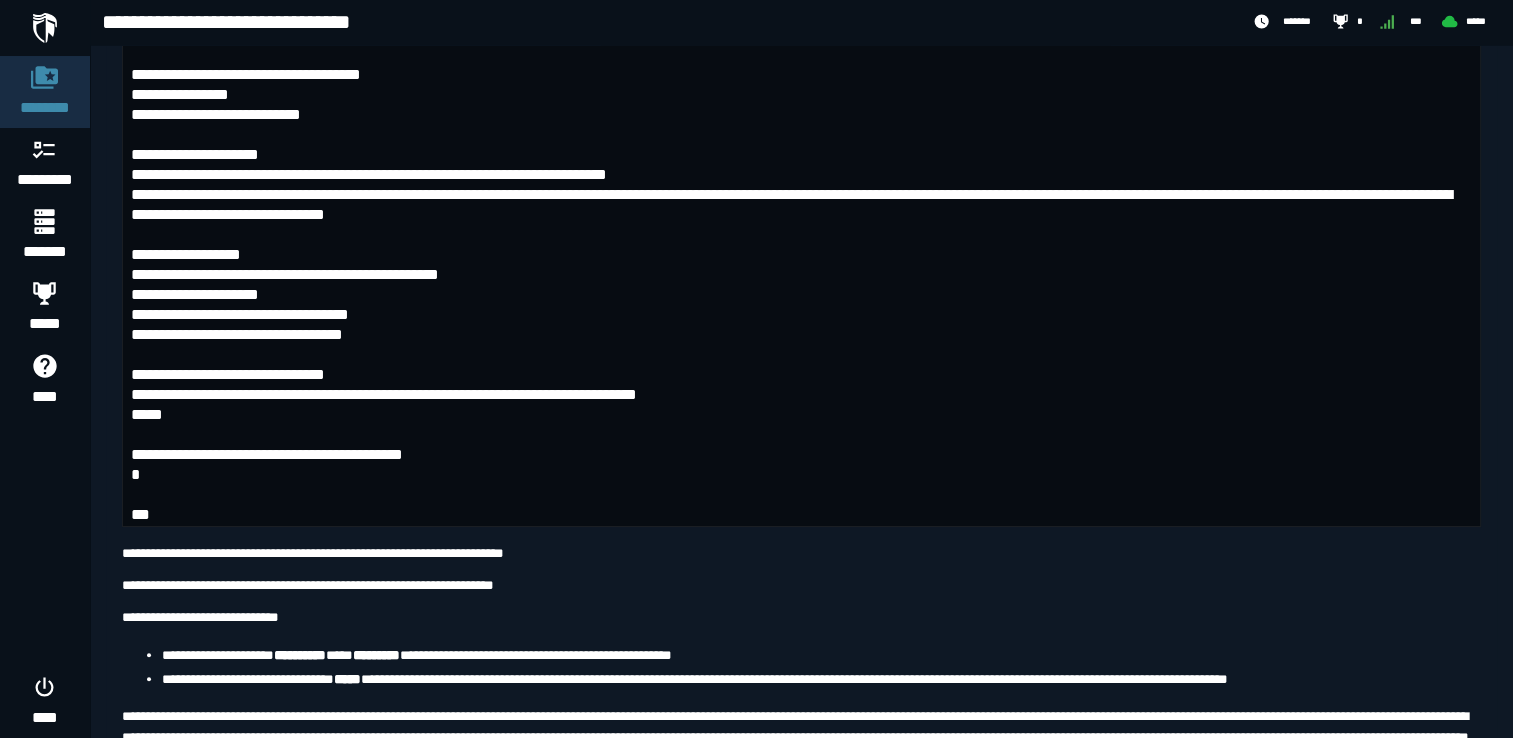scroll, scrollTop: 1891, scrollLeft: 0, axis: vertical 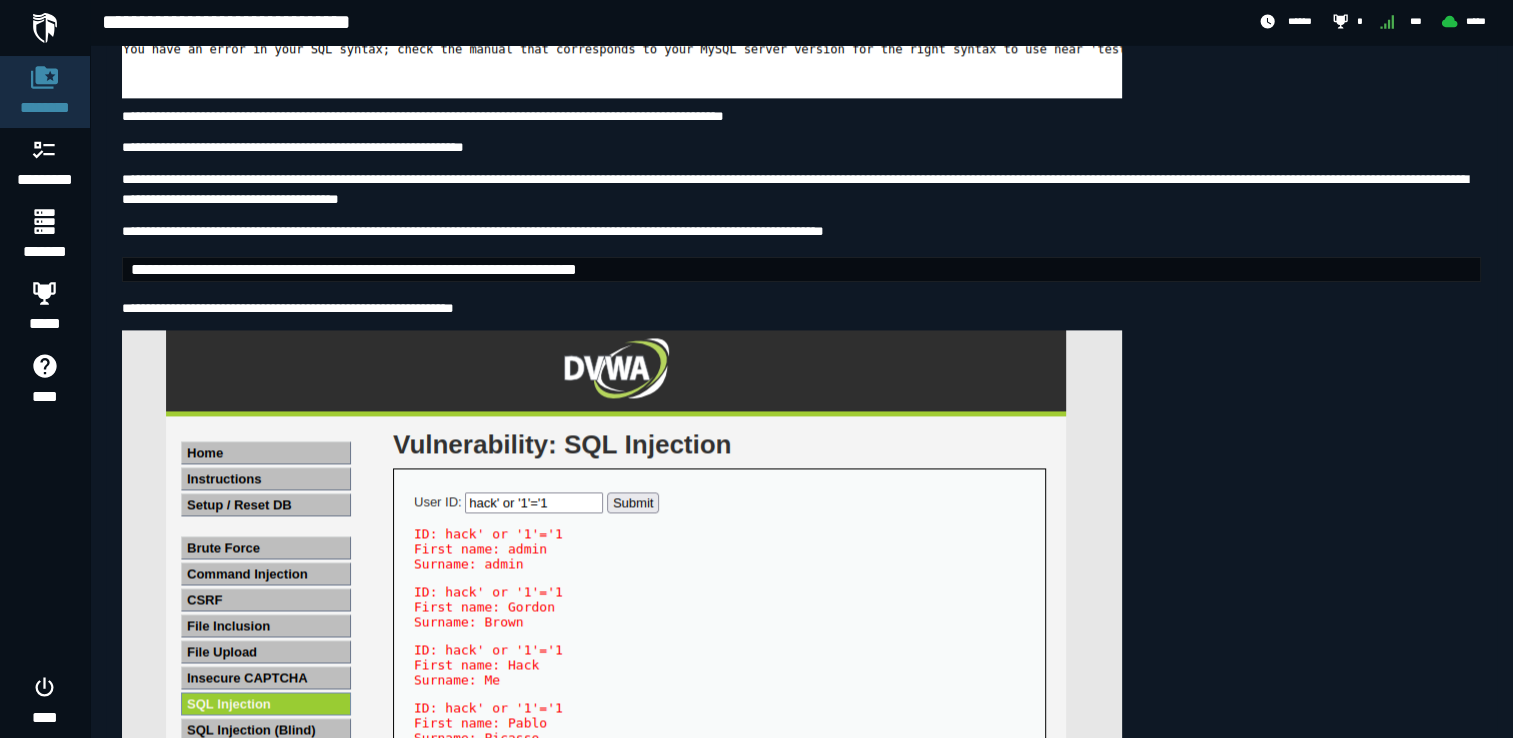 drag, startPoint x: 659, startPoint y: 280, endPoint x: 780, endPoint y: 281, distance: 121.004135 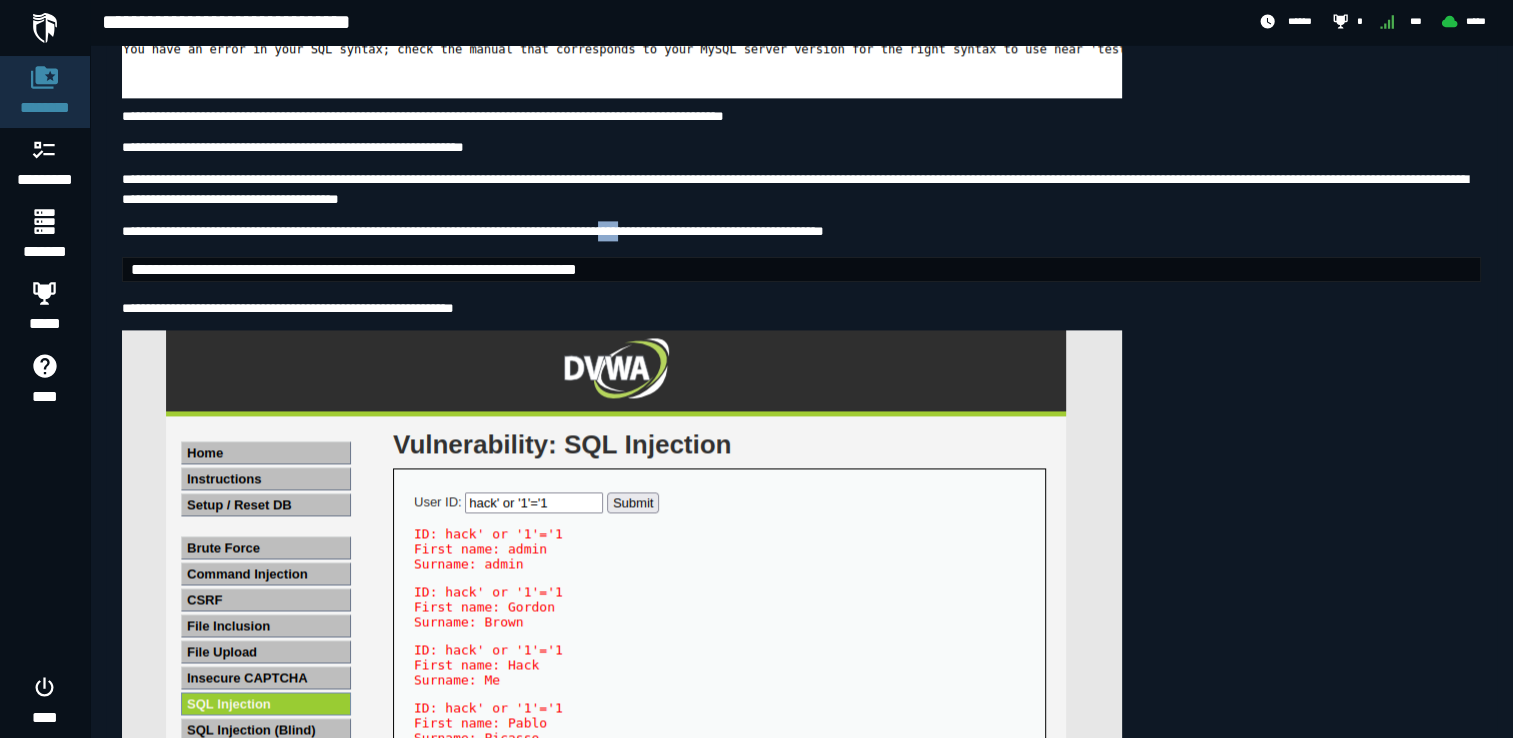 click on "**********" at bounding box center (635, 231) 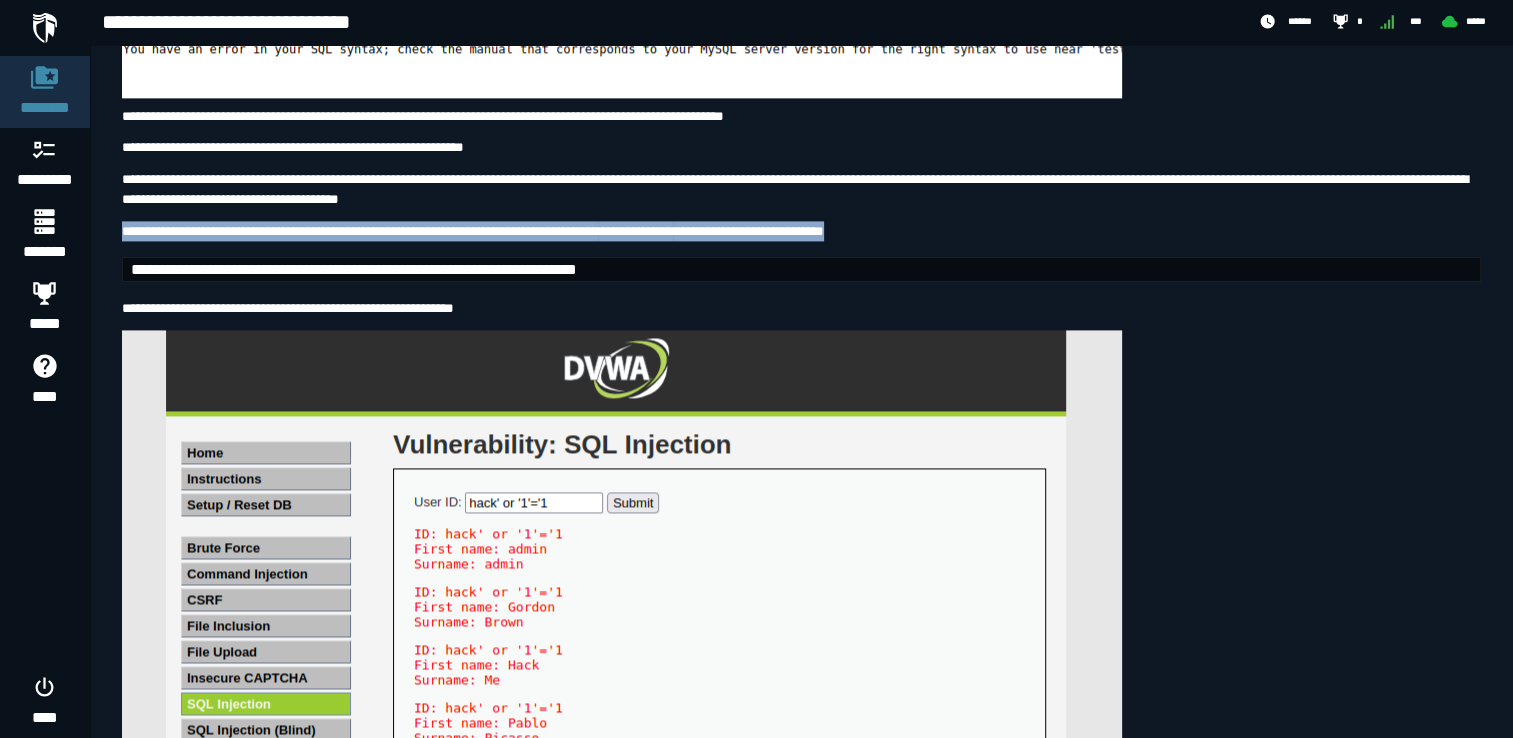 click on "**********" at bounding box center (635, 231) 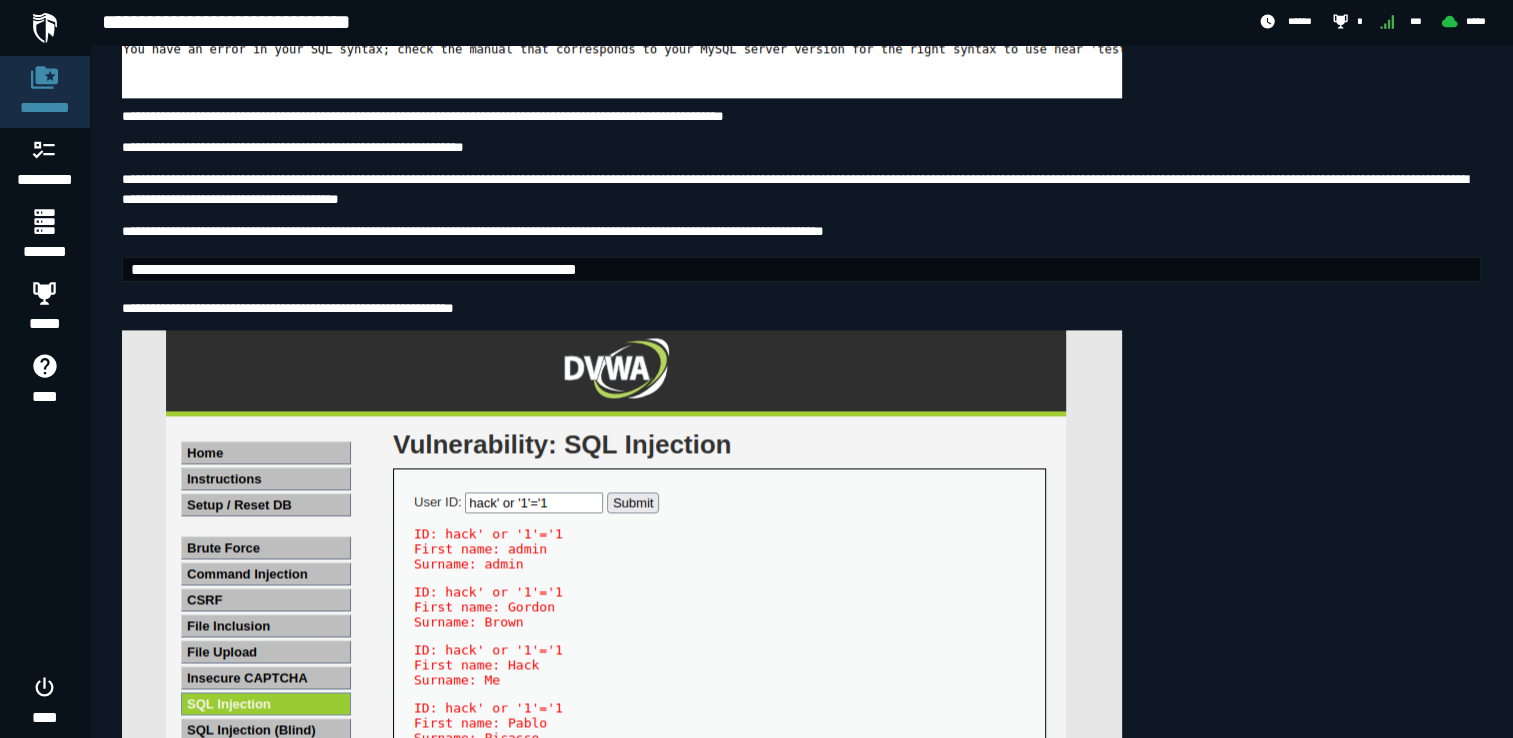click on "**********" at bounding box center [801, 4754] 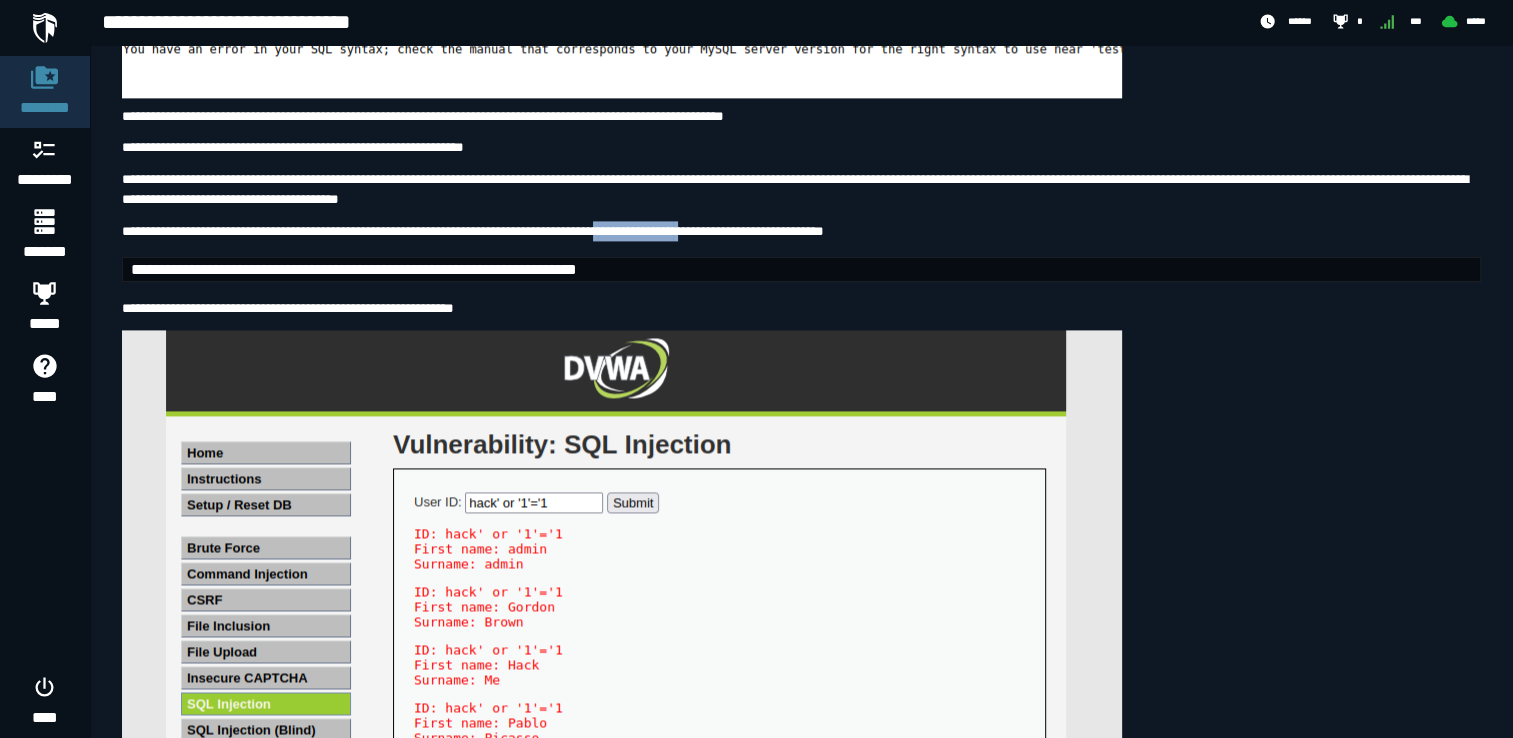drag, startPoint x: 659, startPoint y: 270, endPoint x: 776, endPoint y: 270, distance: 117 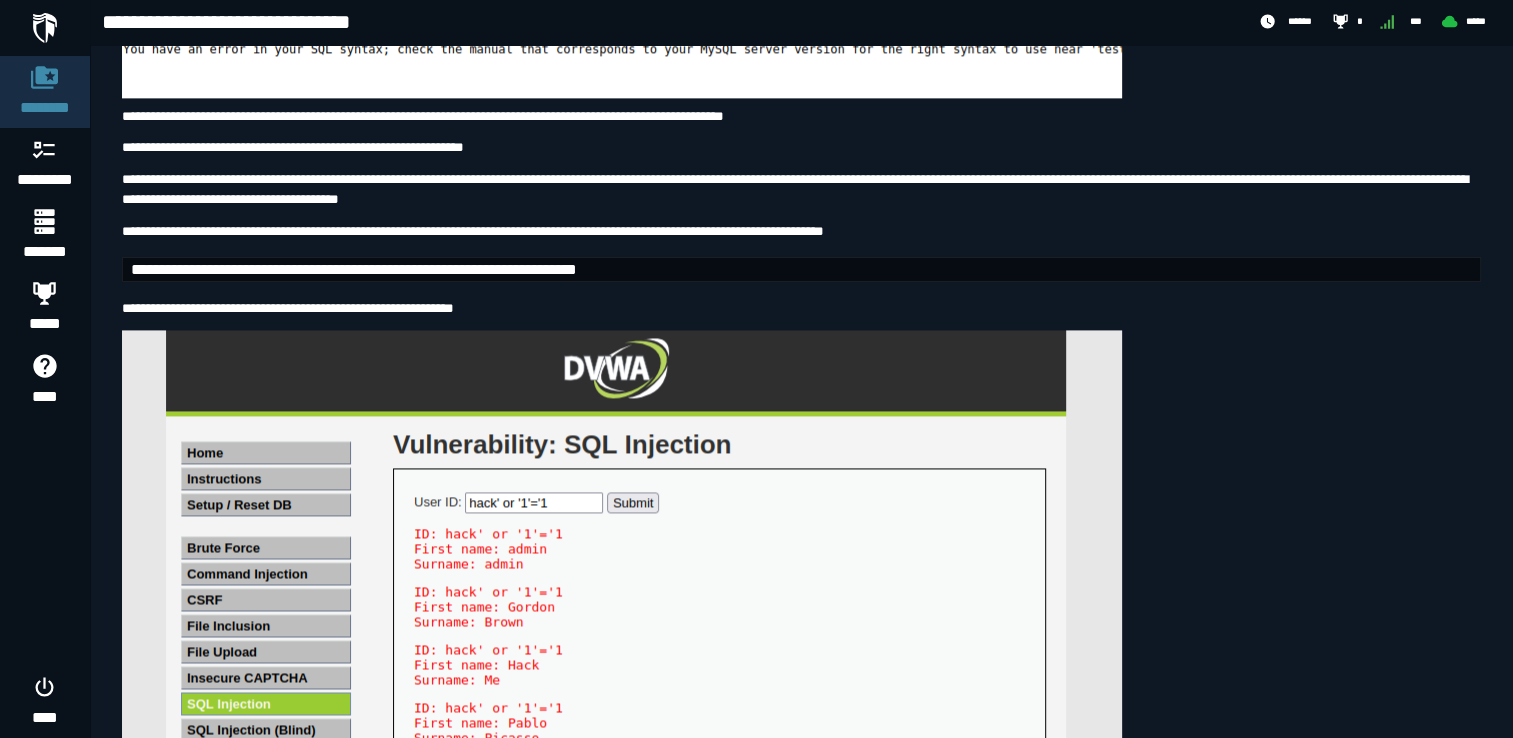 click on "**********" at bounding box center (801, 147) 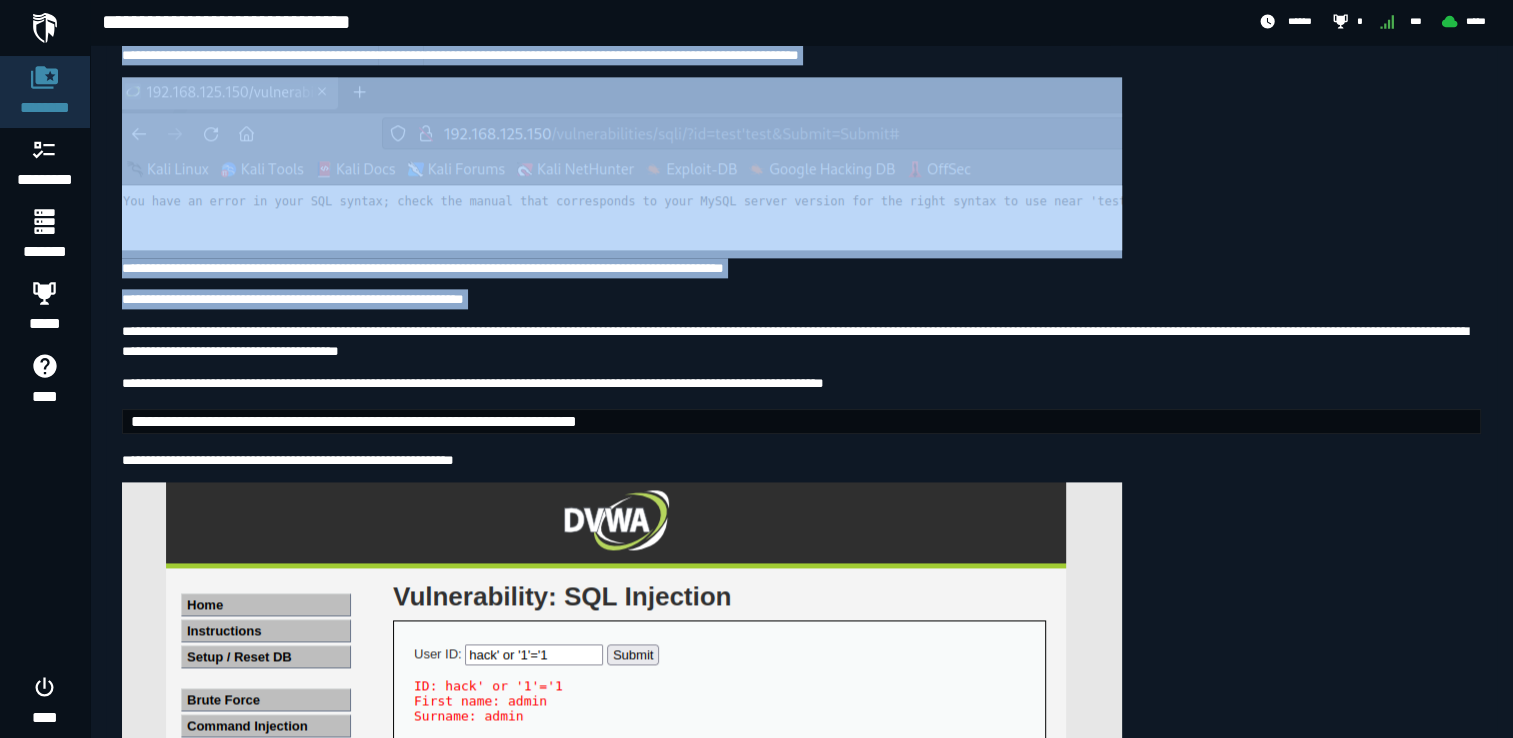drag, startPoint x: 814, startPoint y: 190, endPoint x: 848, endPoint y: -60, distance: 252.3014 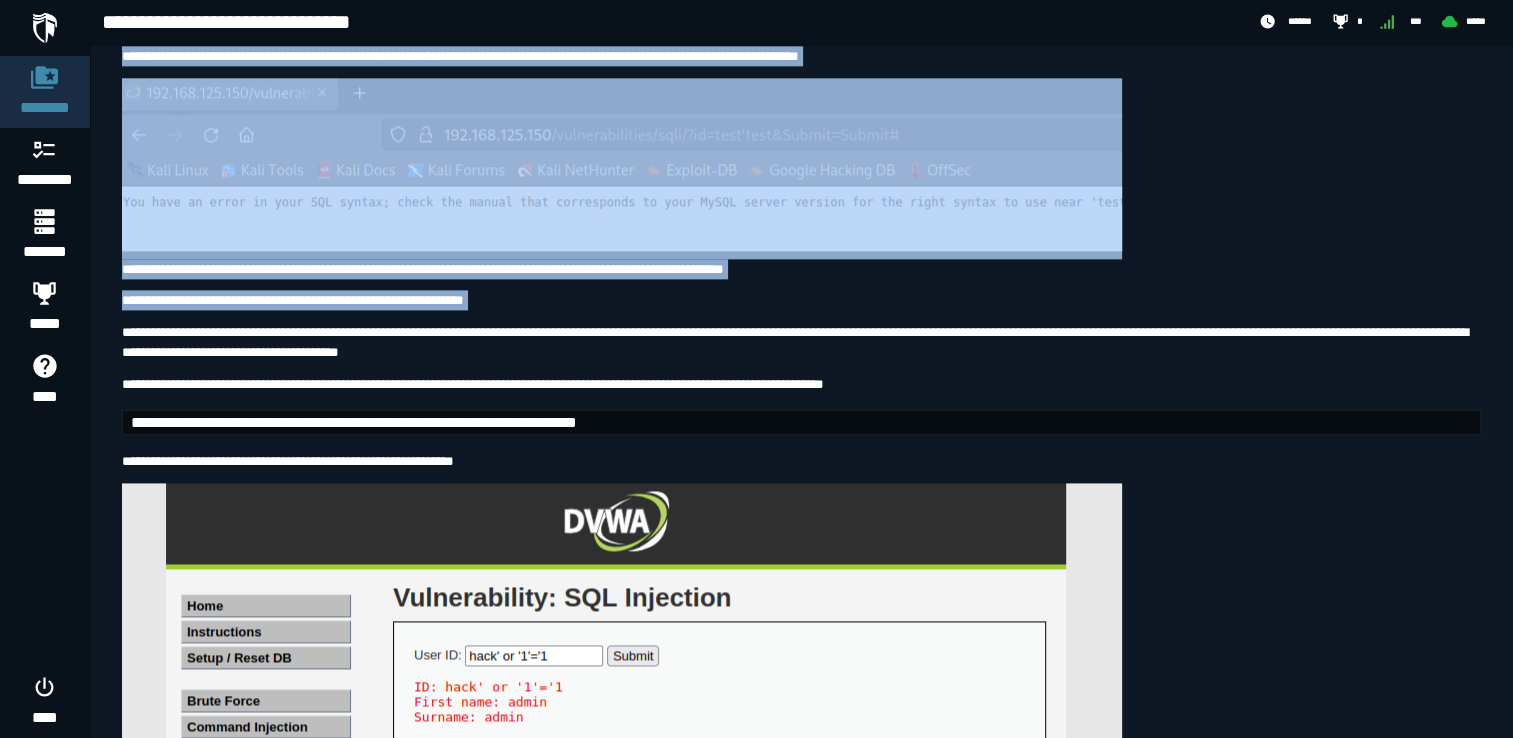 click on "**********" at bounding box center [756, 4854] 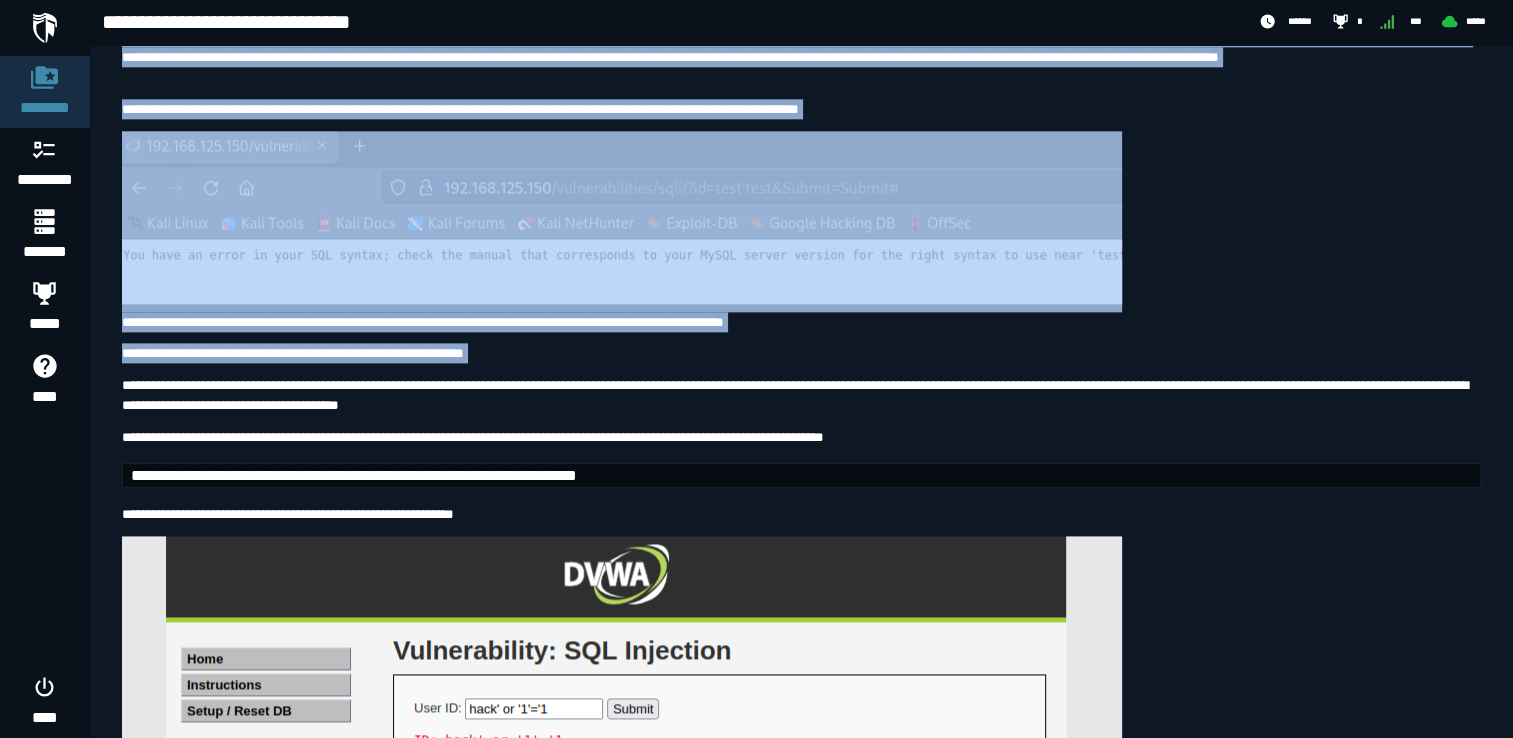 click on "**********" at bounding box center [801, 109] 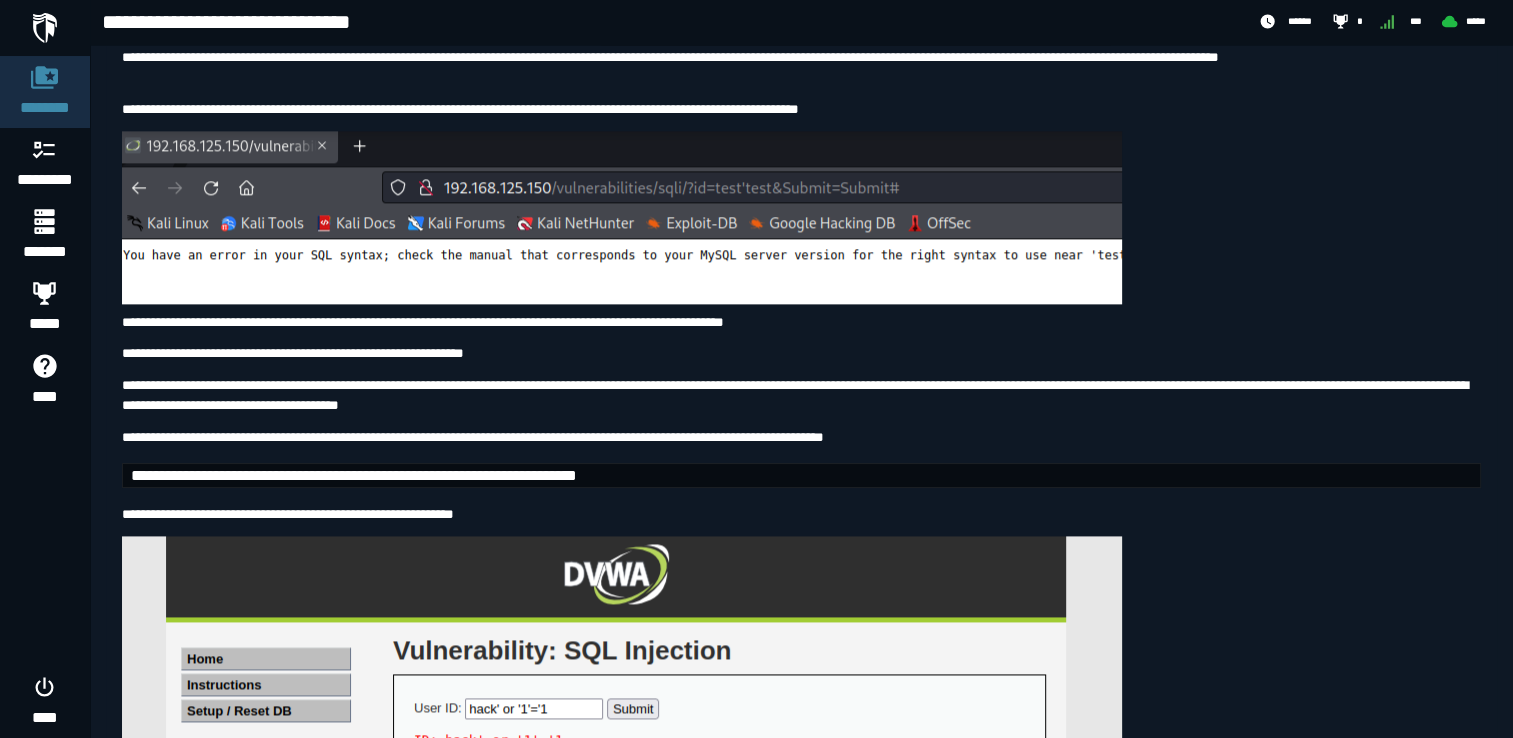 click on "**********" at bounding box center [801, 4960] 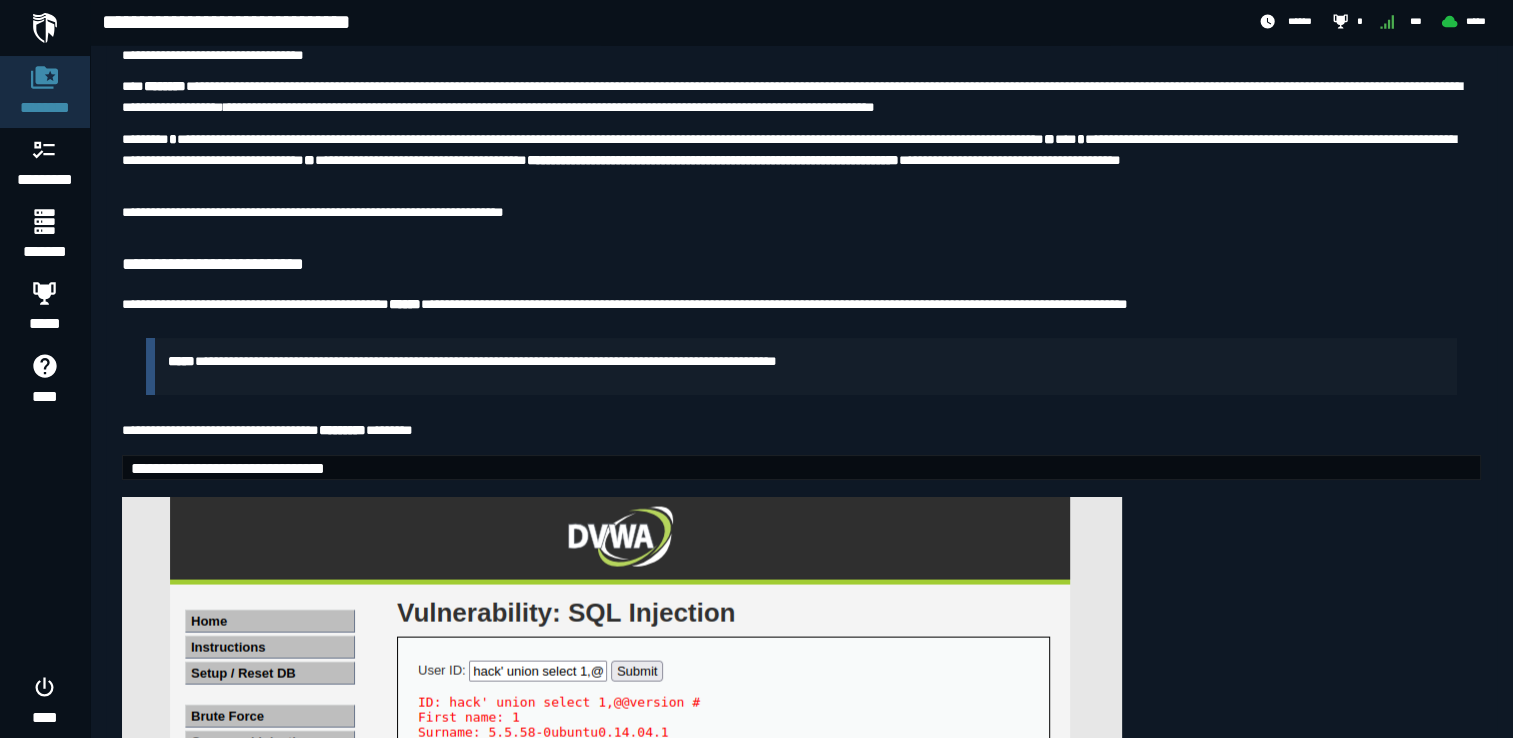 scroll, scrollTop: 3636, scrollLeft: 0, axis: vertical 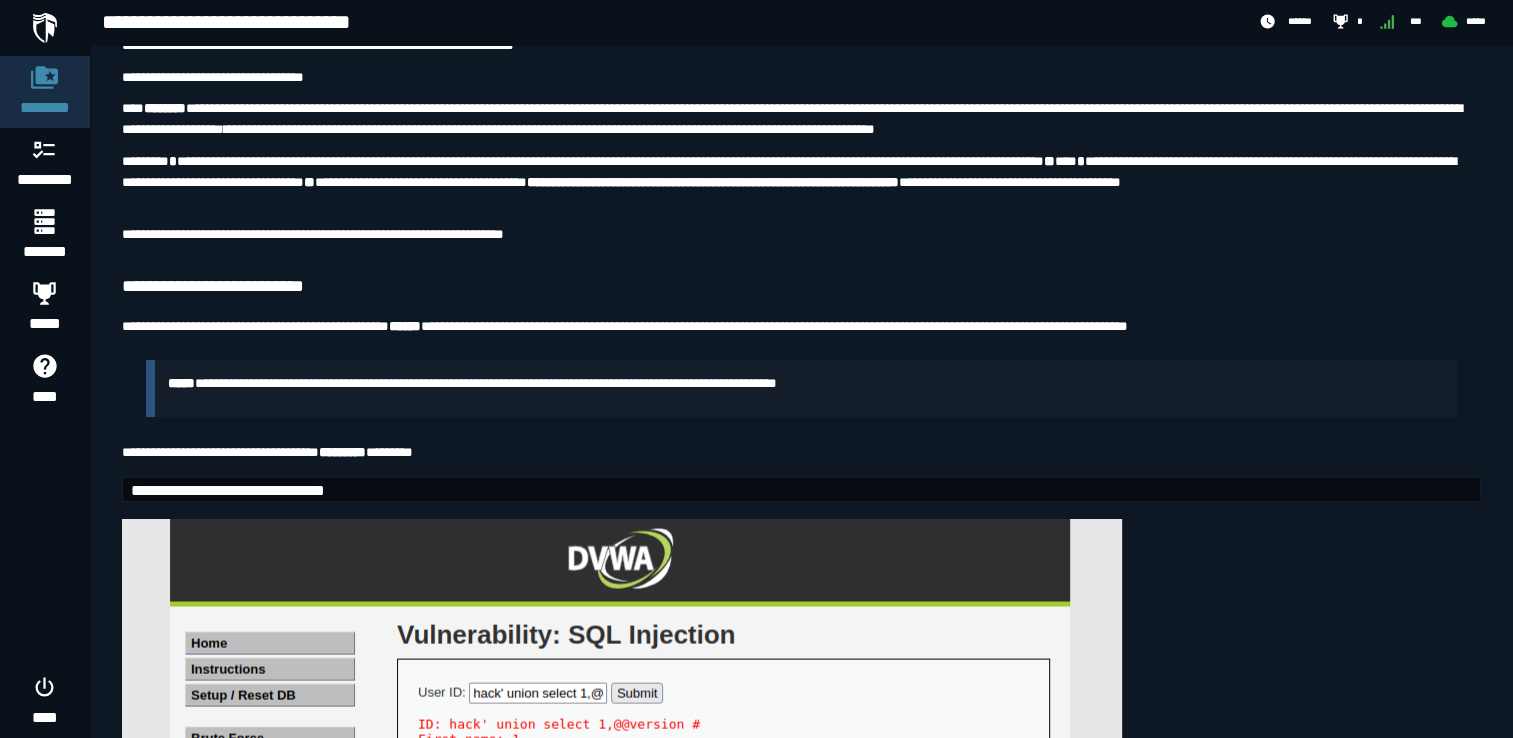 click on "**********" at bounding box center [801, 3876] 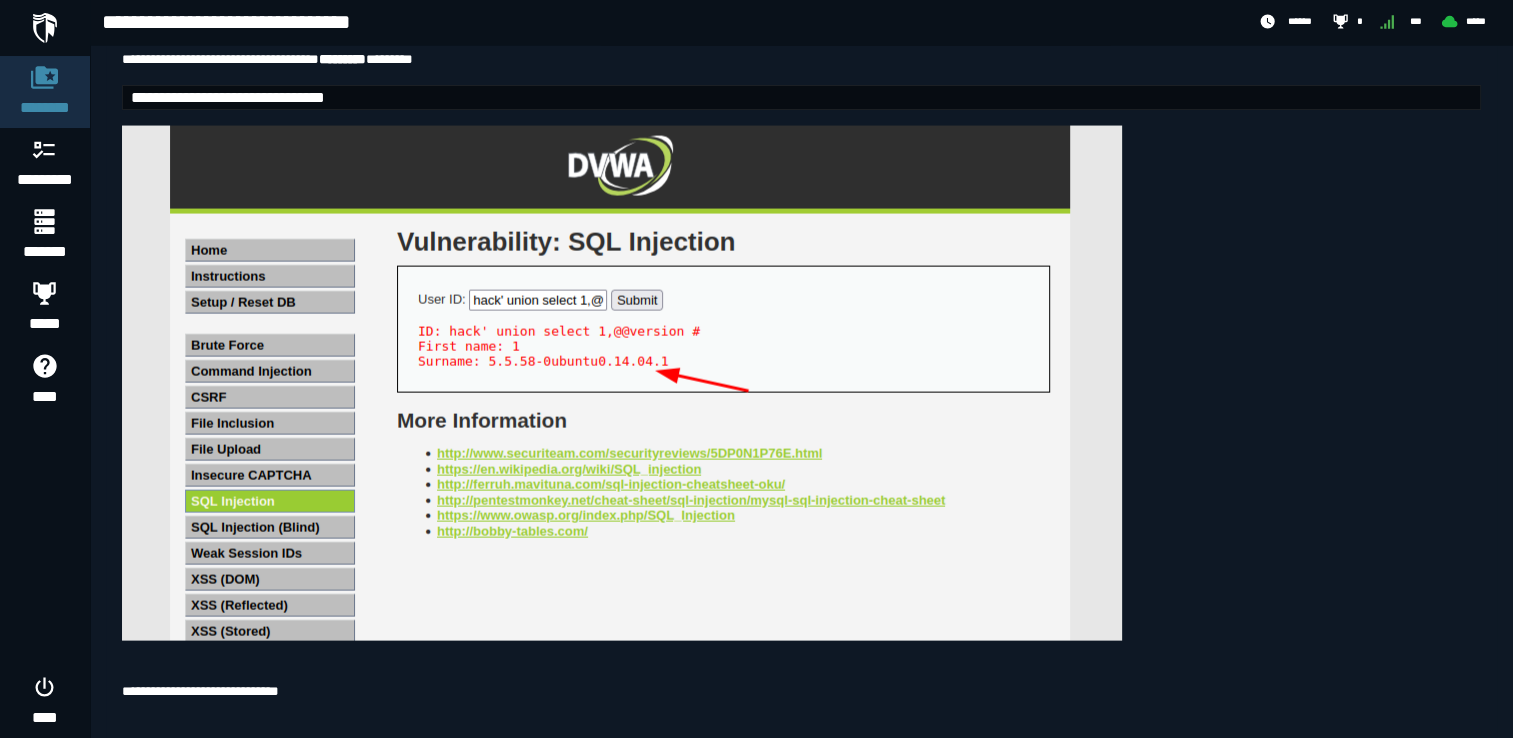 scroll, scrollTop: 4040, scrollLeft: 0, axis: vertical 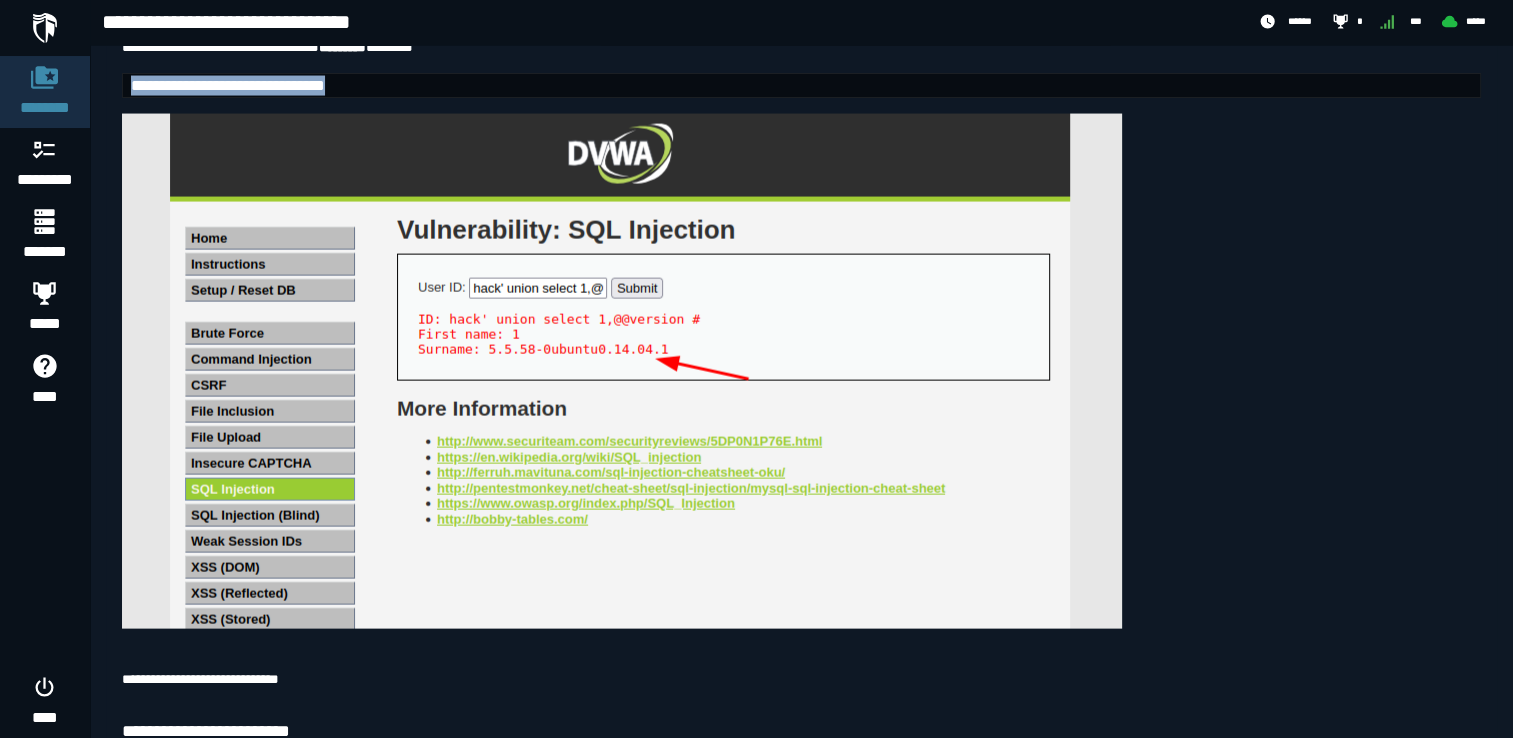 drag, startPoint x: 129, startPoint y: 149, endPoint x: 447, endPoint y: 141, distance: 318.10062 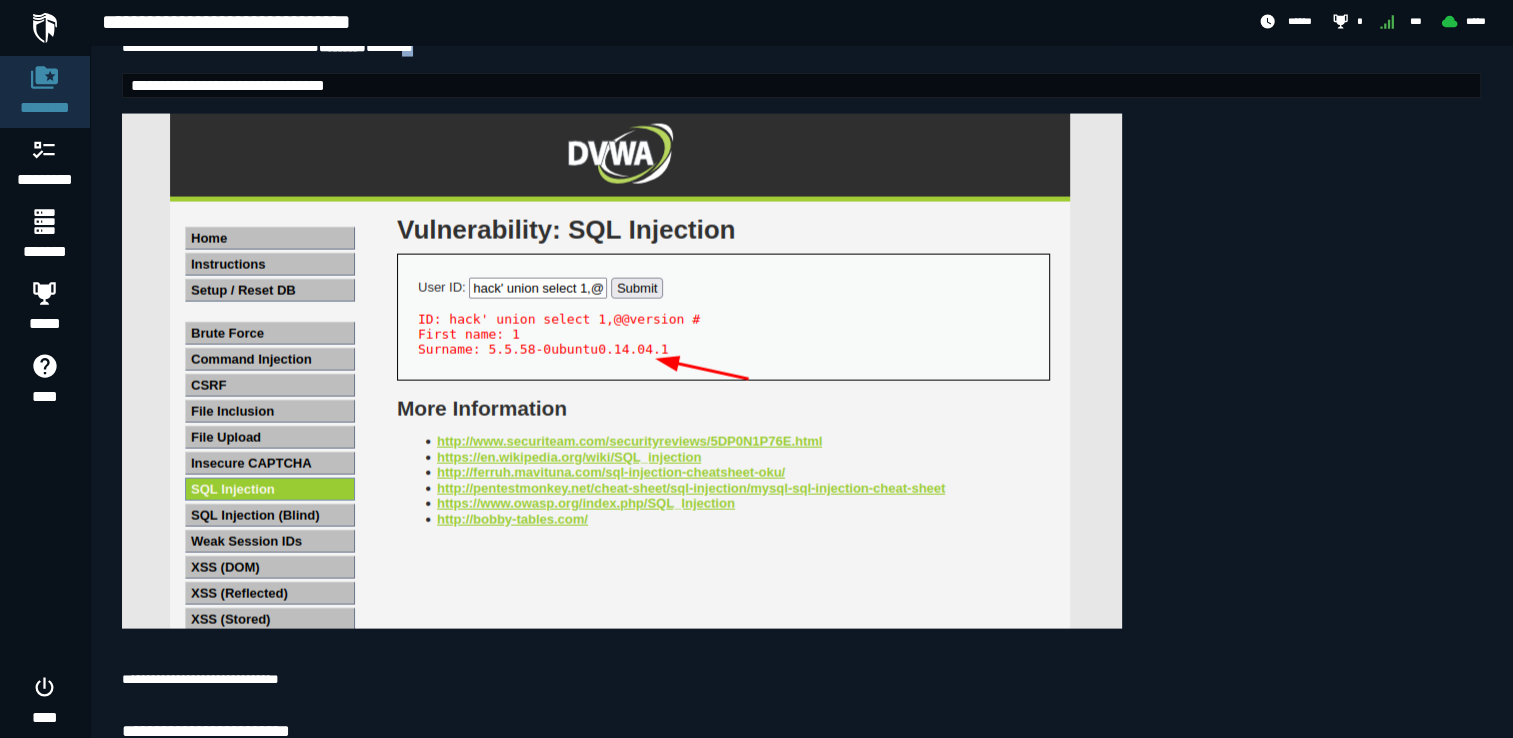 drag, startPoint x: 472, startPoint y: 99, endPoint x: 492, endPoint y: 103, distance: 20.396078 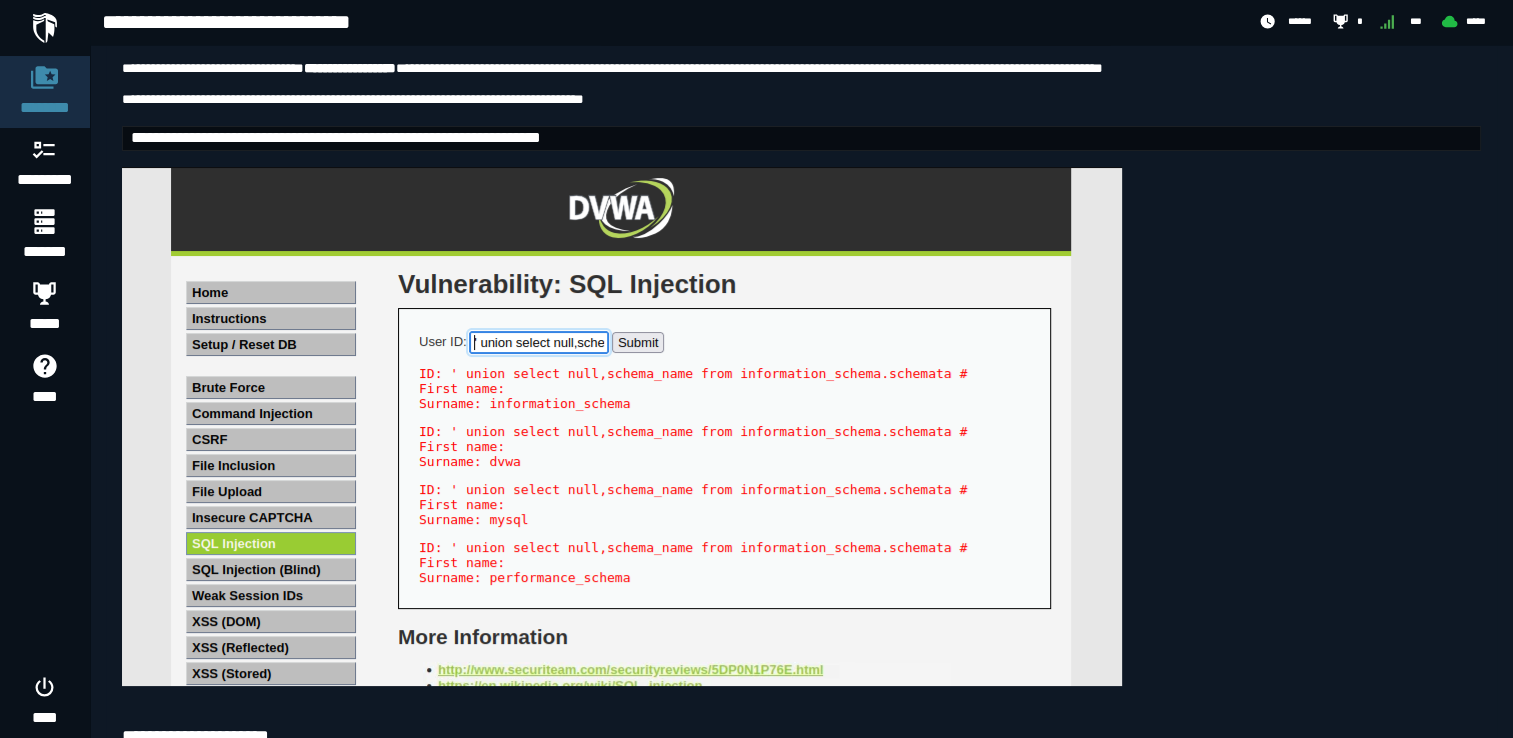 scroll, scrollTop: 4749, scrollLeft: 0, axis: vertical 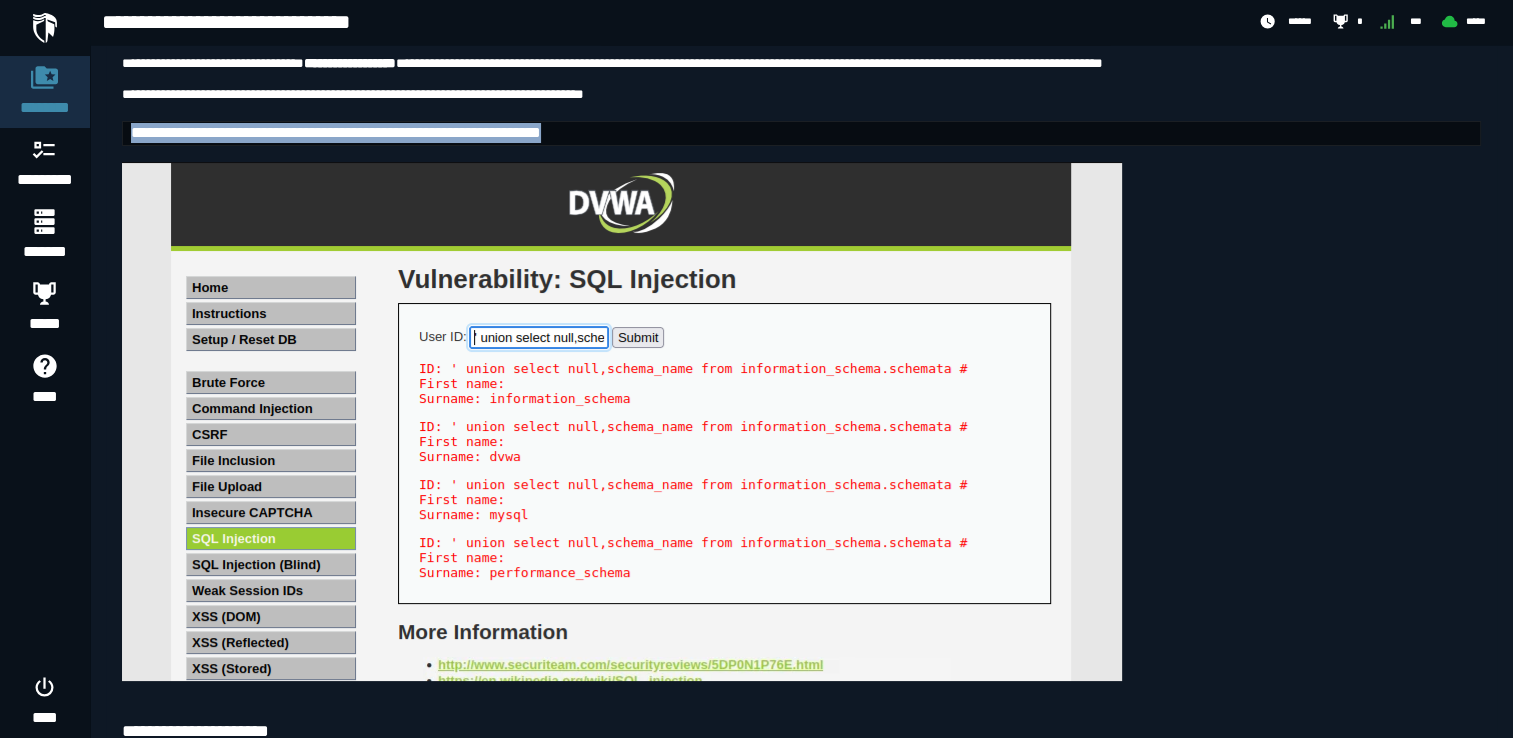 drag, startPoint x: 121, startPoint y: 202, endPoint x: 842, endPoint y: 203, distance: 721.0007 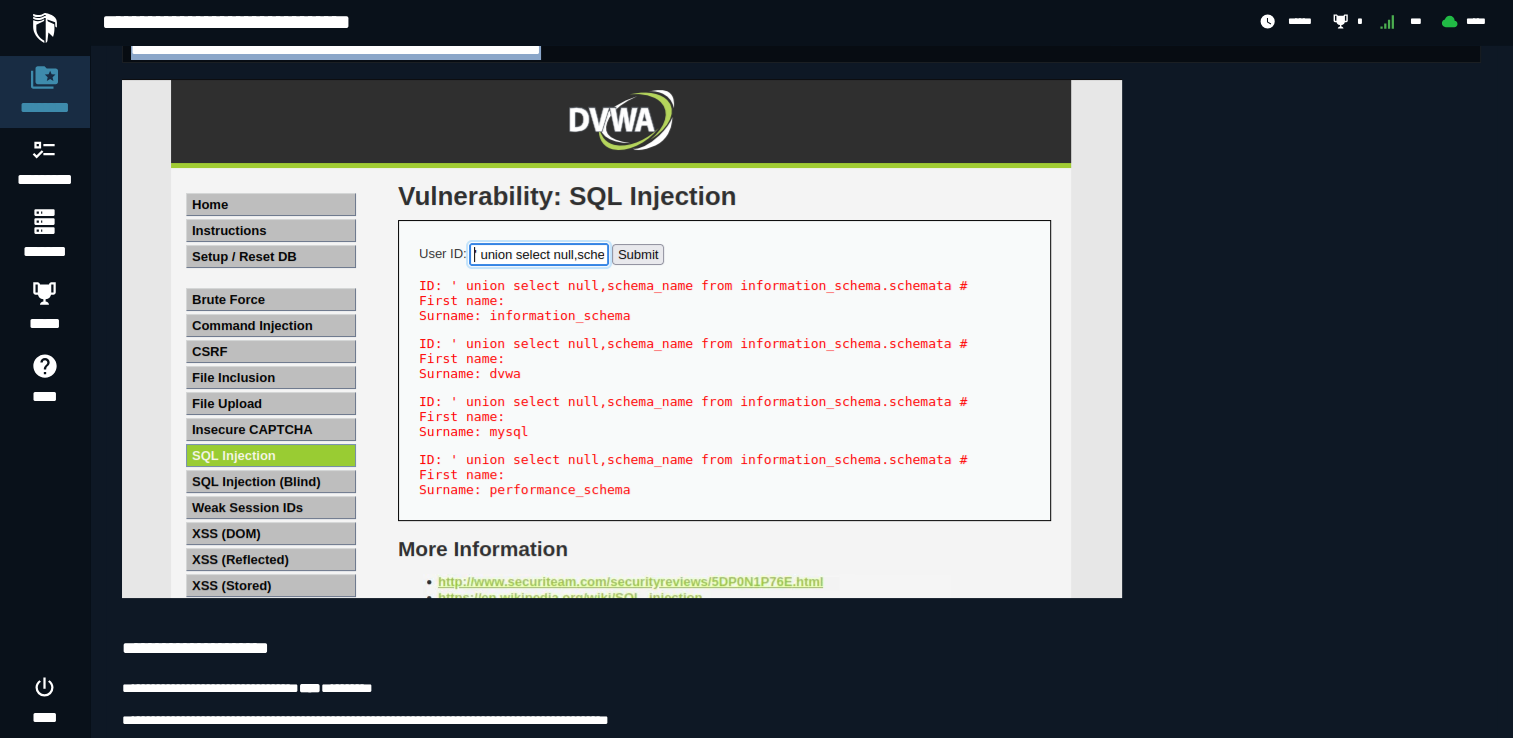 scroll, scrollTop: 4829, scrollLeft: 0, axis: vertical 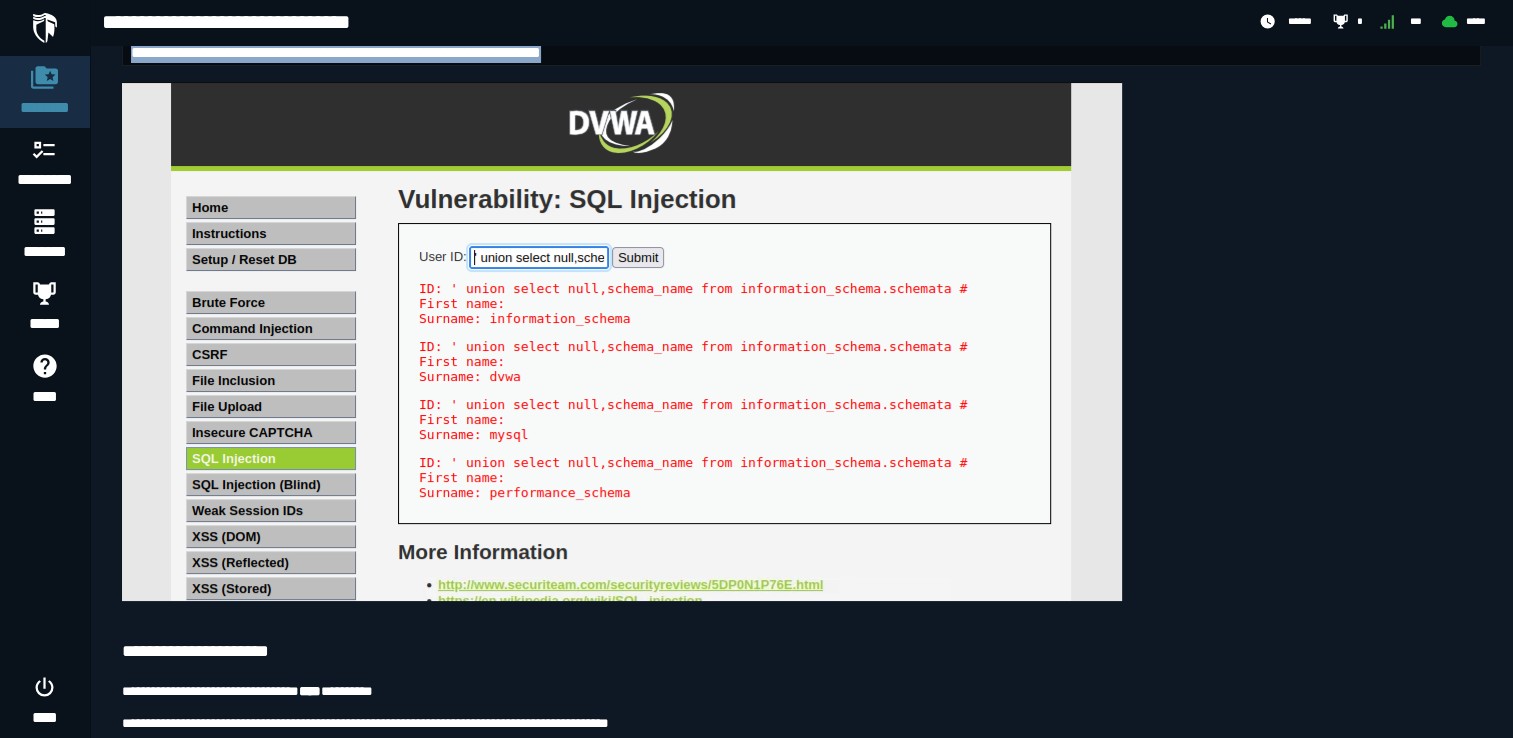 click on "**********" at bounding box center [801, 53] 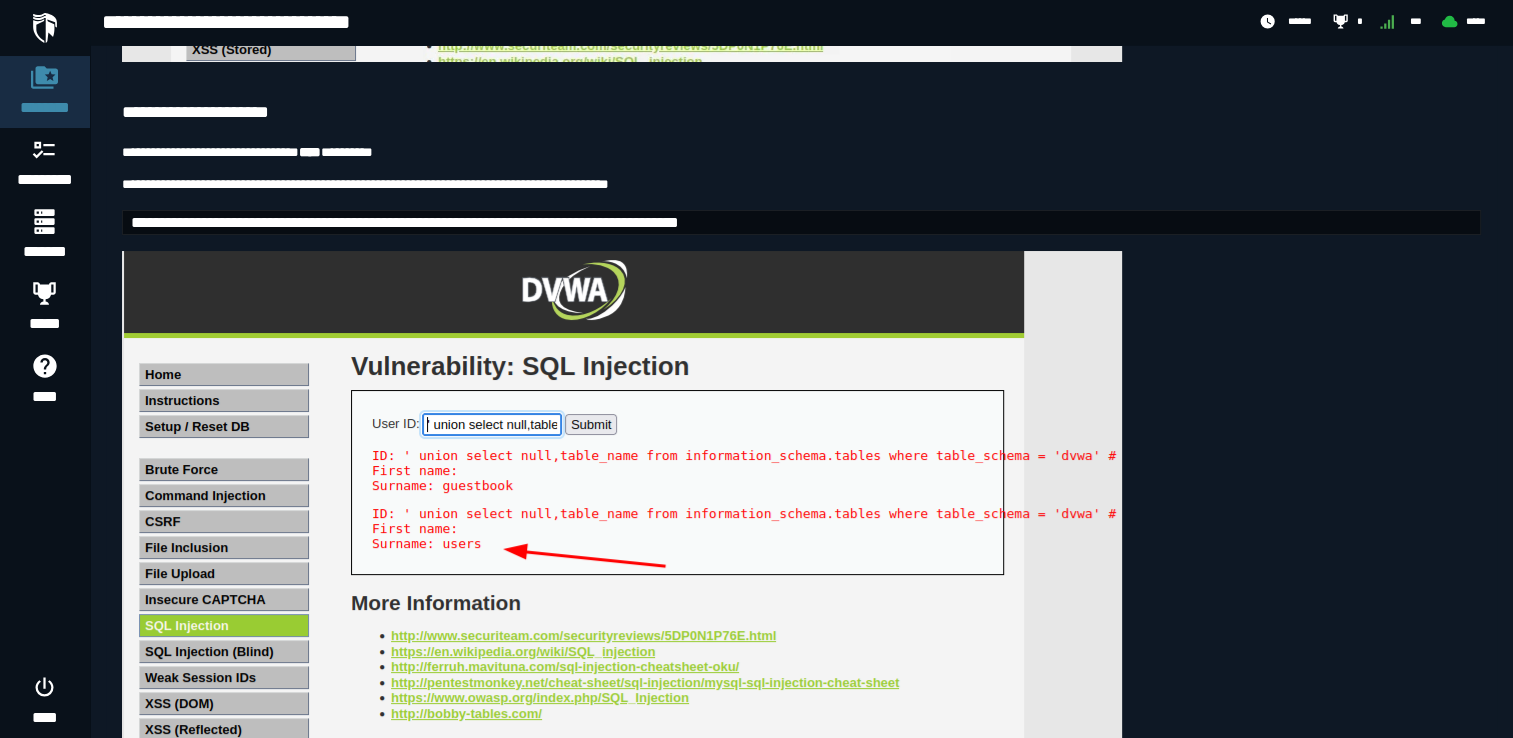 scroll, scrollTop: 5372, scrollLeft: 0, axis: vertical 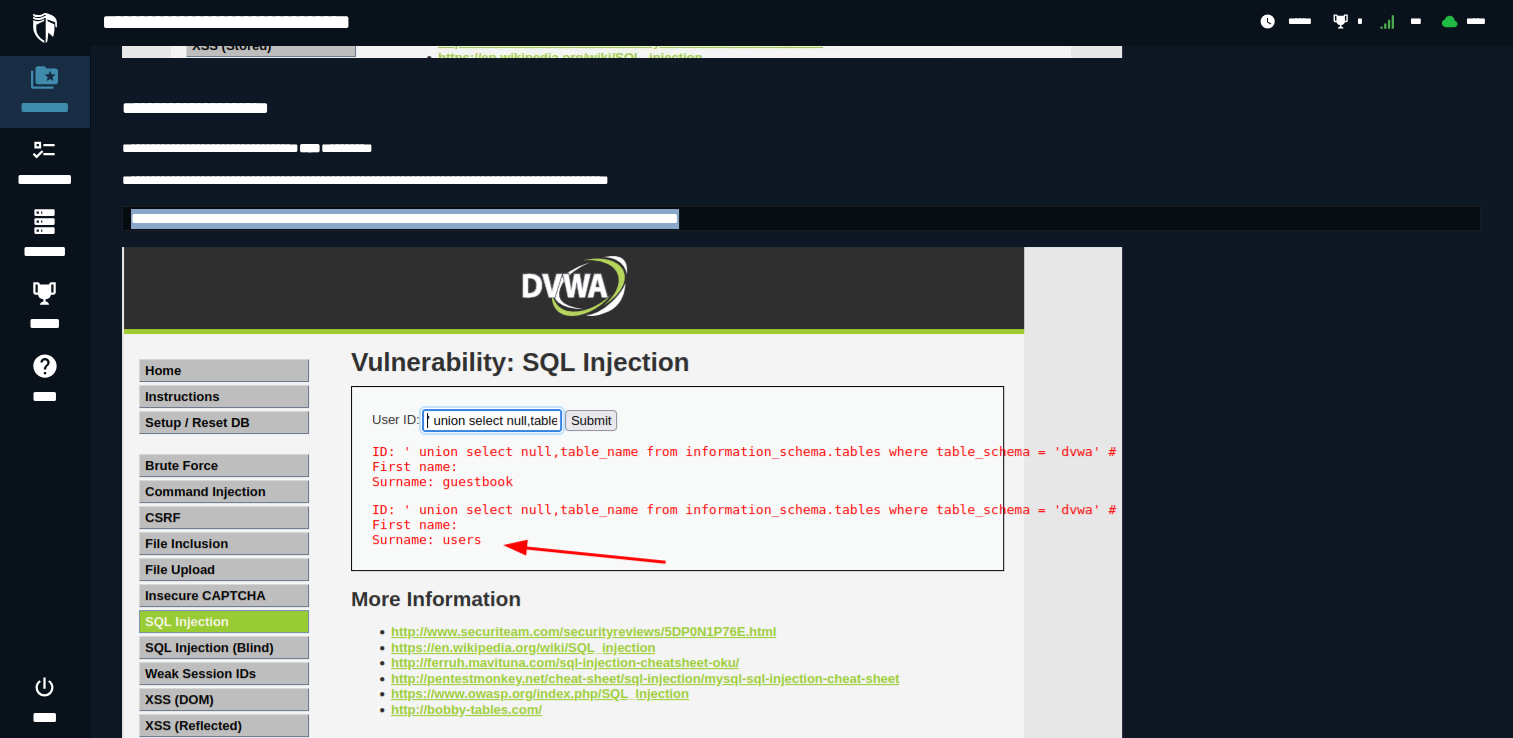 drag, startPoint x: 136, startPoint y: 306, endPoint x: 1034, endPoint y: 287, distance: 898.201 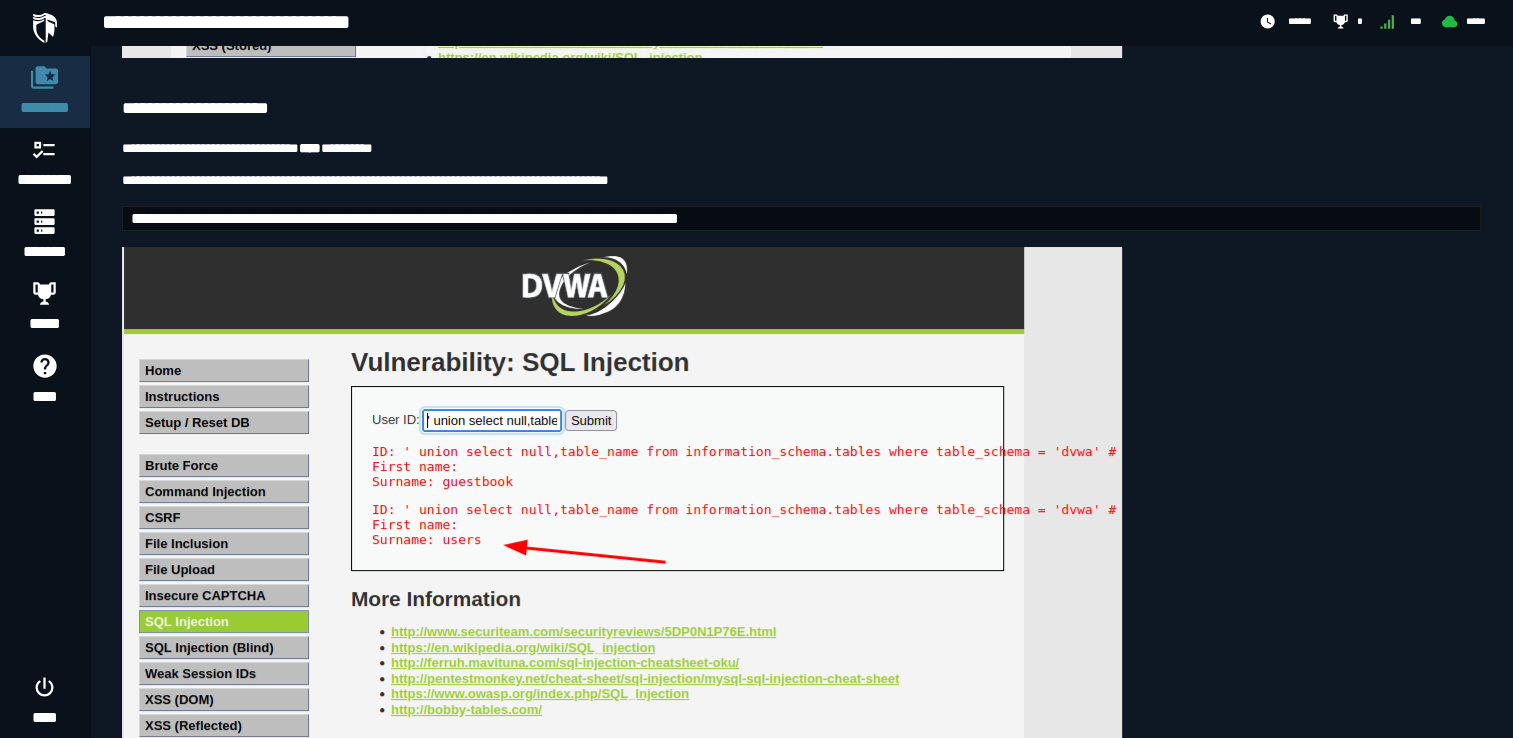 click on "**********" at bounding box center (801, 110) 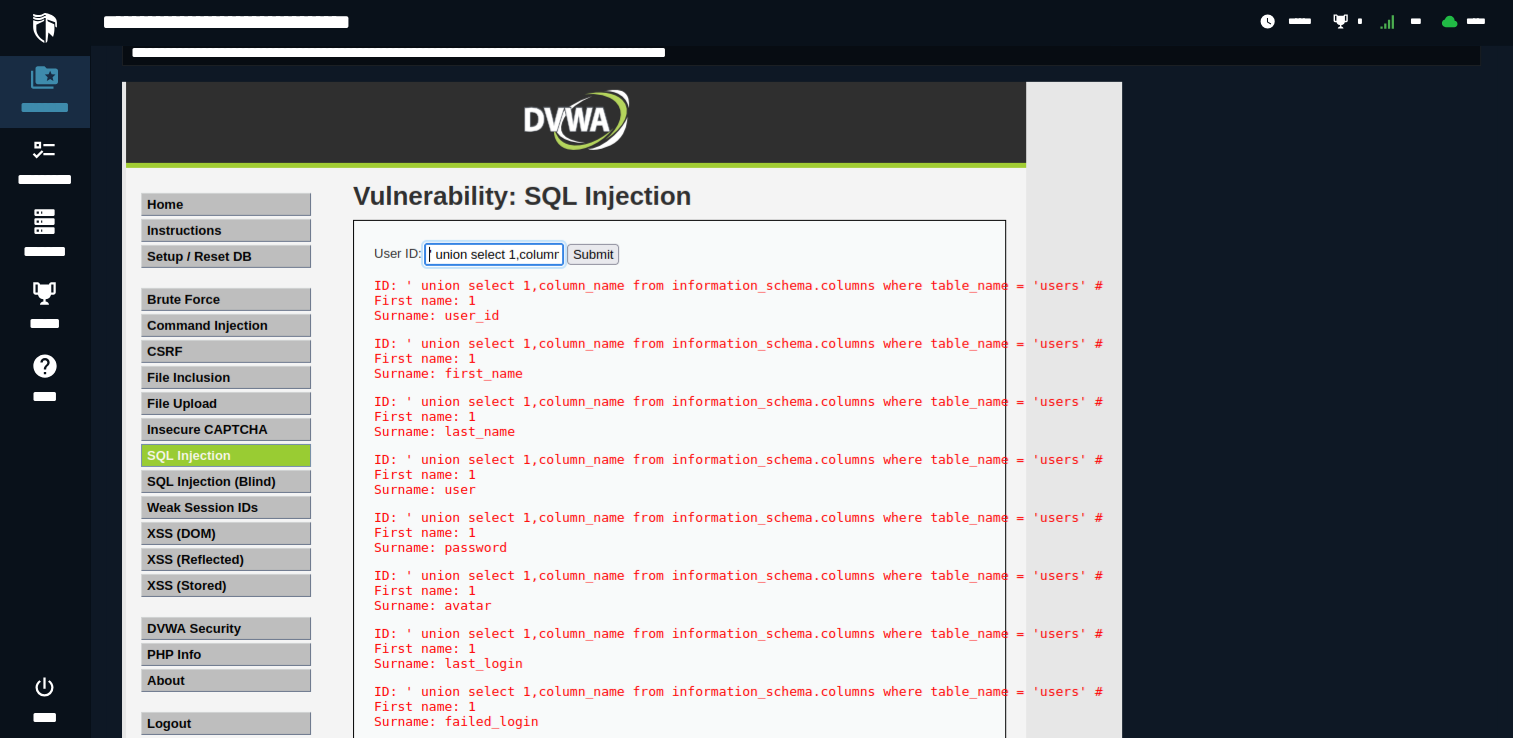 scroll, scrollTop: 6238, scrollLeft: 0, axis: vertical 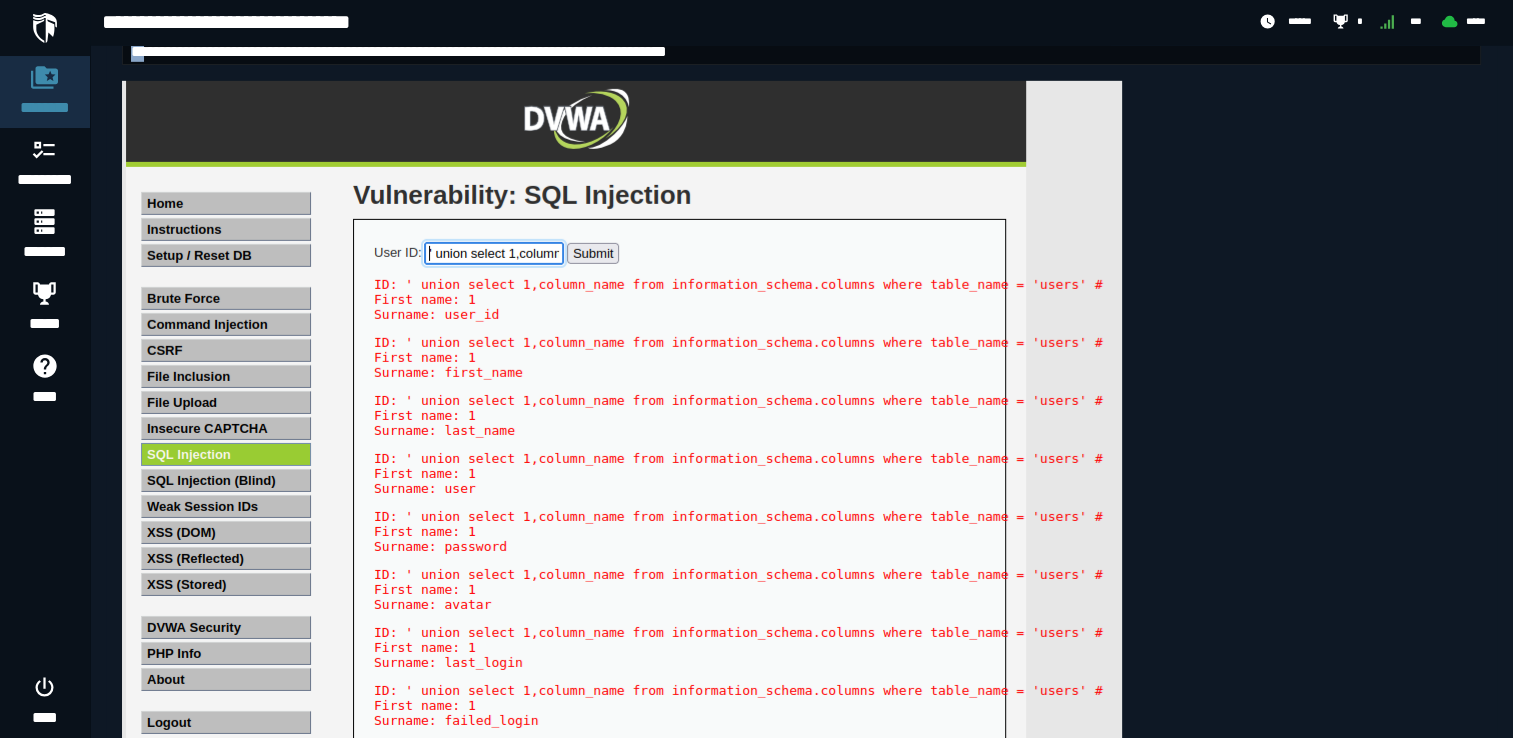drag, startPoint x: 149, startPoint y: 144, endPoint x: 780, endPoint y: 182, distance: 632.1432 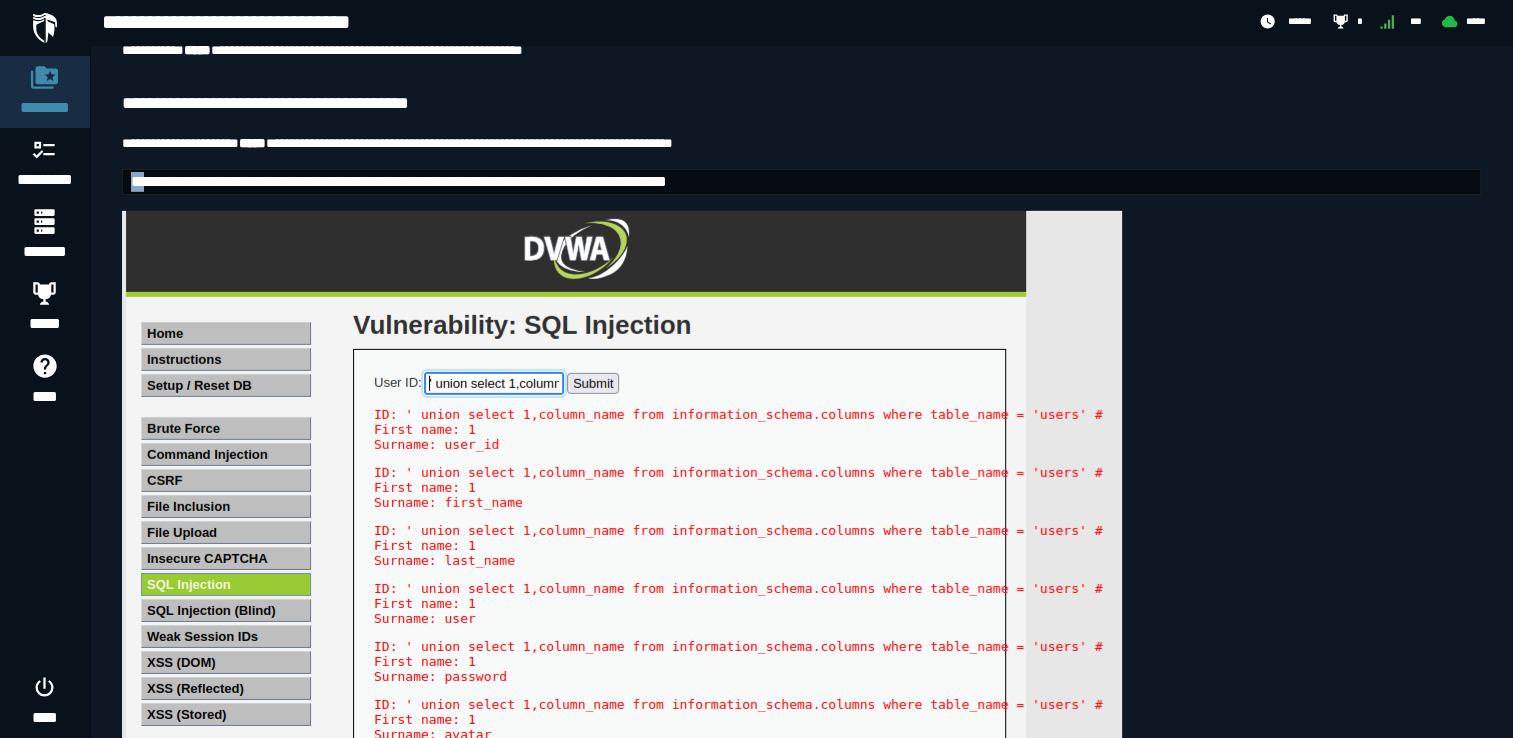 scroll, scrollTop: 6094, scrollLeft: 0, axis: vertical 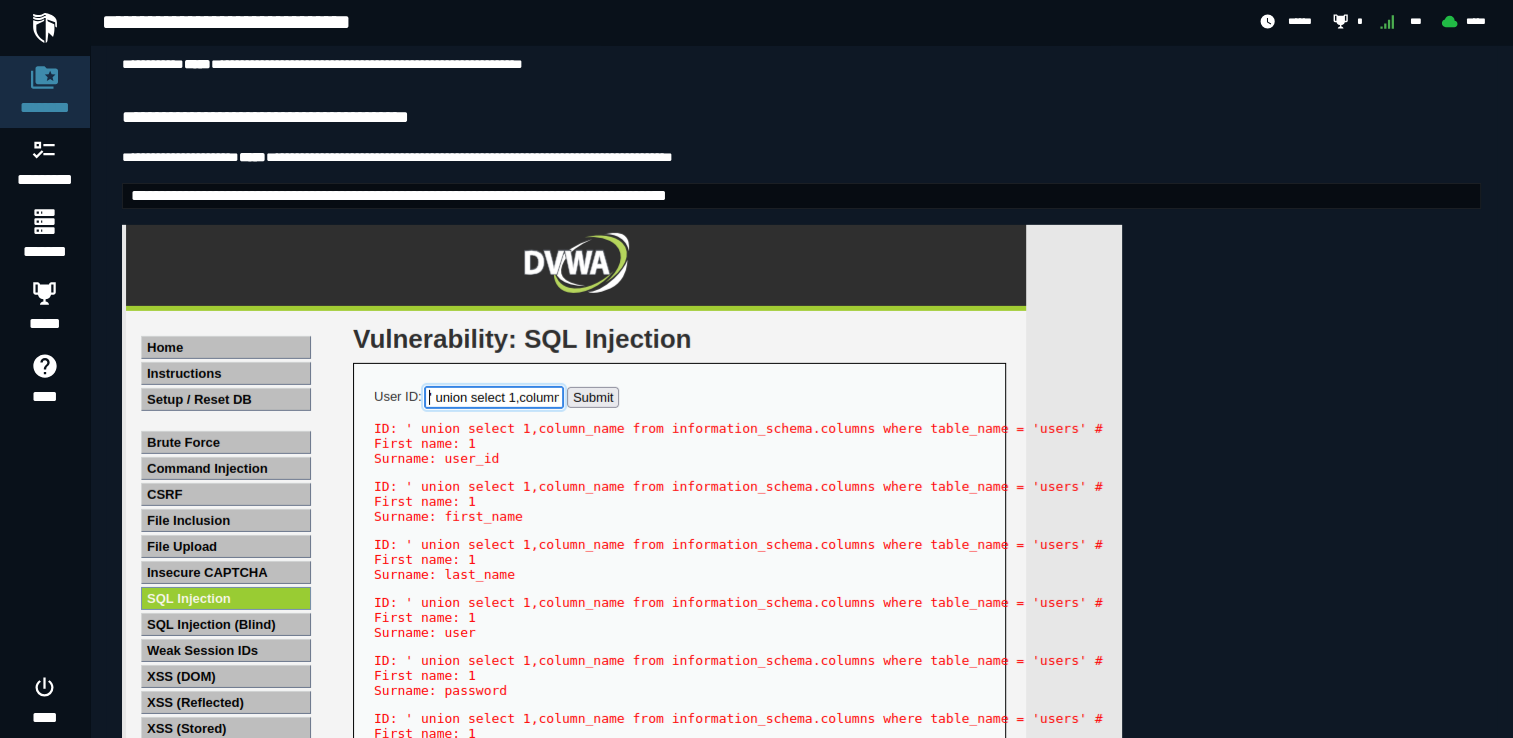 click on "**********" at bounding box center (801, 157) 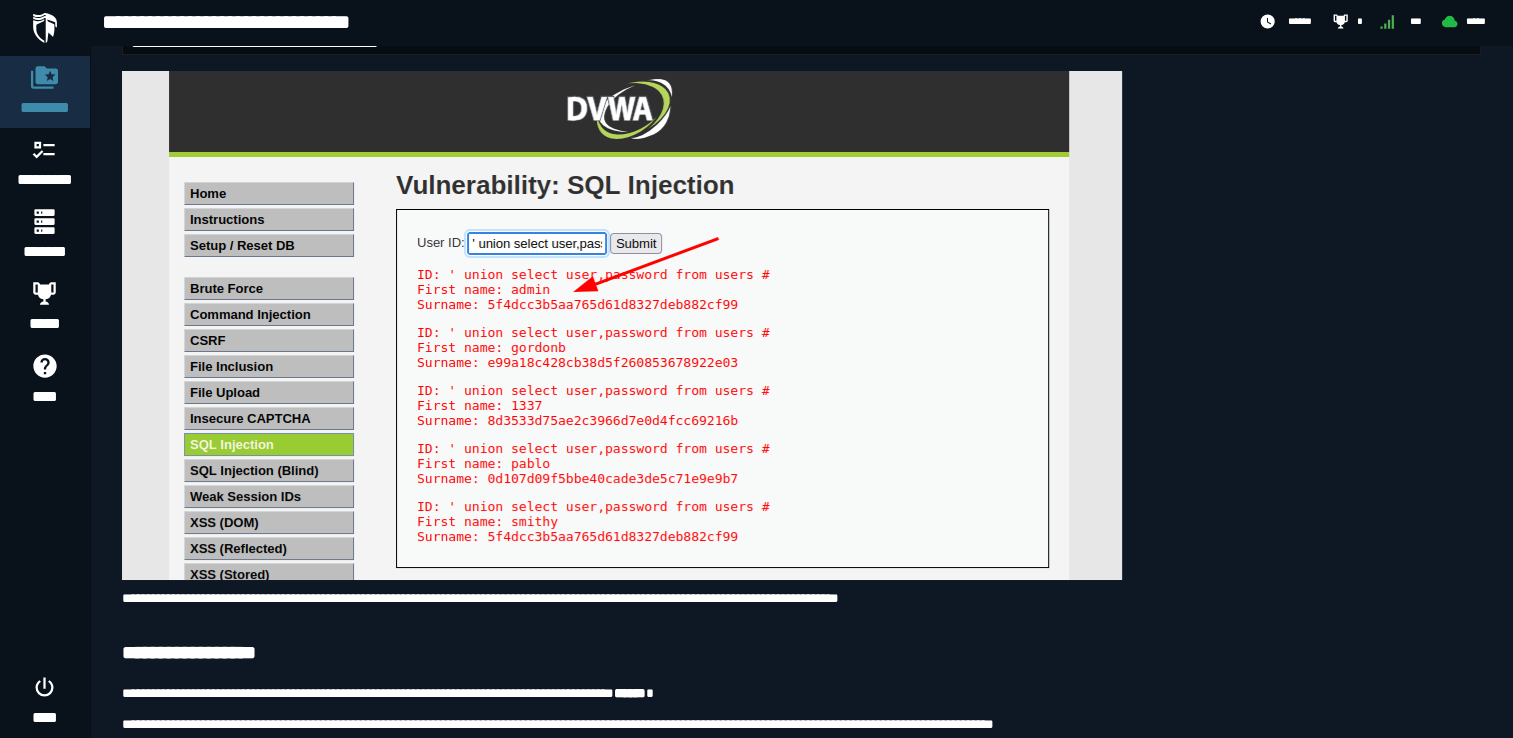 scroll, scrollTop: 7120, scrollLeft: 0, axis: vertical 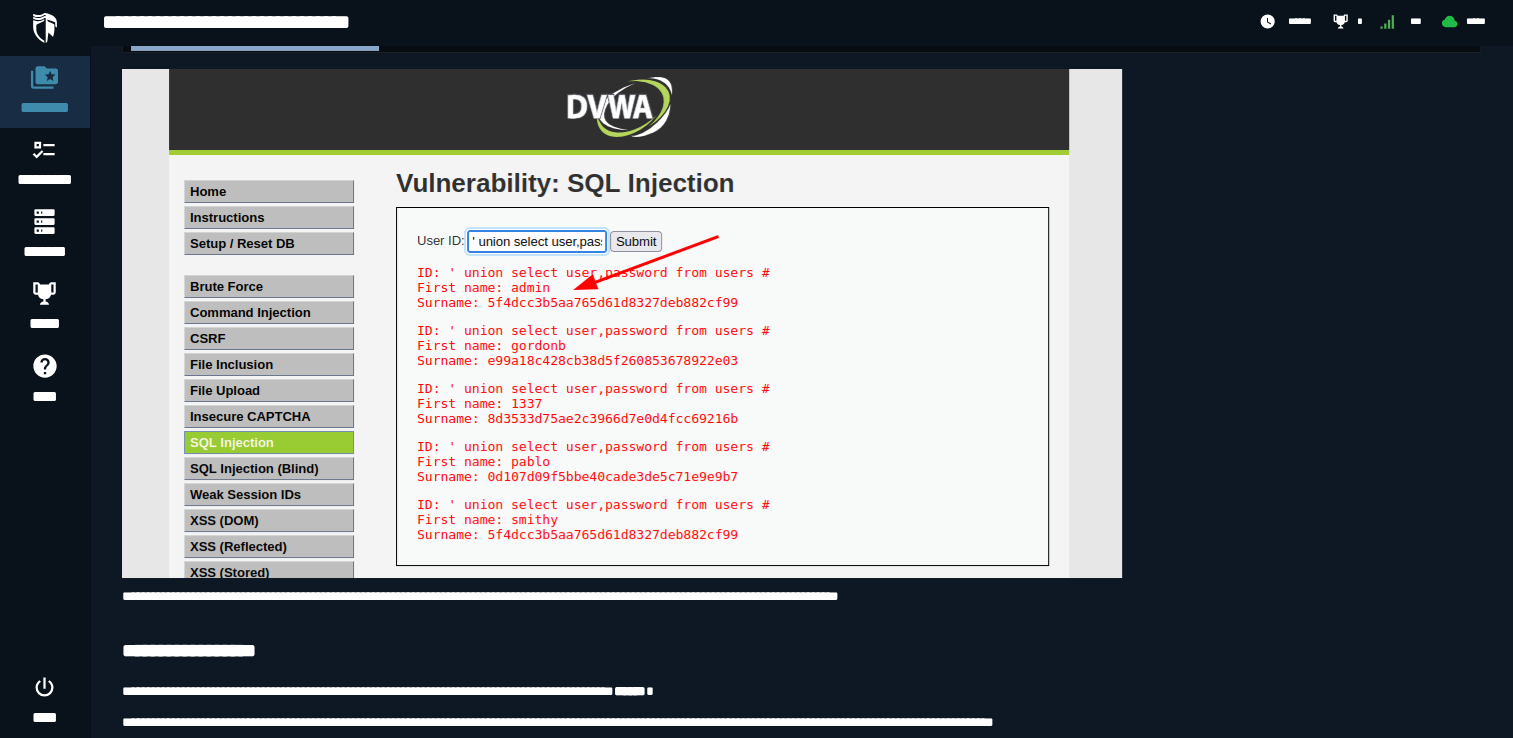 drag, startPoint x: 125, startPoint y: 146, endPoint x: 560, endPoint y: 174, distance: 435.9002 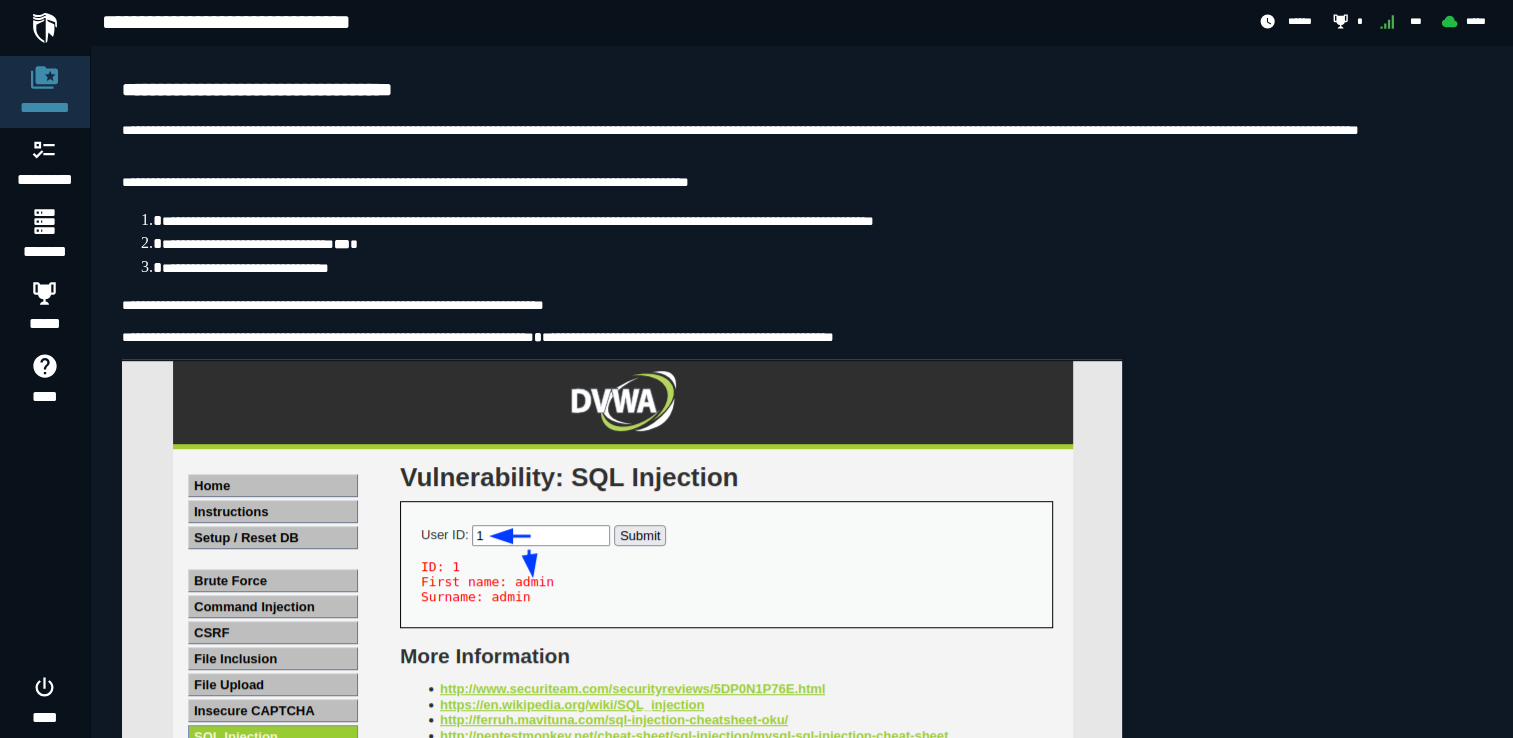 scroll, scrollTop: 872, scrollLeft: 0, axis: vertical 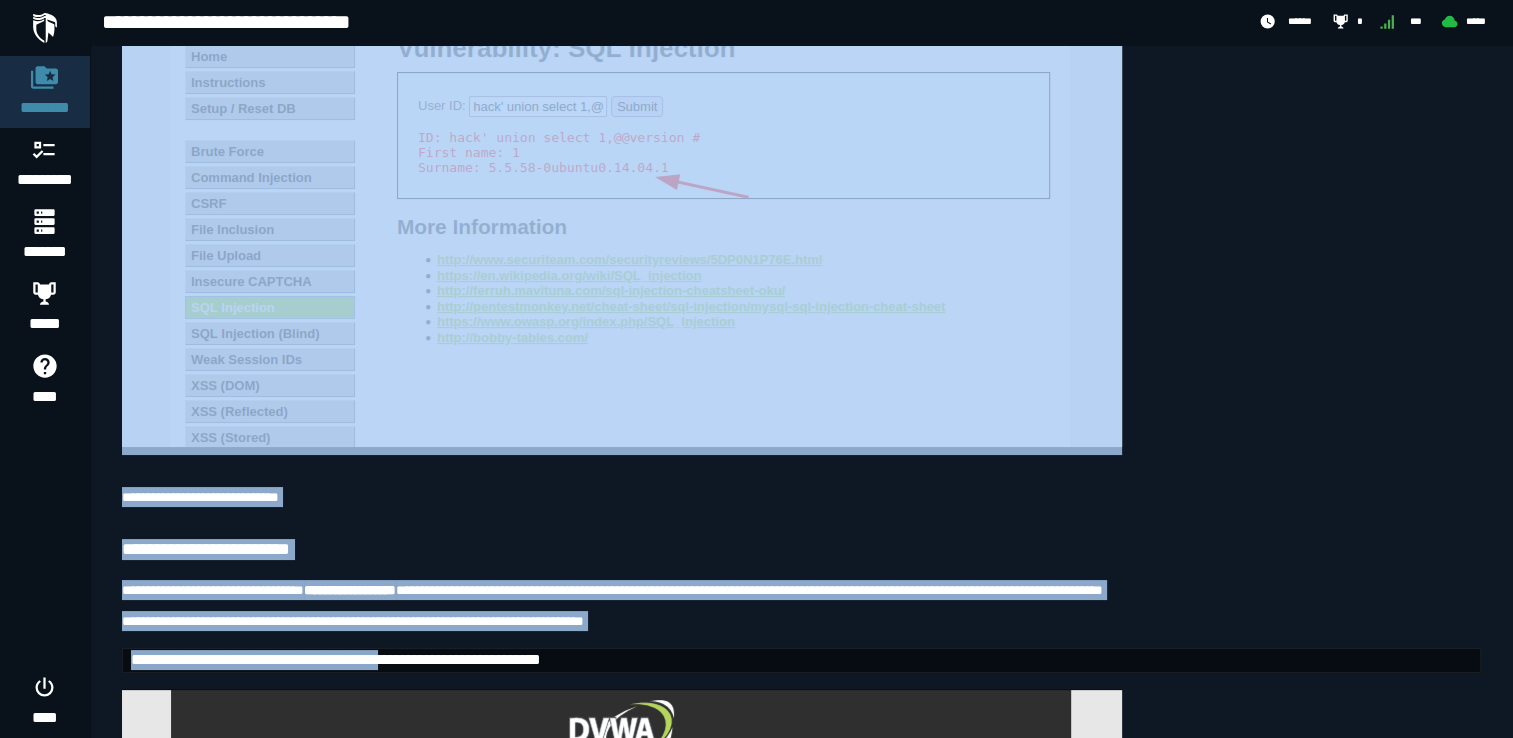 drag, startPoint x: 111, startPoint y: 114, endPoint x: 528, endPoint y: 714, distance: 730.67706 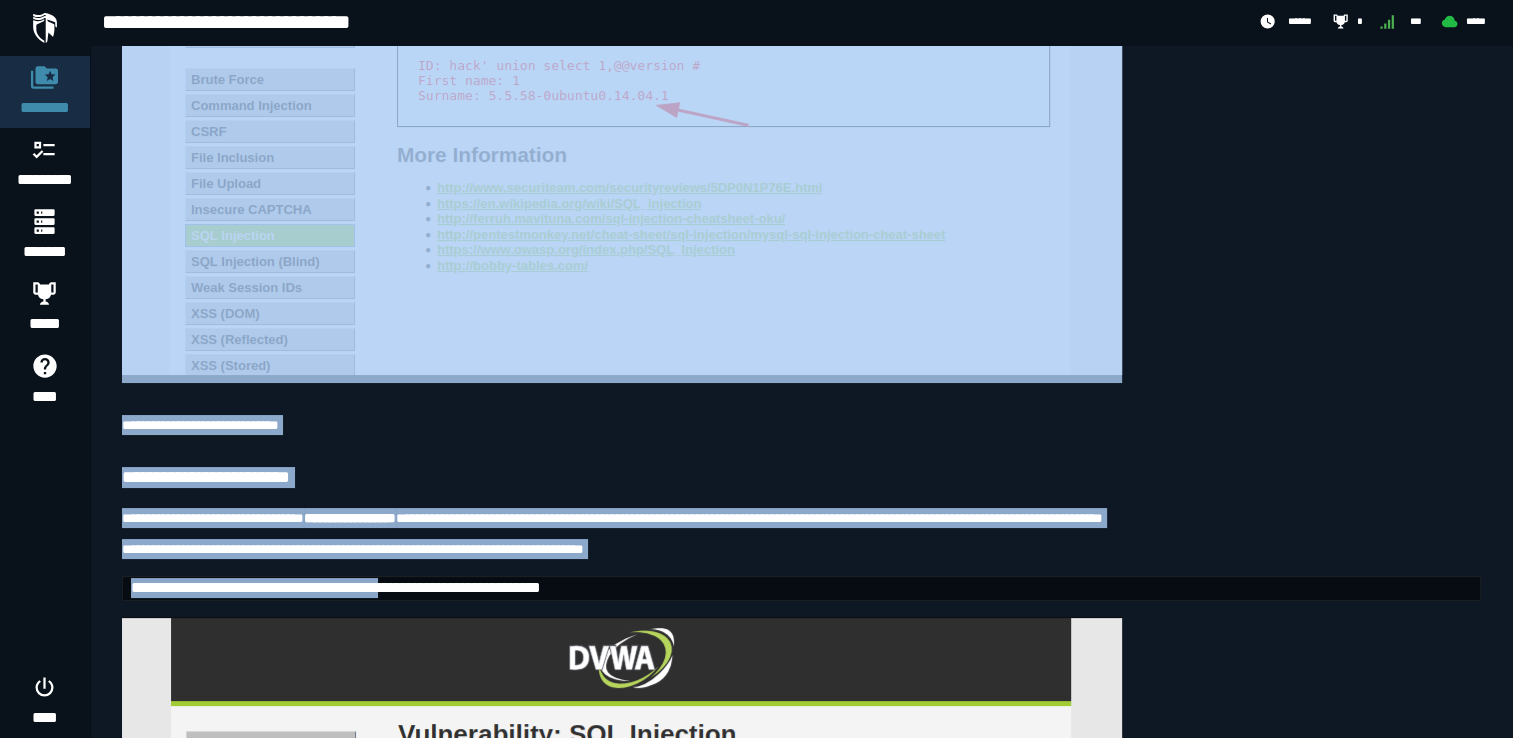 scroll, scrollTop: 4326, scrollLeft: 0, axis: vertical 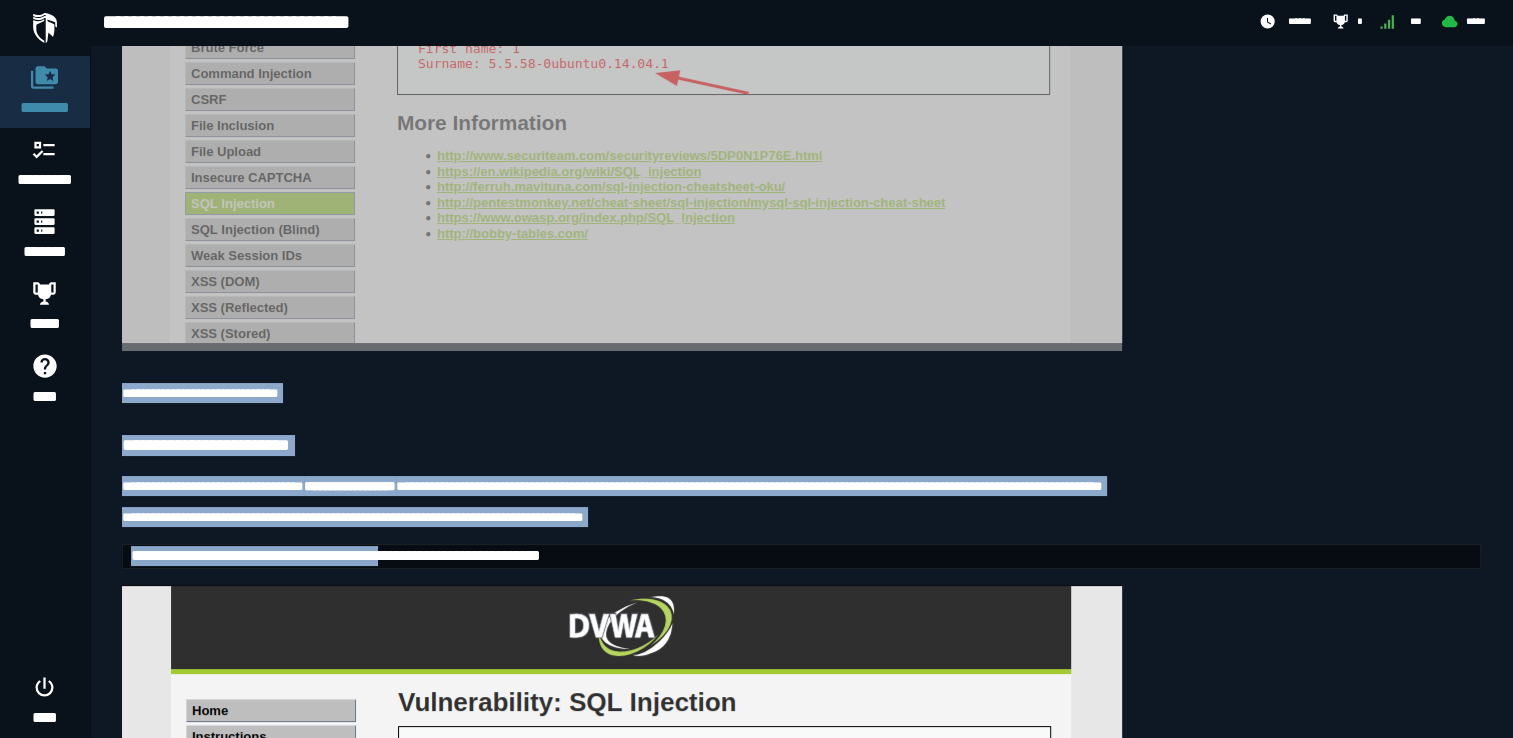 click on "**********" at bounding box center (801, 517) 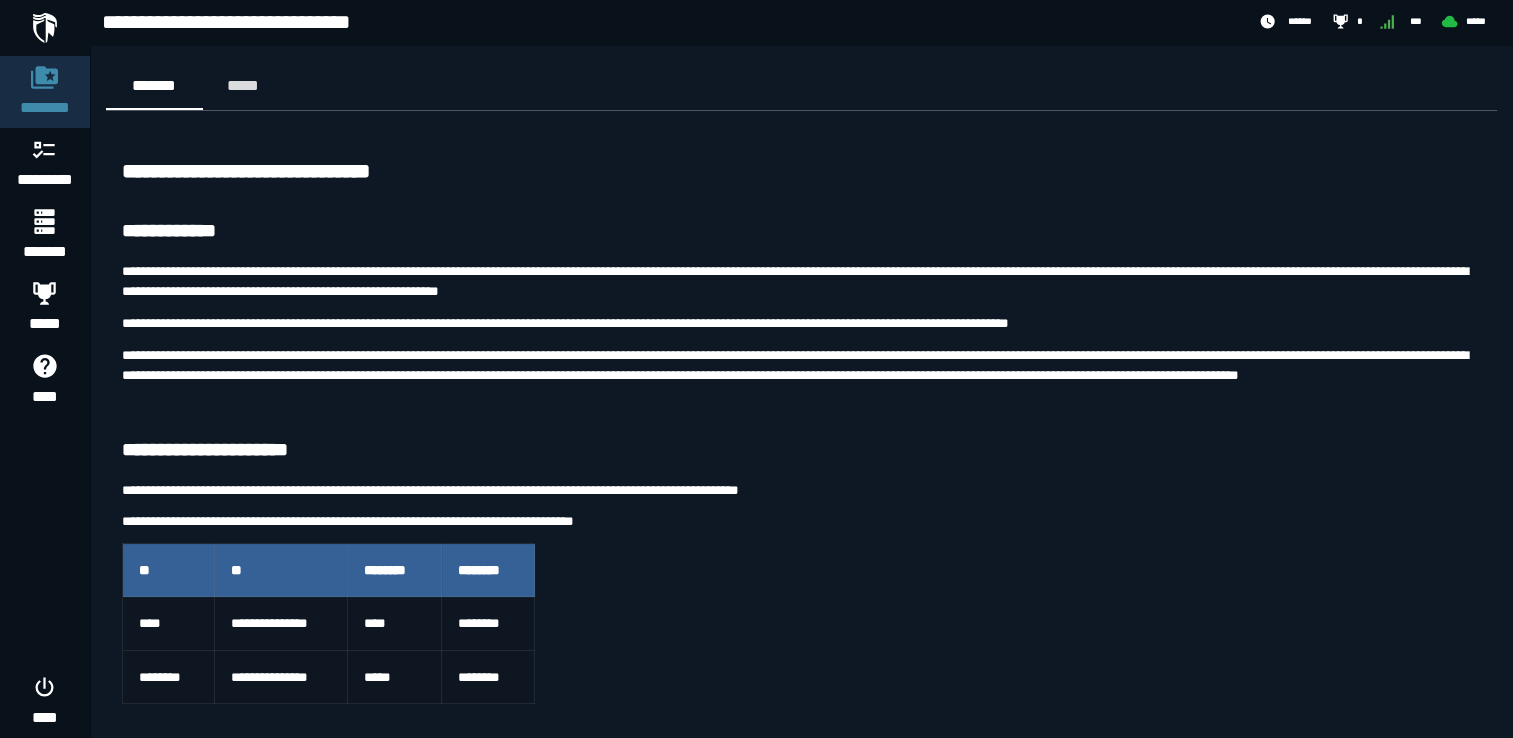 scroll, scrollTop: 0, scrollLeft: 0, axis: both 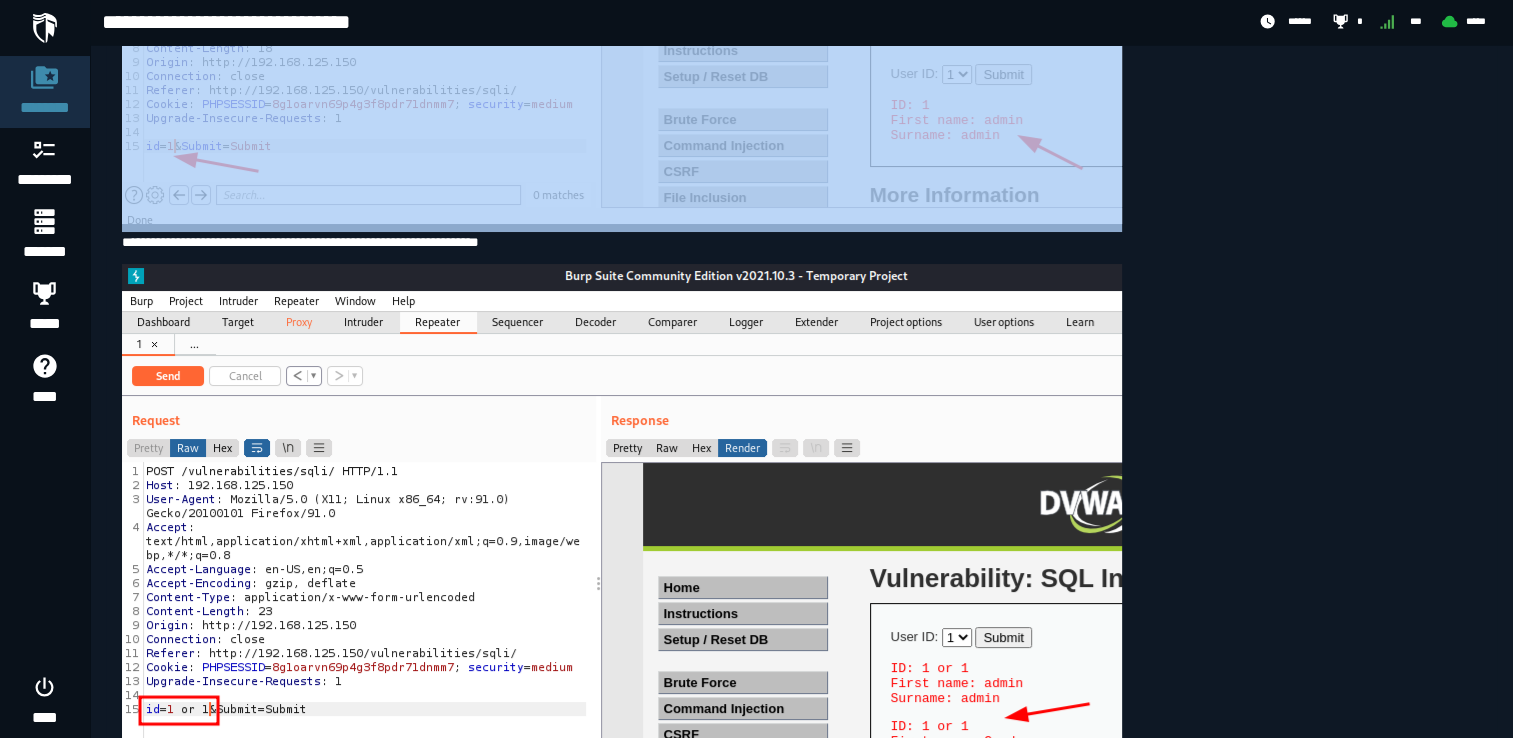 drag, startPoint x: 116, startPoint y: 286, endPoint x: 424, endPoint y: 430, distance: 340 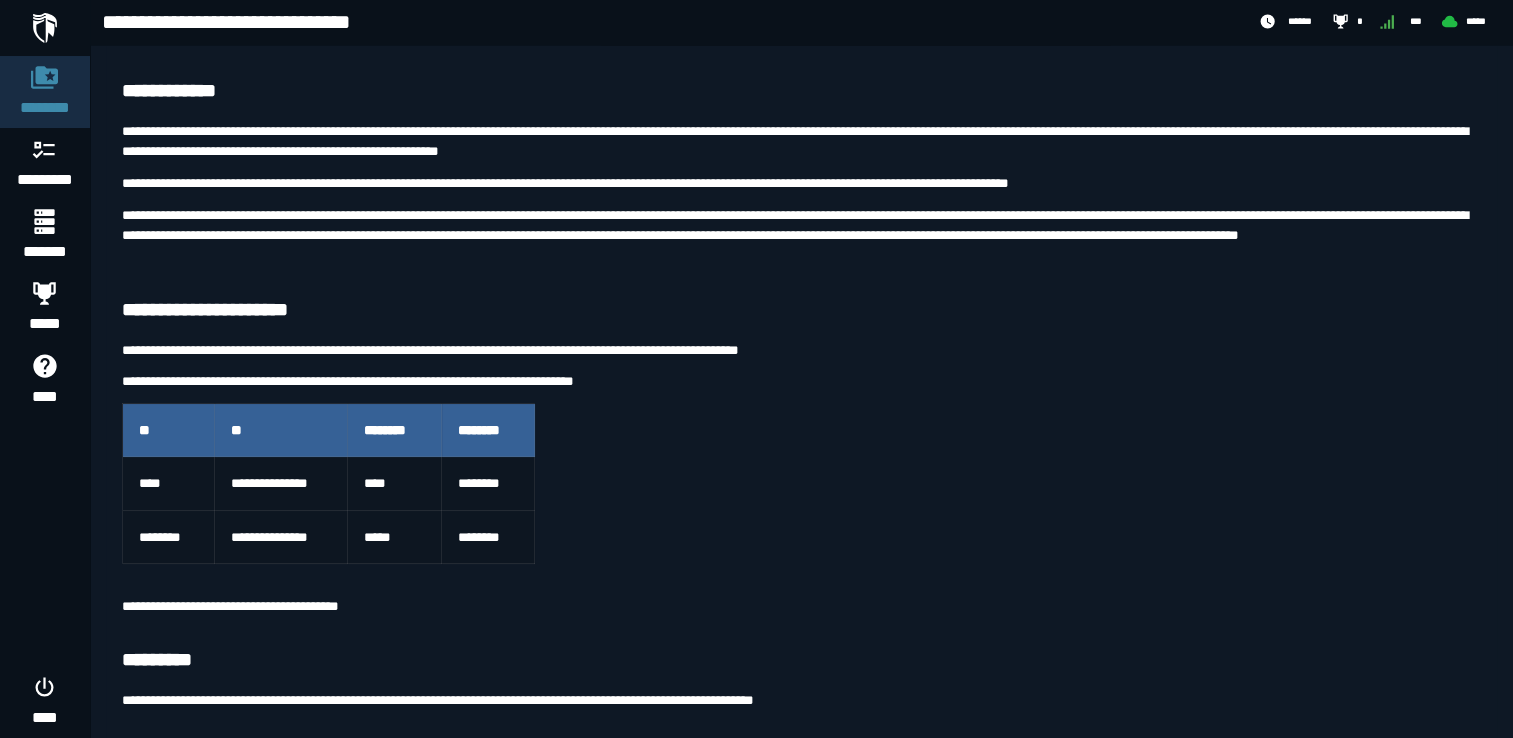 scroll, scrollTop: 164, scrollLeft: 0, axis: vertical 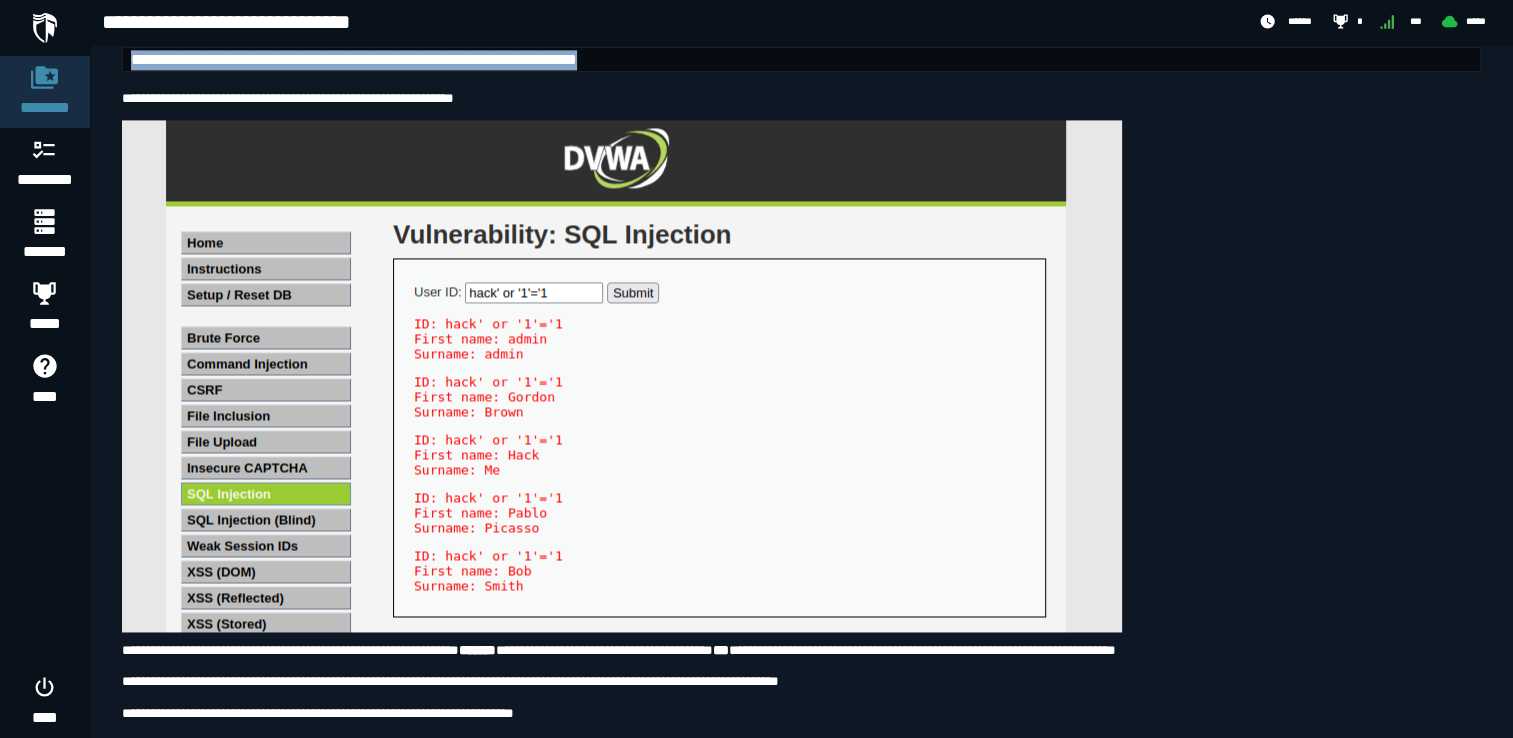 drag, startPoint x: 120, startPoint y: 110, endPoint x: 459, endPoint y: 598, distance: 594.19275 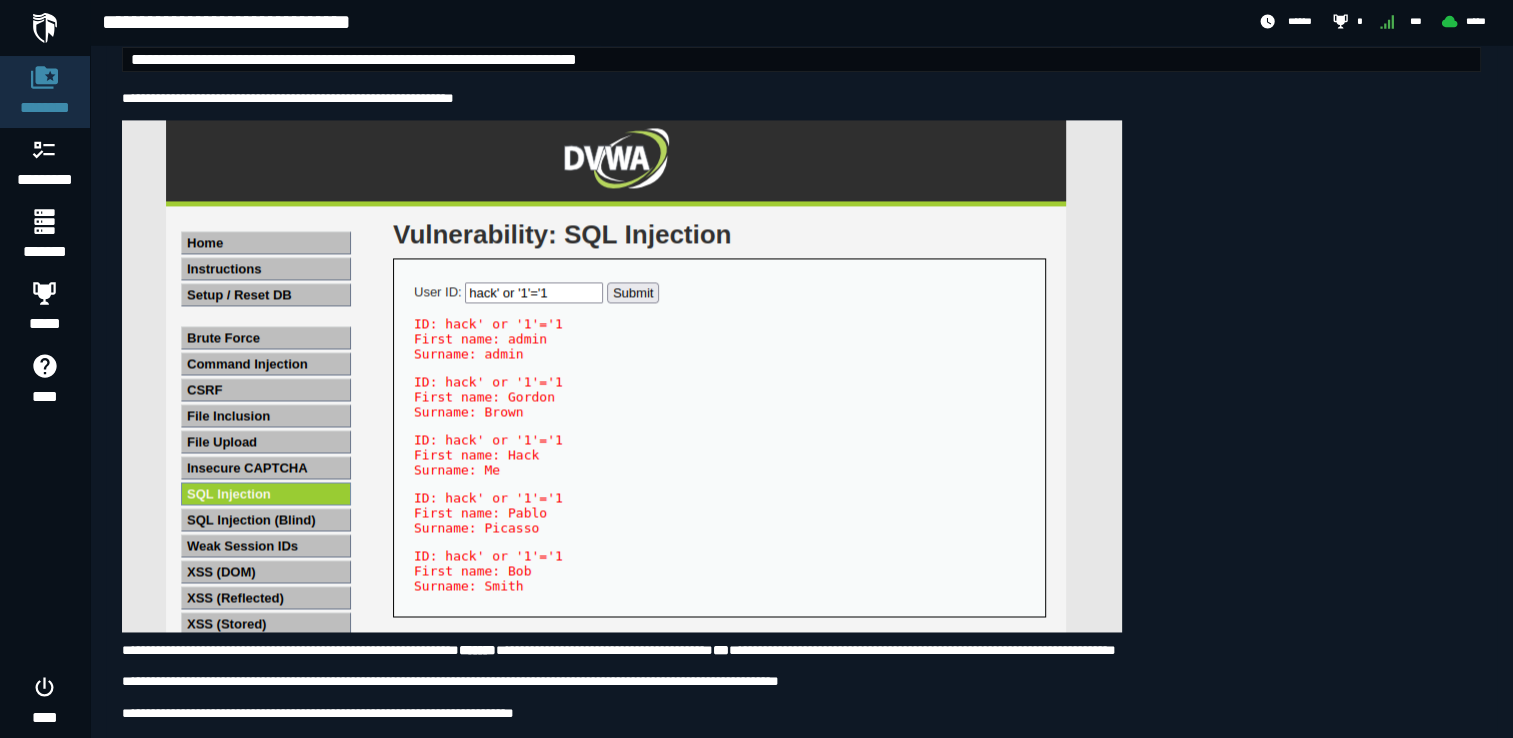 click on "**********" at bounding box center (801, 4544) 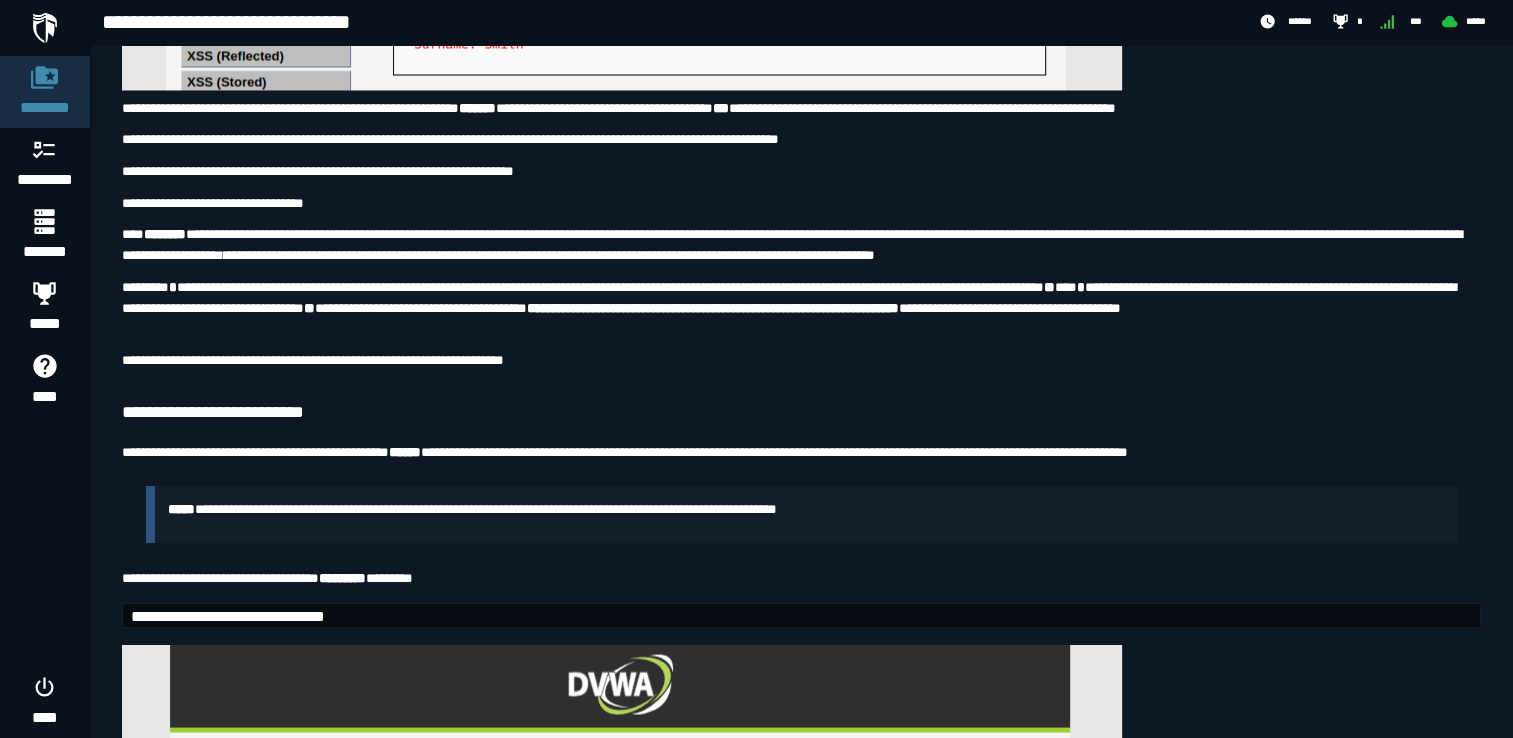 scroll, scrollTop: 3516, scrollLeft: 0, axis: vertical 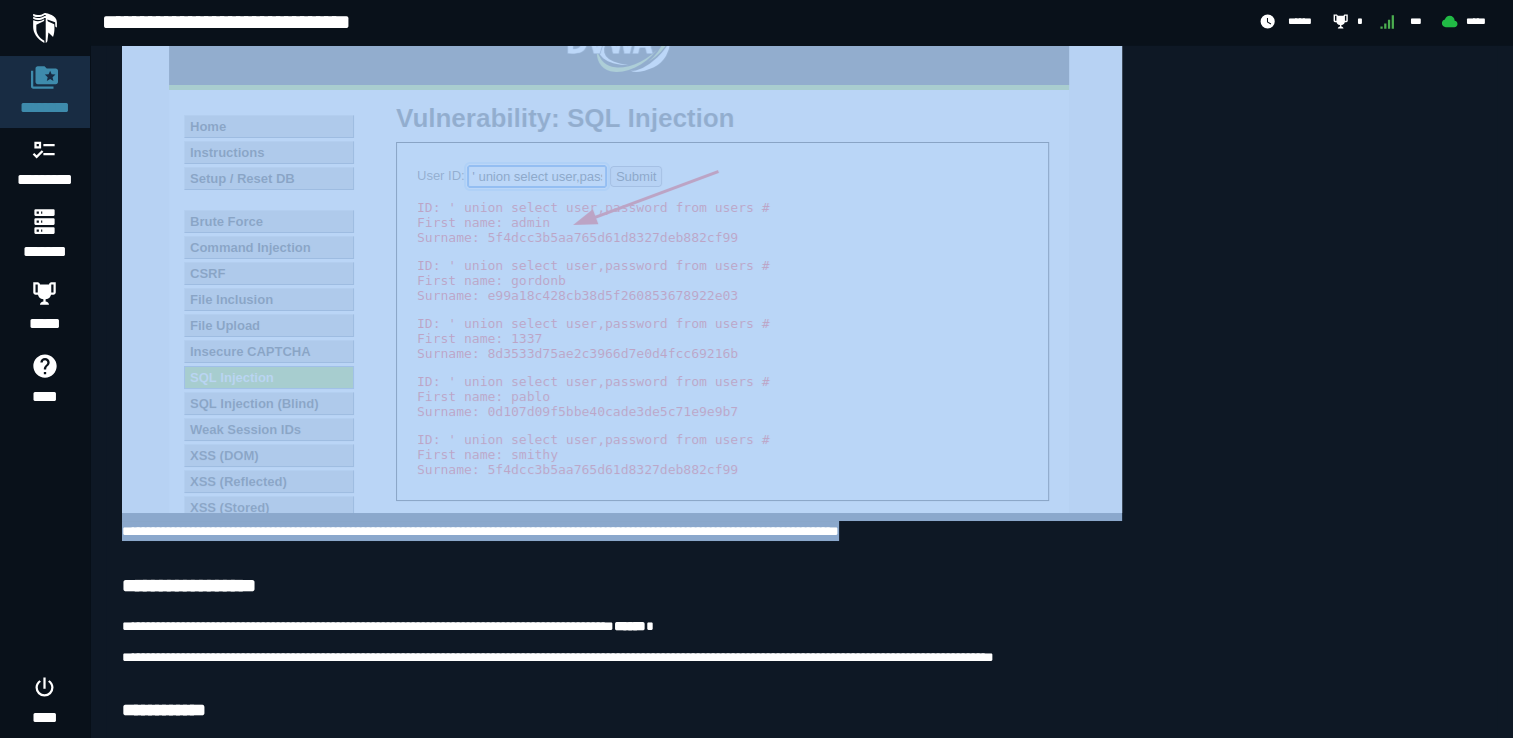 drag, startPoint x: 108, startPoint y: 158, endPoint x: 1023, endPoint y: 662, distance: 1044.6248 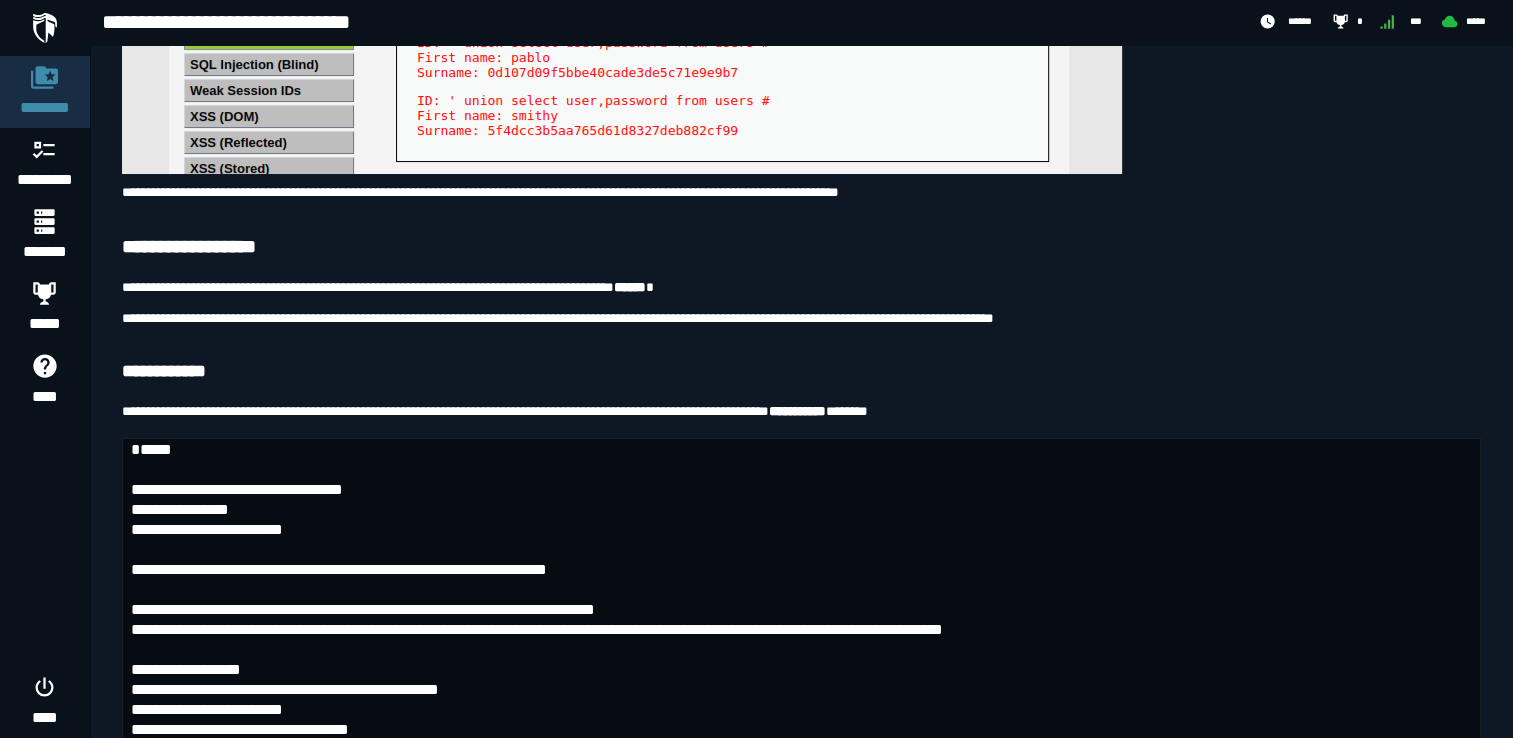 scroll, scrollTop: 7528, scrollLeft: 0, axis: vertical 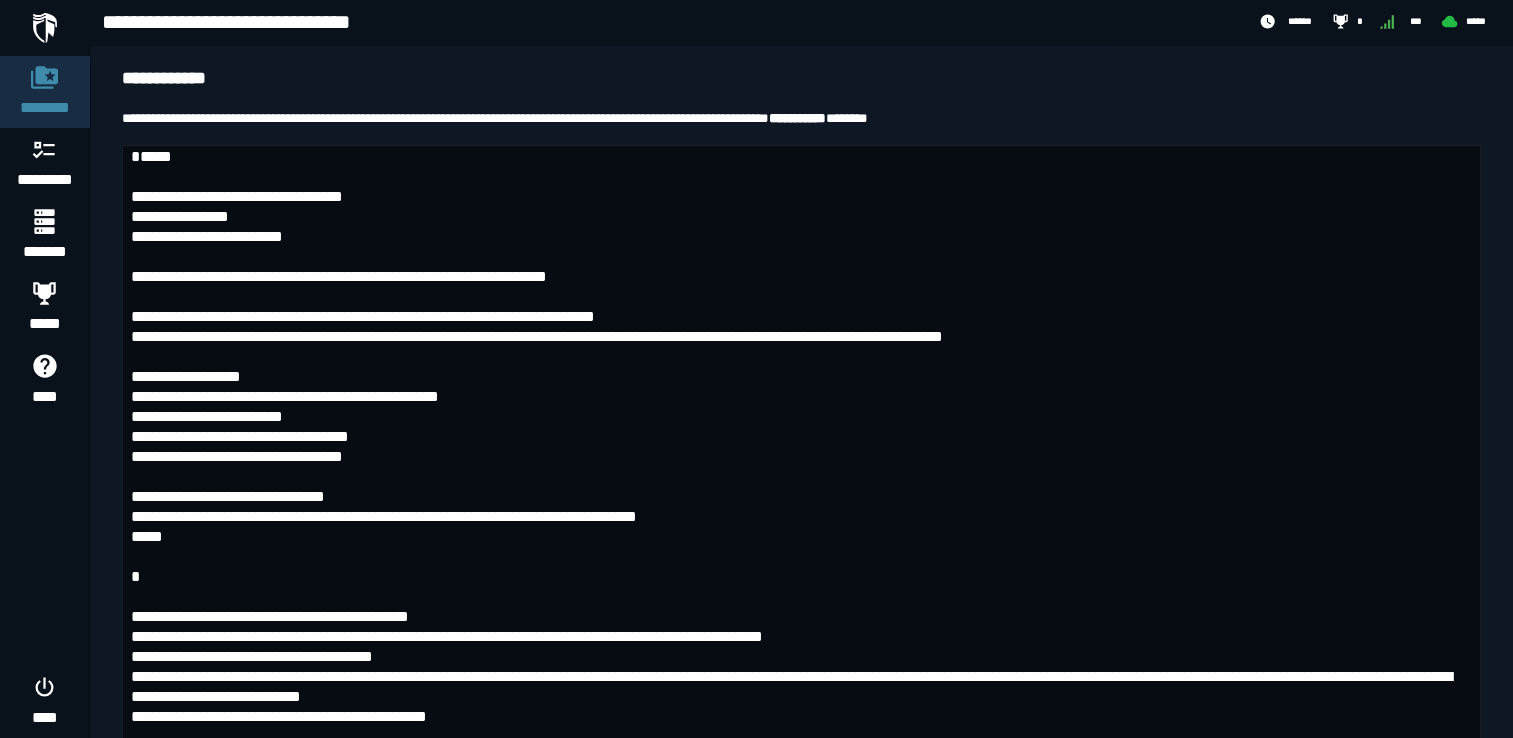 click on "**********" at bounding box center [801, -305] 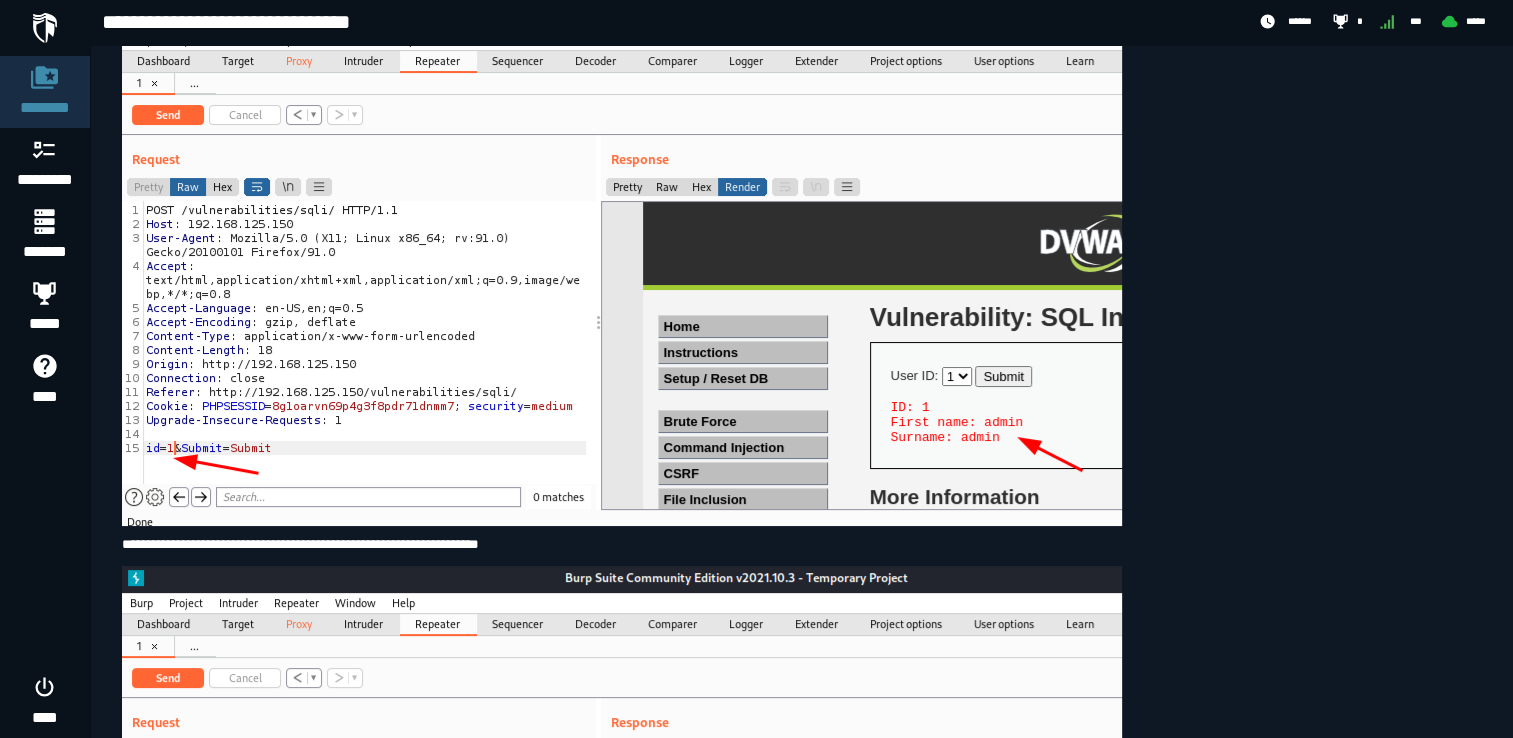 scroll, scrollTop: 8763, scrollLeft: 0, axis: vertical 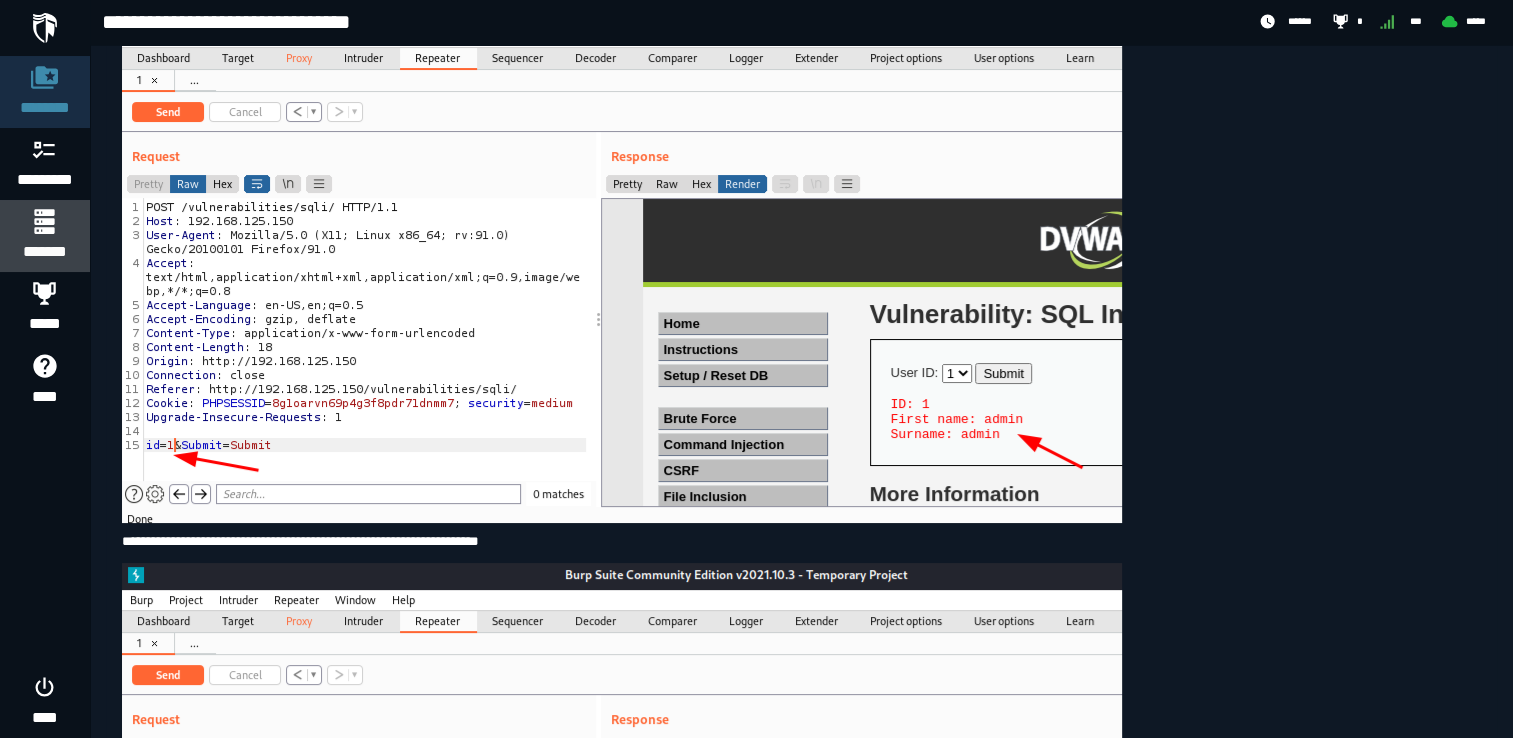 click on "*******" 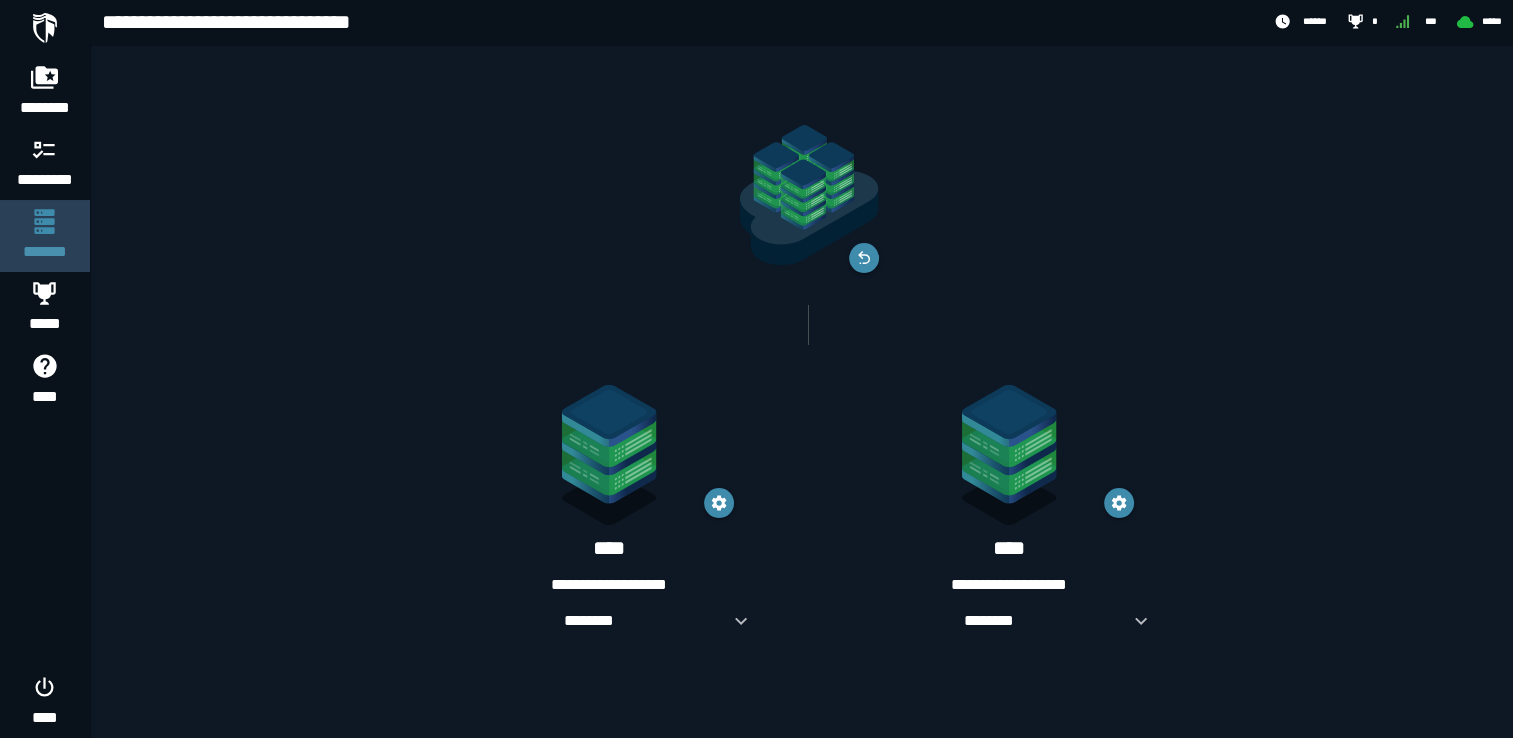 scroll, scrollTop: 0, scrollLeft: 0, axis: both 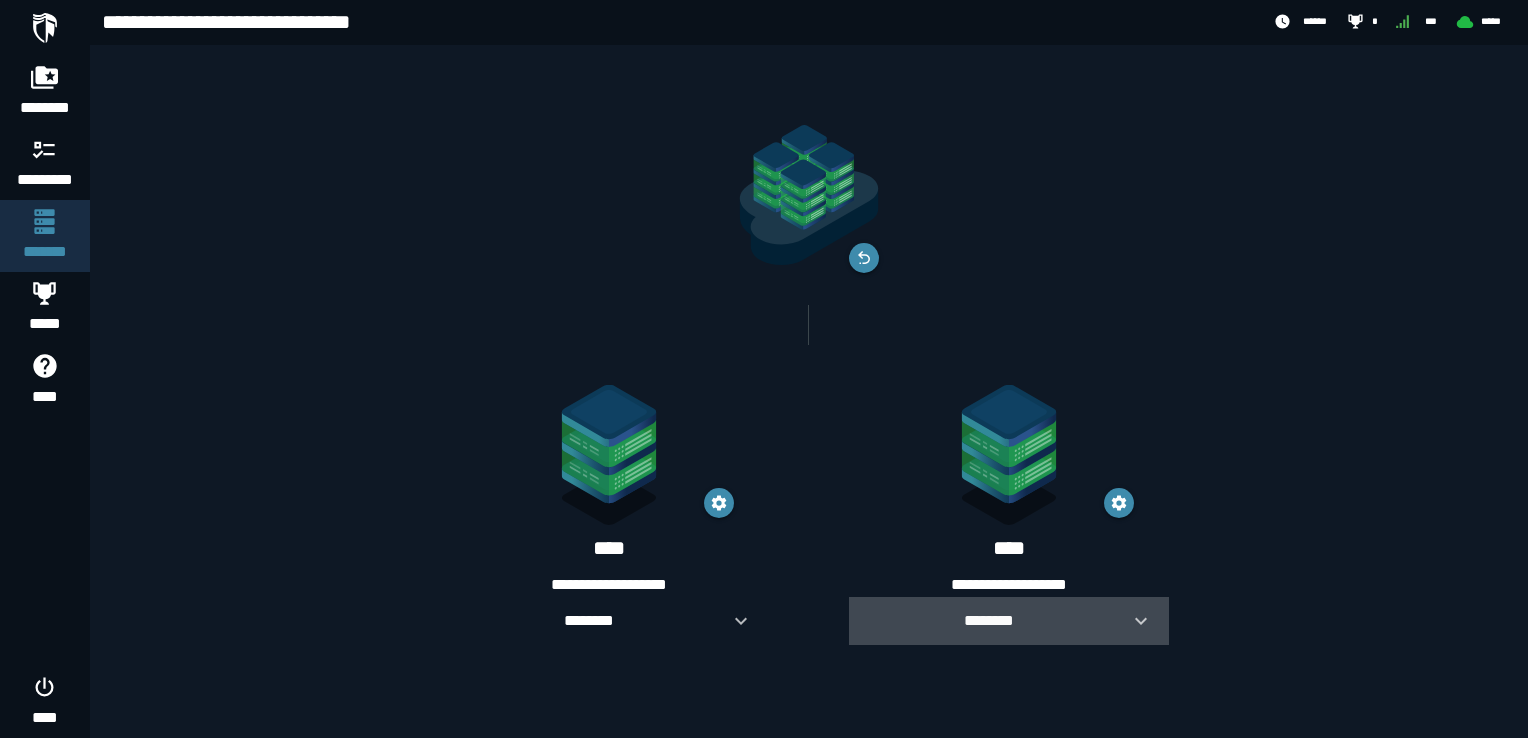 click 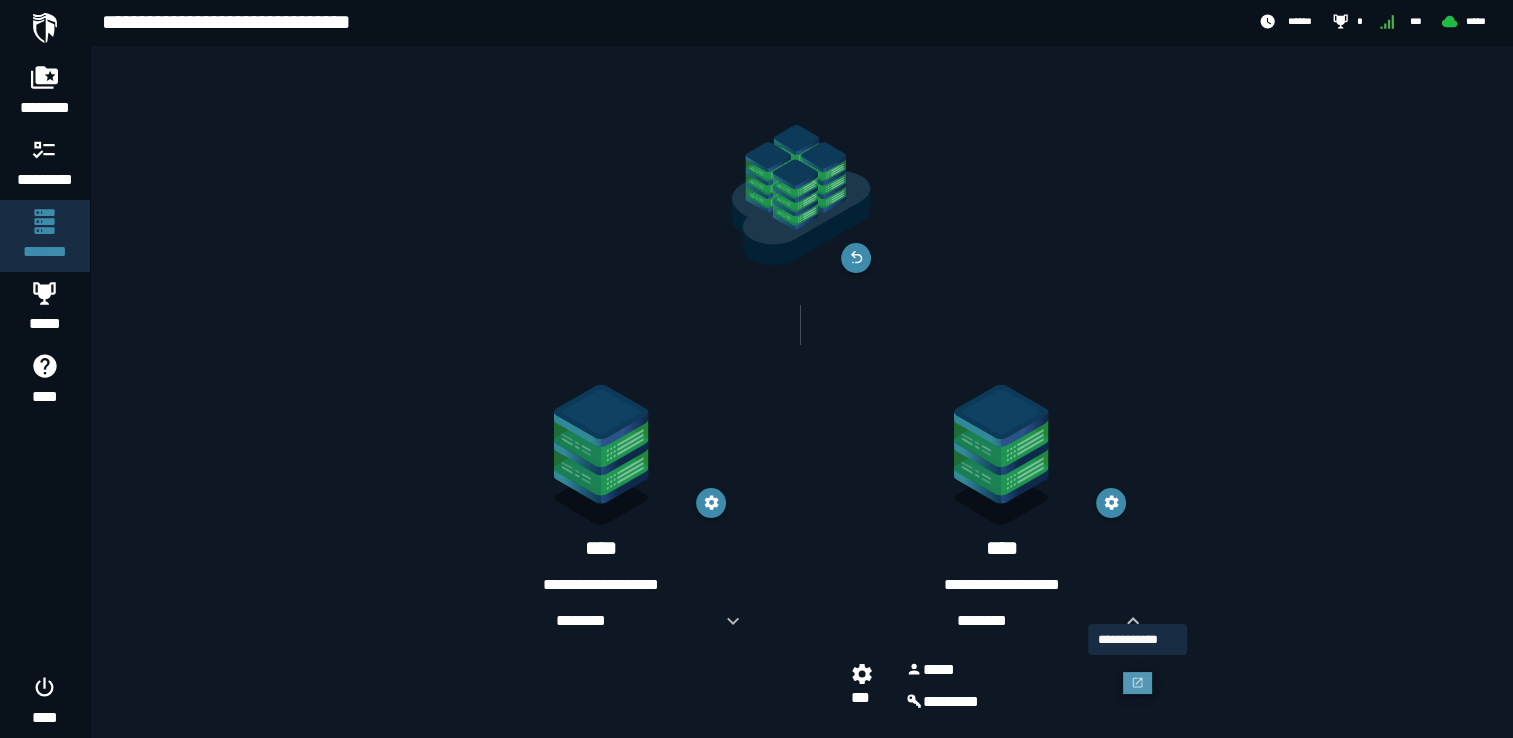click 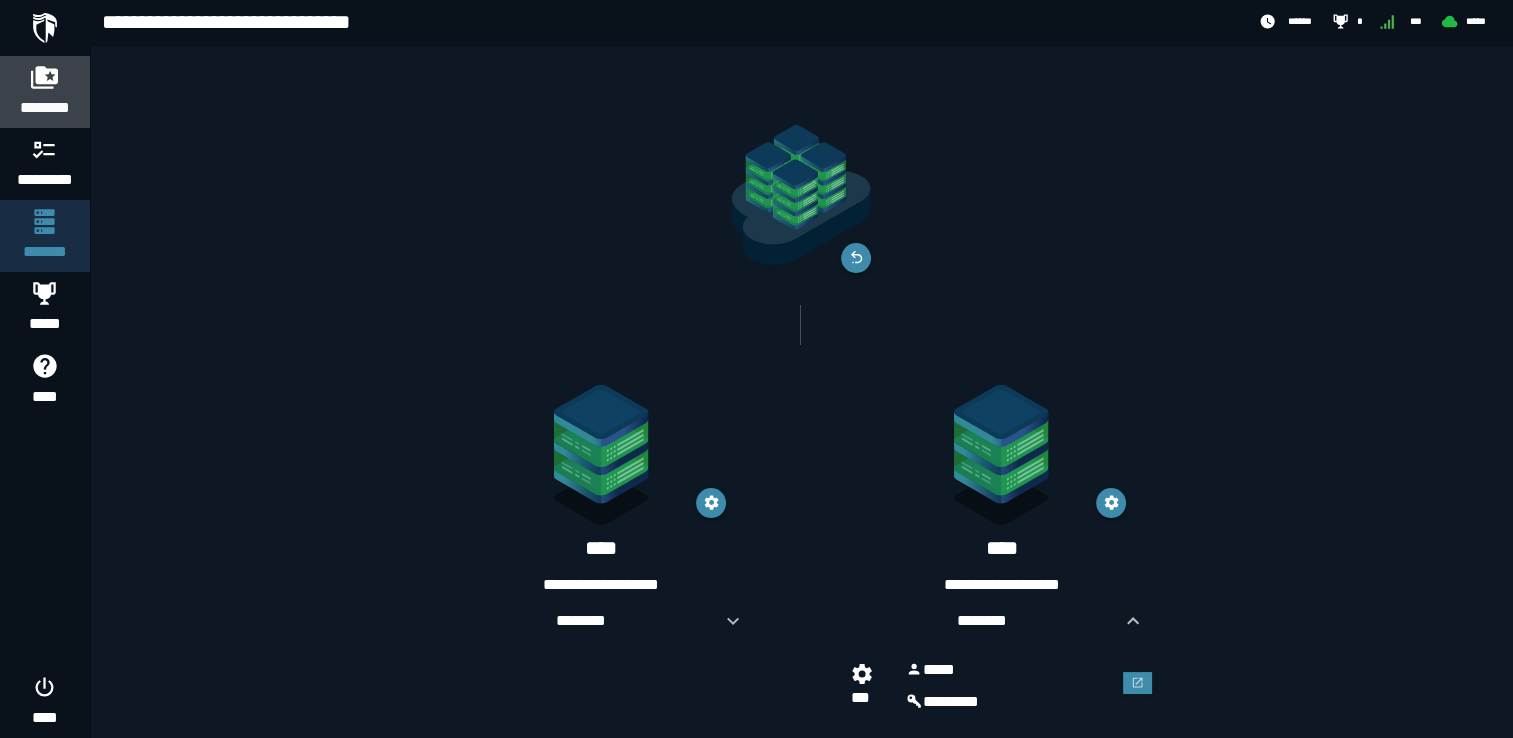 click on "********" at bounding box center [45, 108] 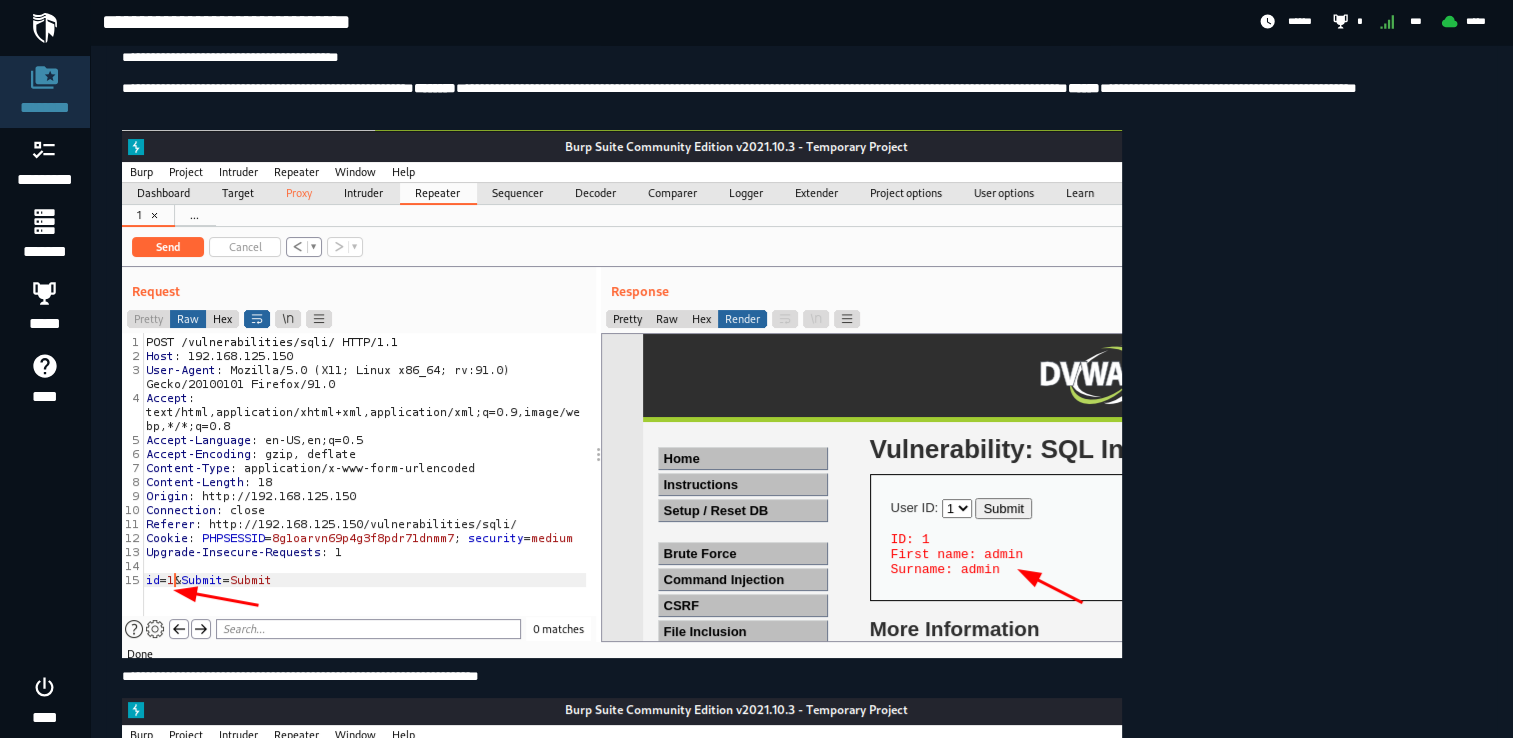 scroll, scrollTop: 8644, scrollLeft: 0, axis: vertical 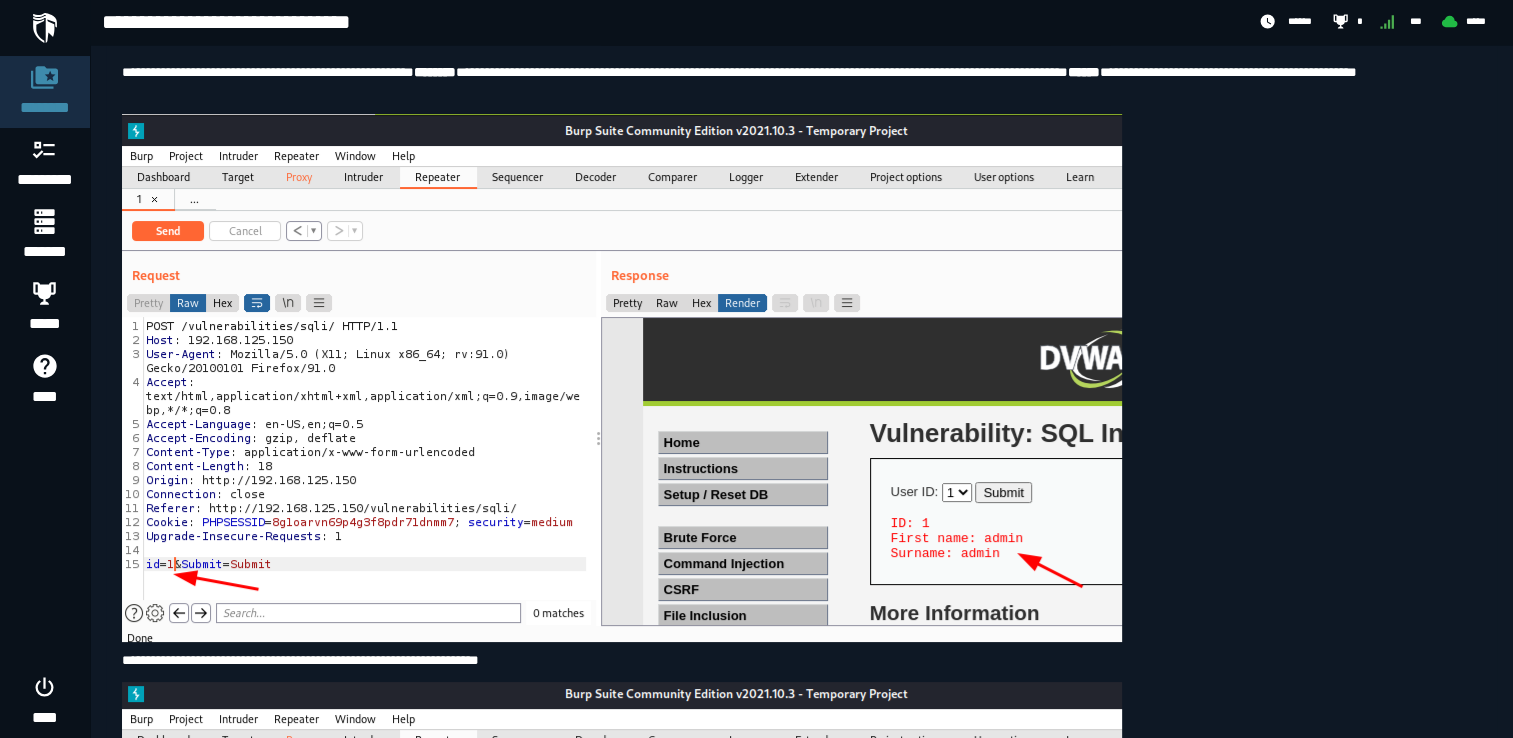click at bounding box center [622, 378] 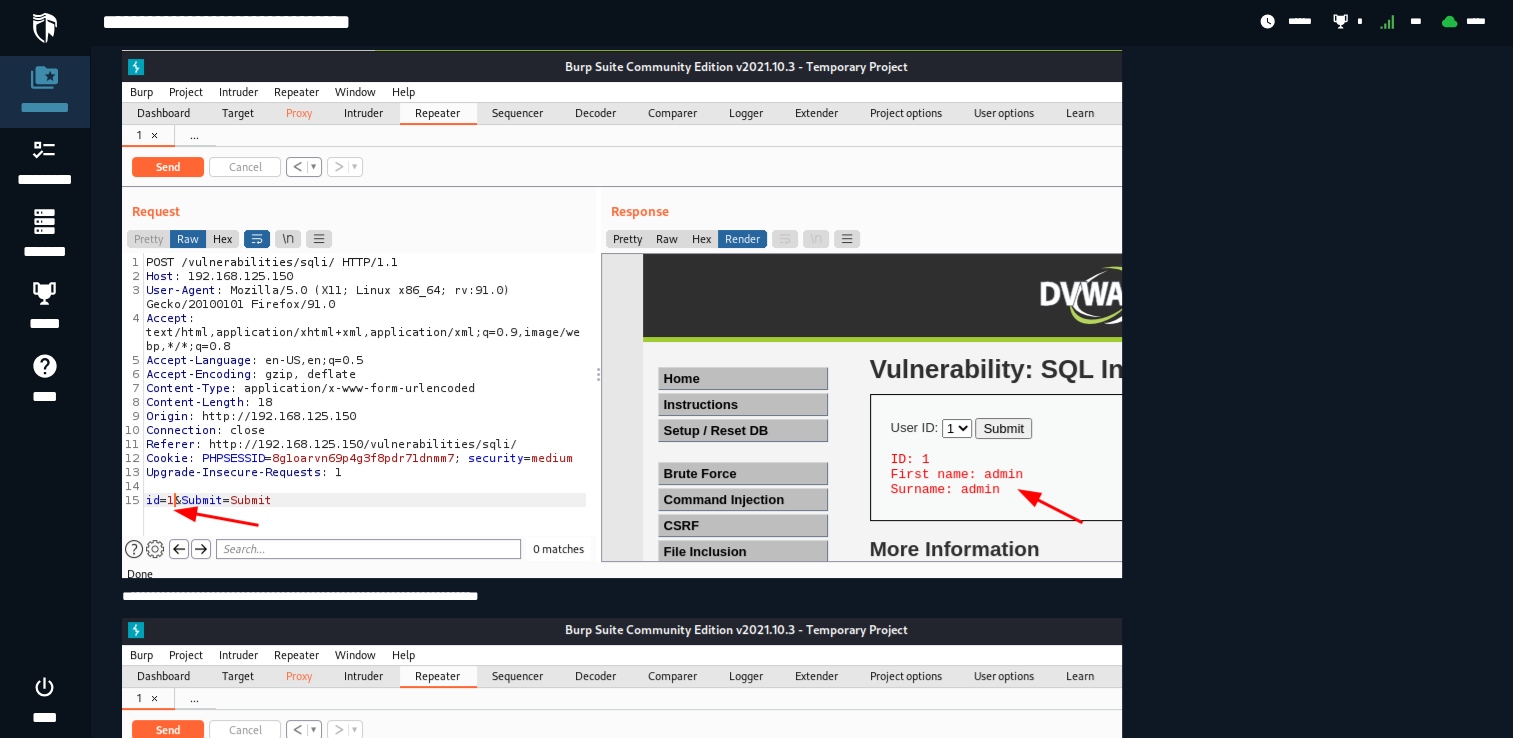 scroll, scrollTop: 8723, scrollLeft: 0, axis: vertical 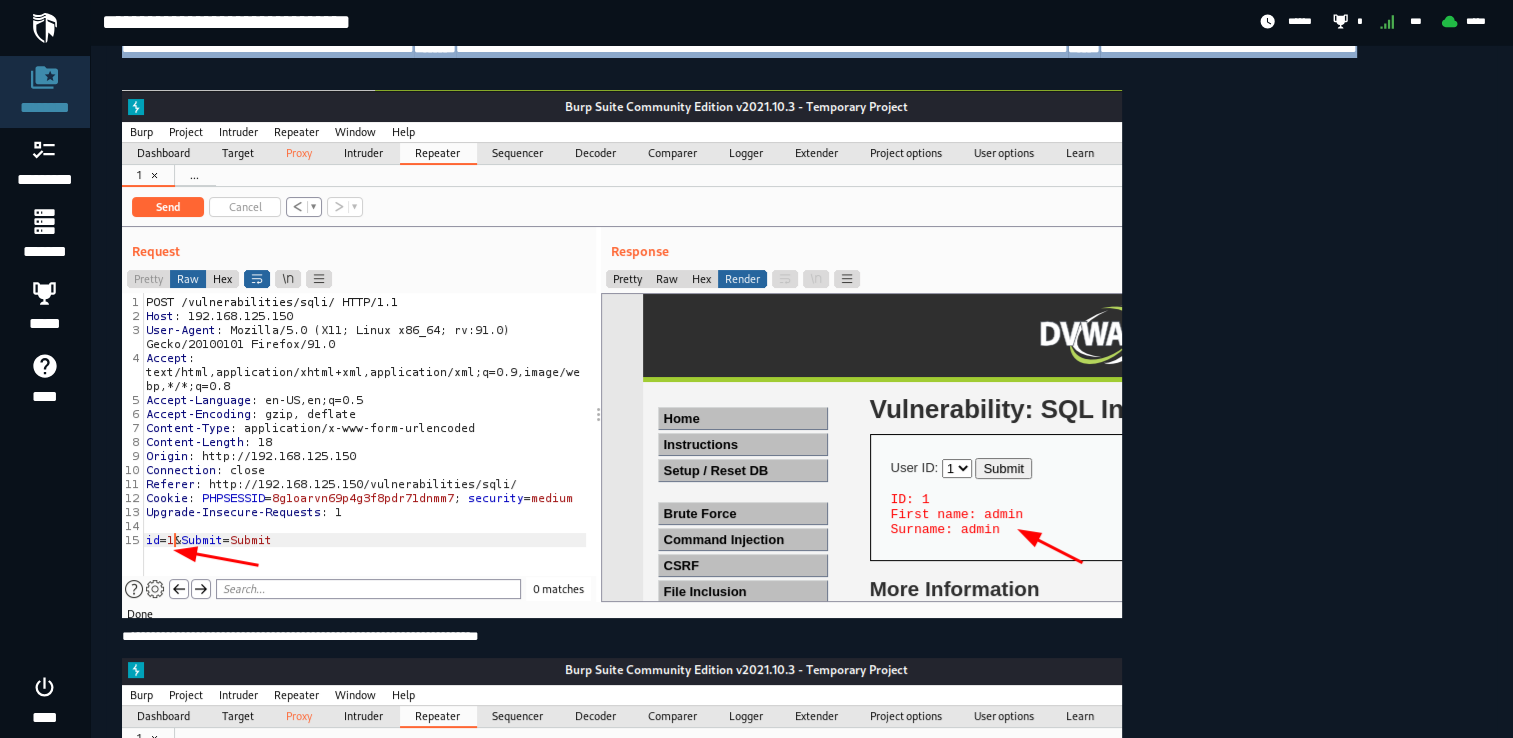 drag, startPoint x: 115, startPoint y: 118, endPoint x: 313, endPoint y: 224, distance: 224.58852 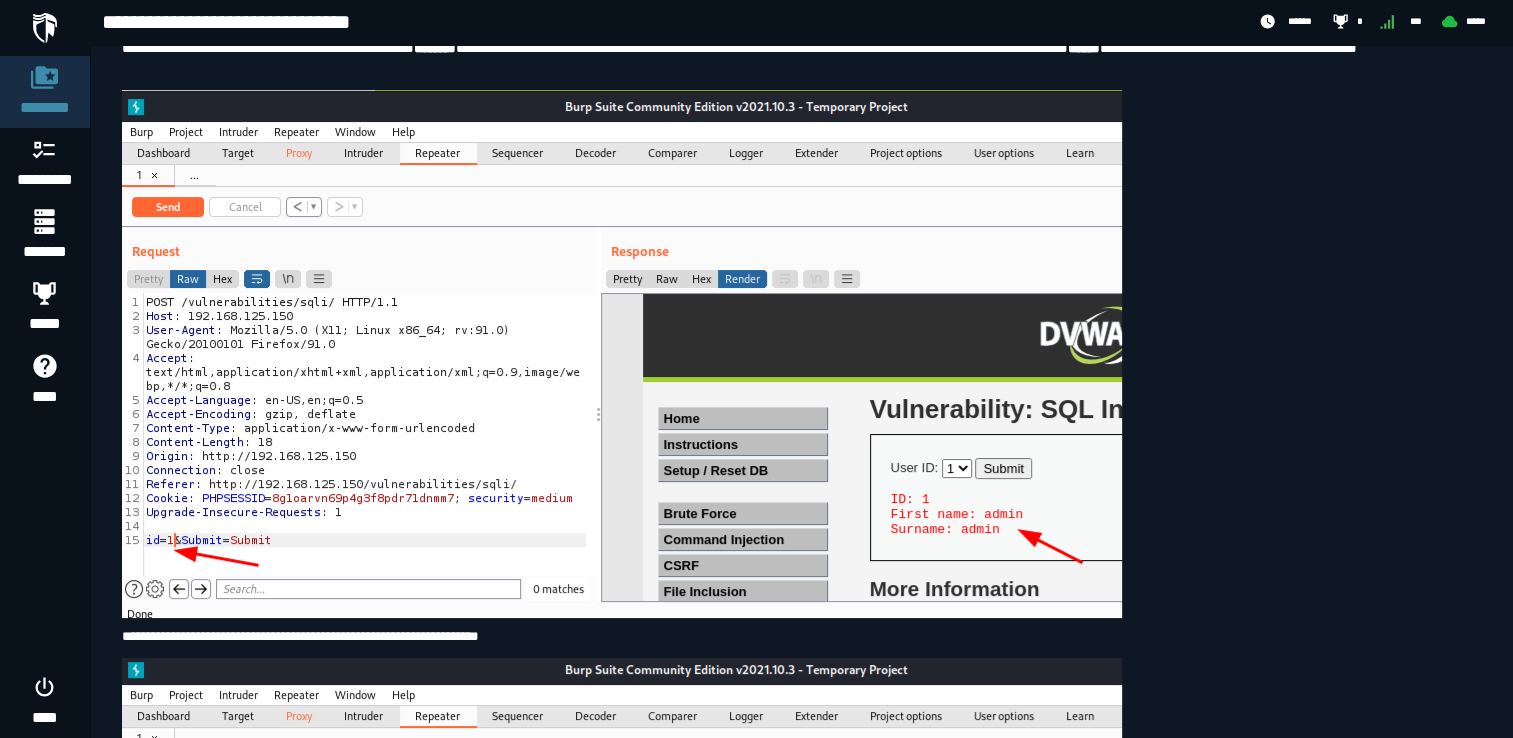 click on "**********" at bounding box center (801, -1156) 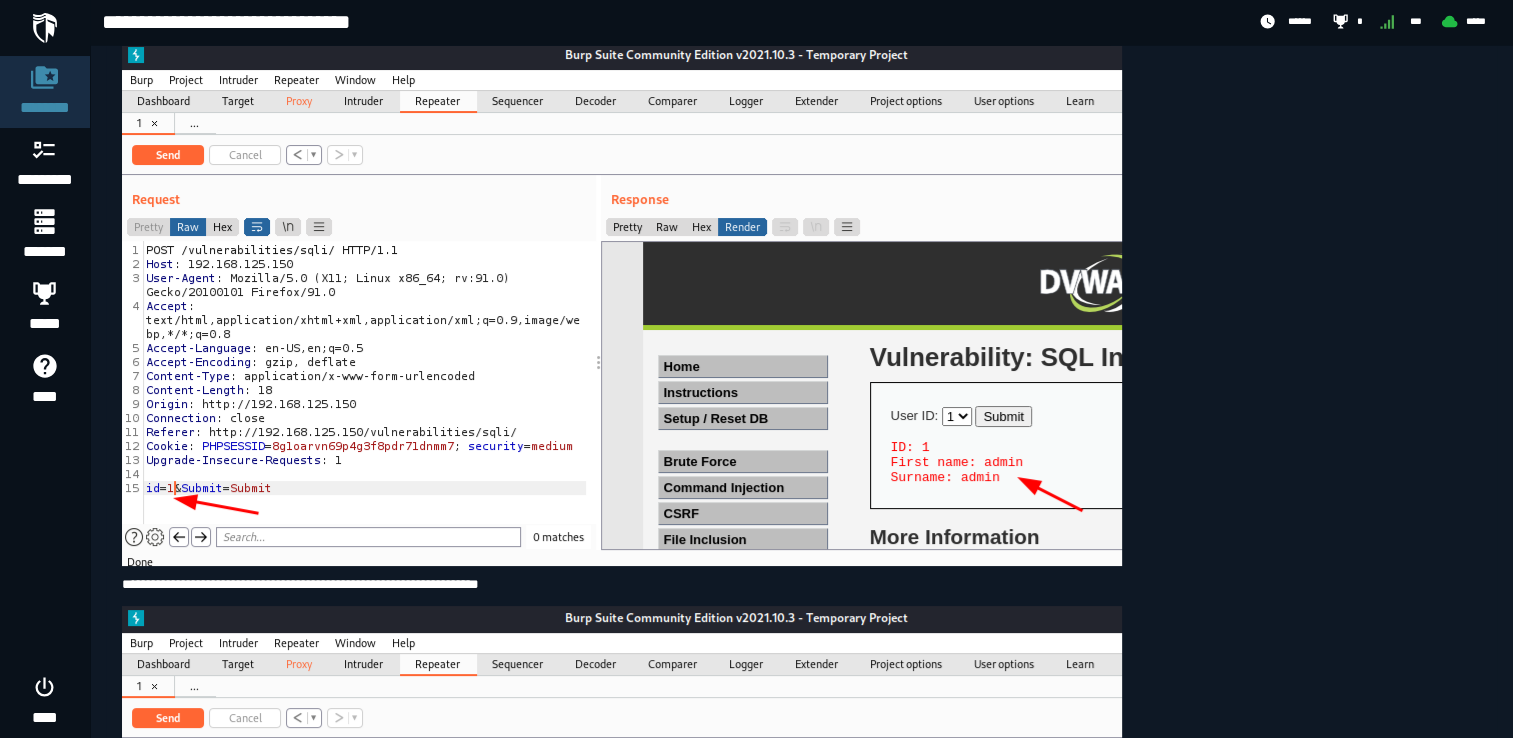 scroll, scrollTop: 8720, scrollLeft: 0, axis: vertical 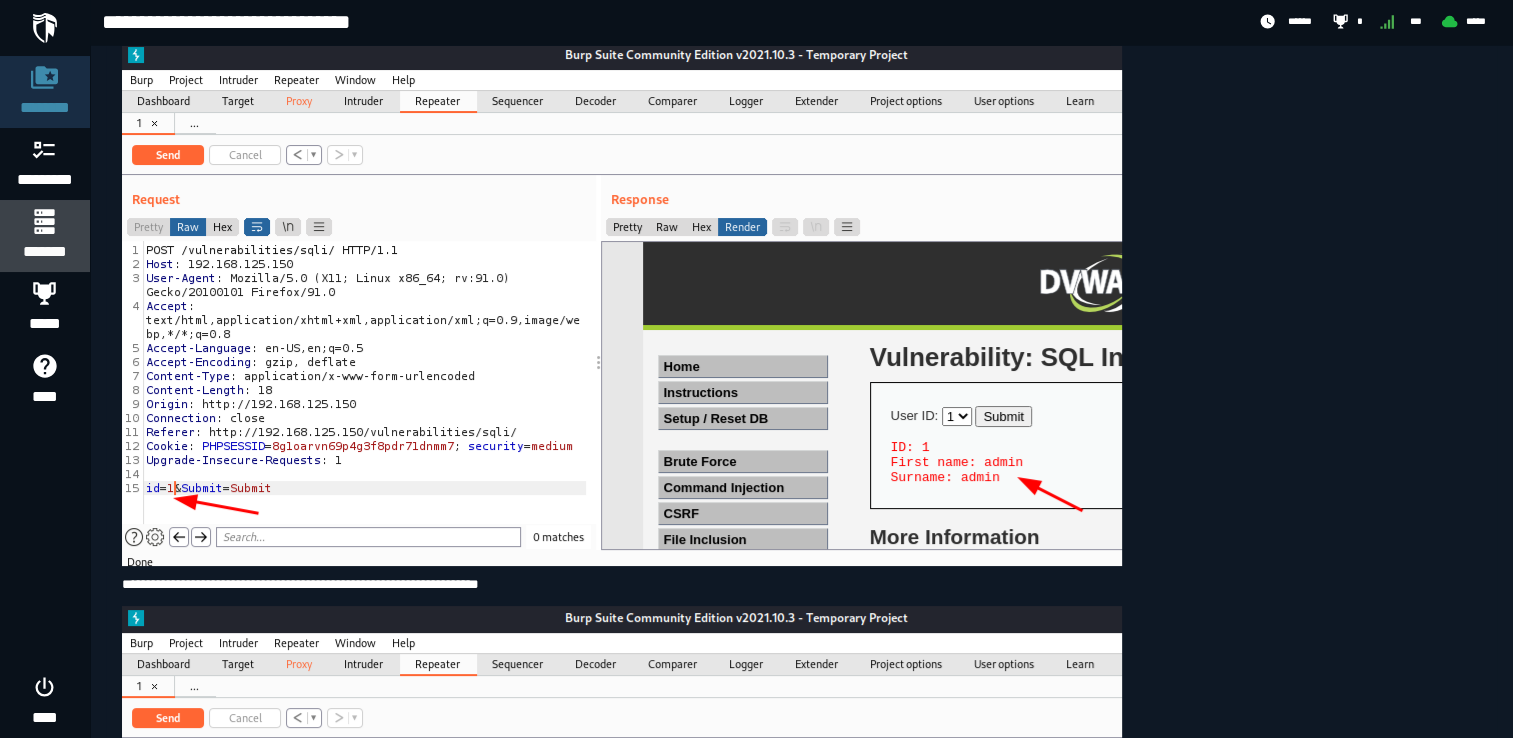 click 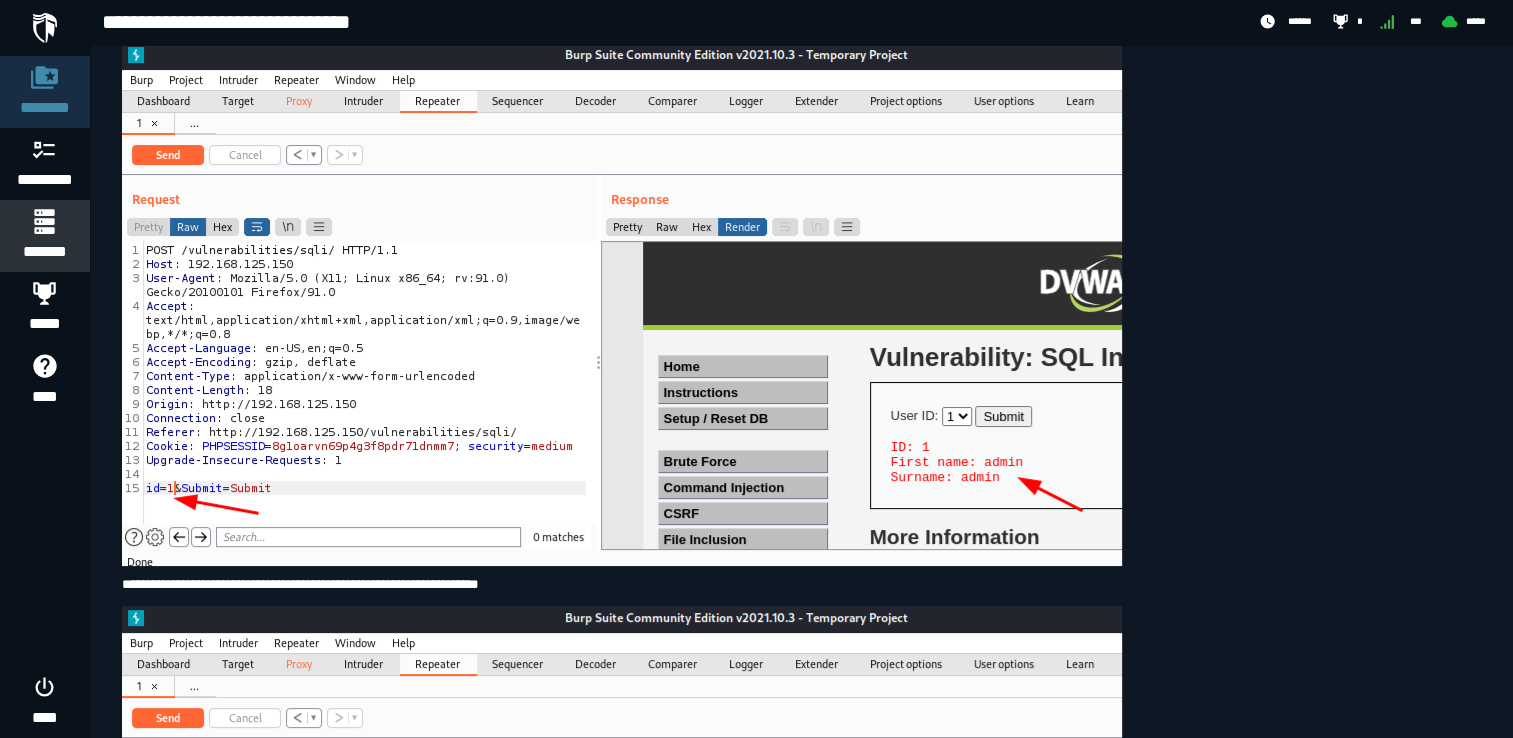 scroll, scrollTop: 0, scrollLeft: 0, axis: both 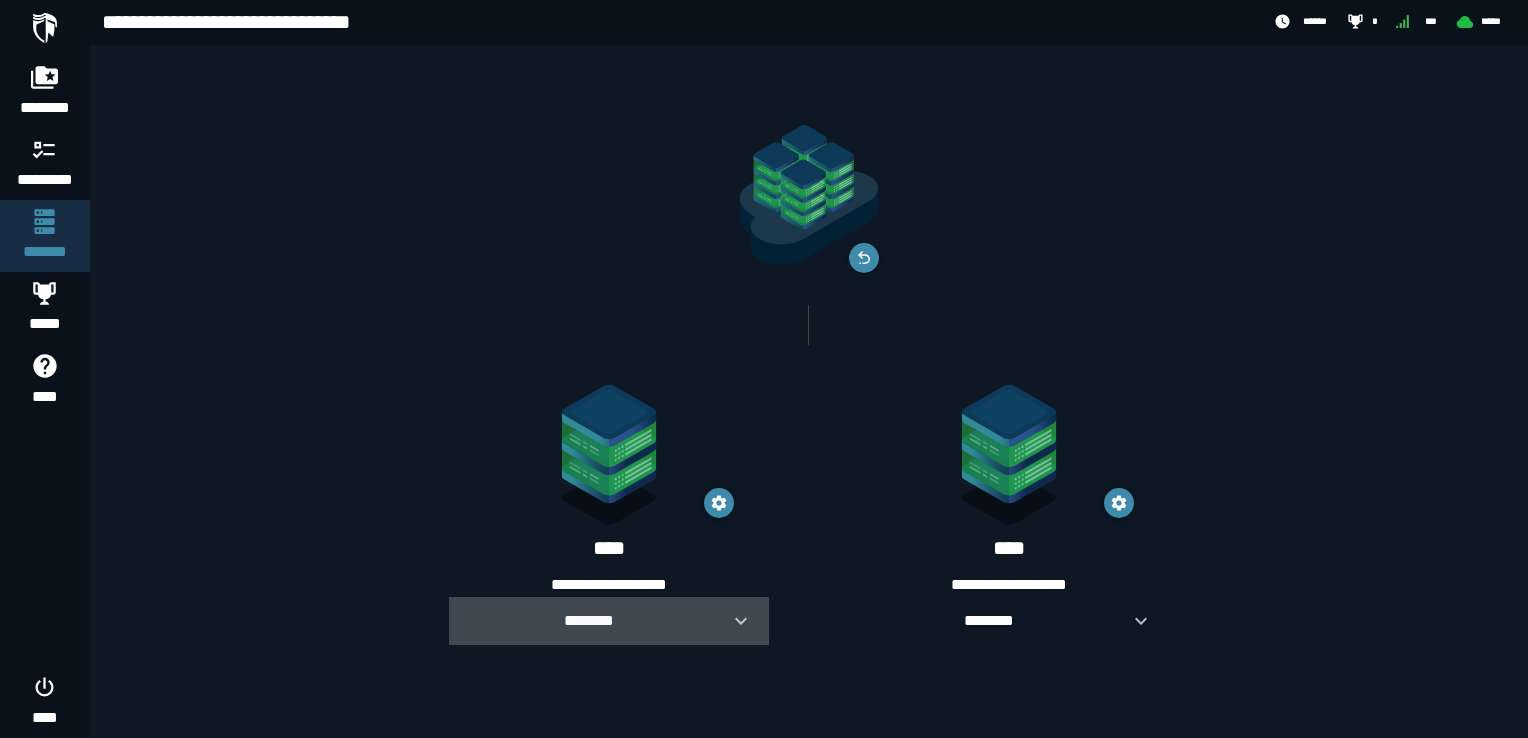 click 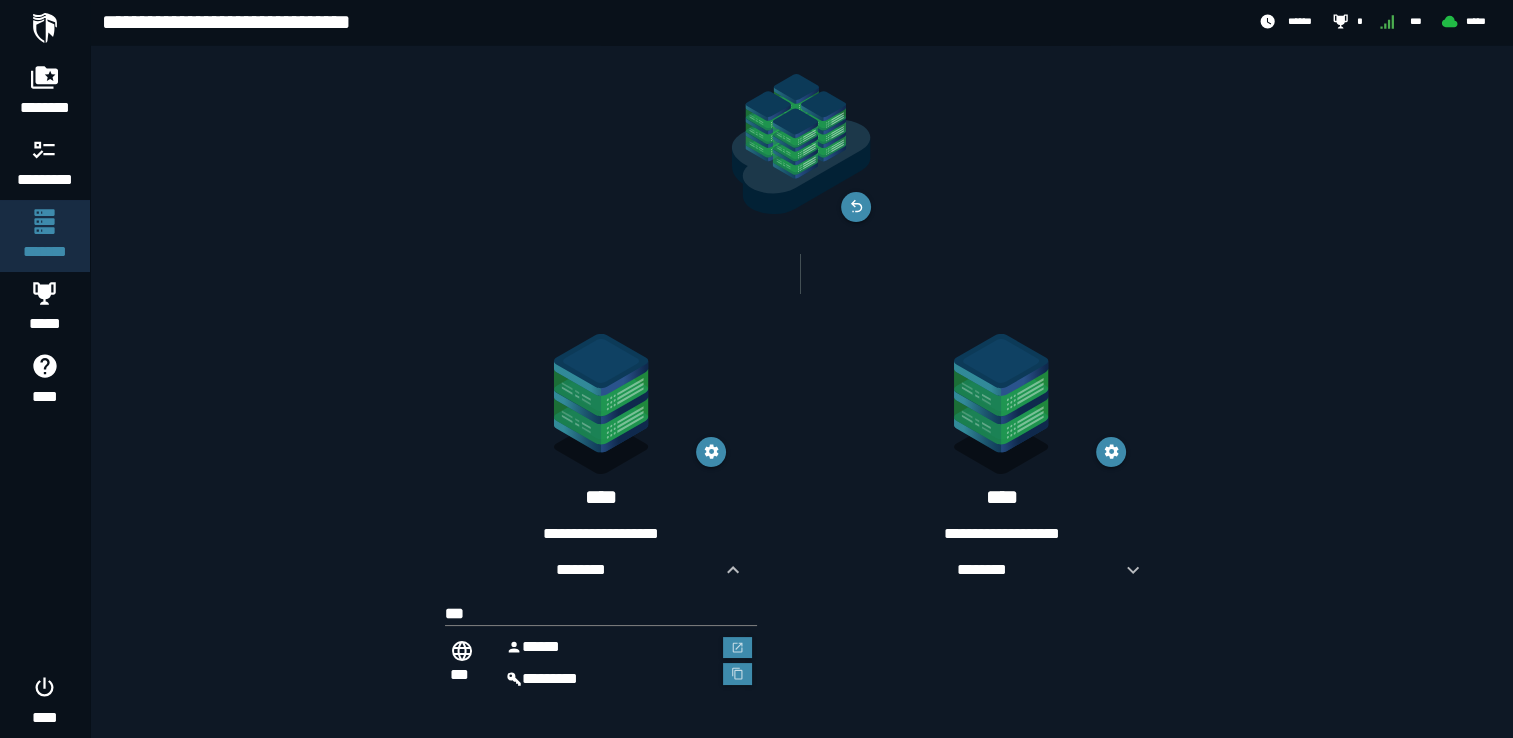 scroll, scrollTop: 61, scrollLeft: 0, axis: vertical 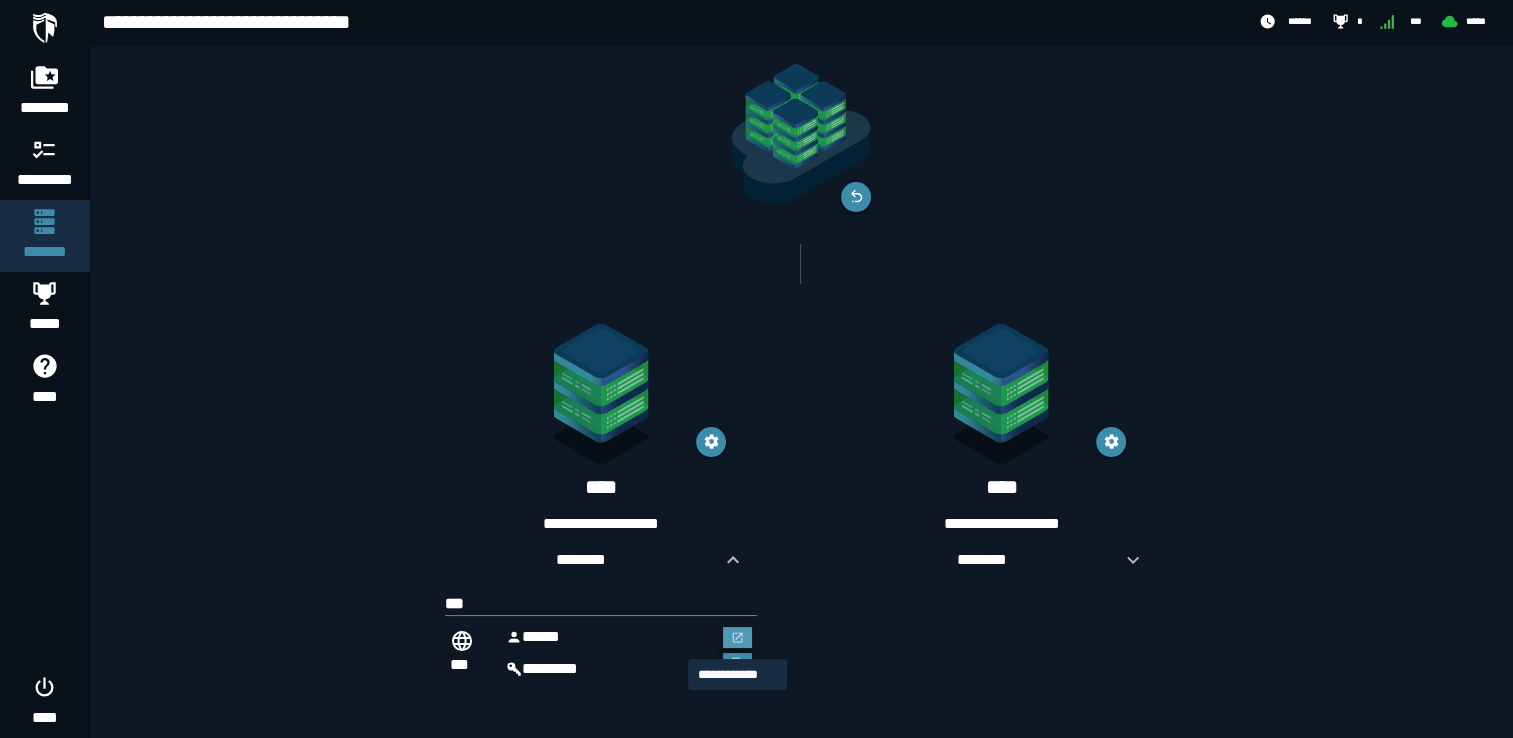 click 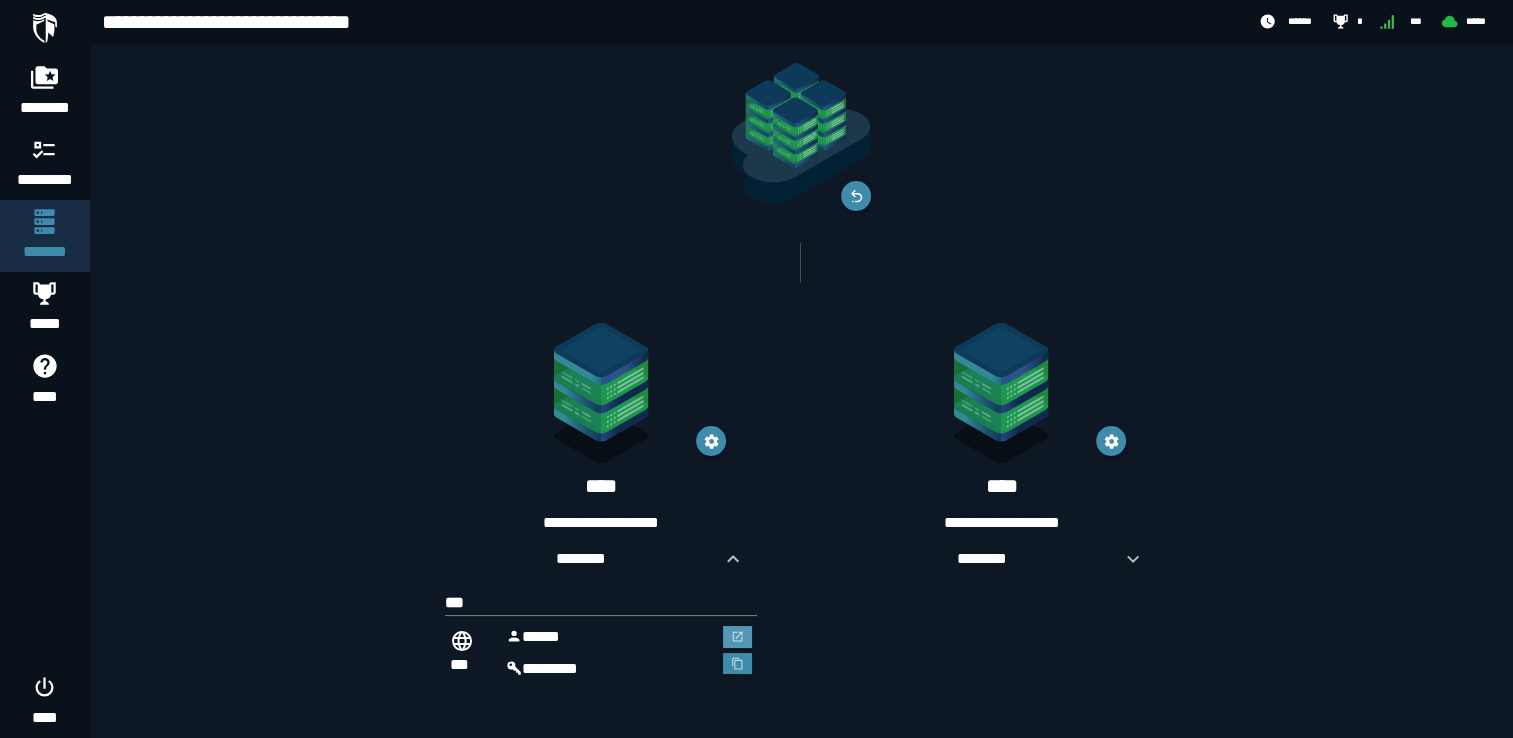 scroll, scrollTop: 61, scrollLeft: 0, axis: vertical 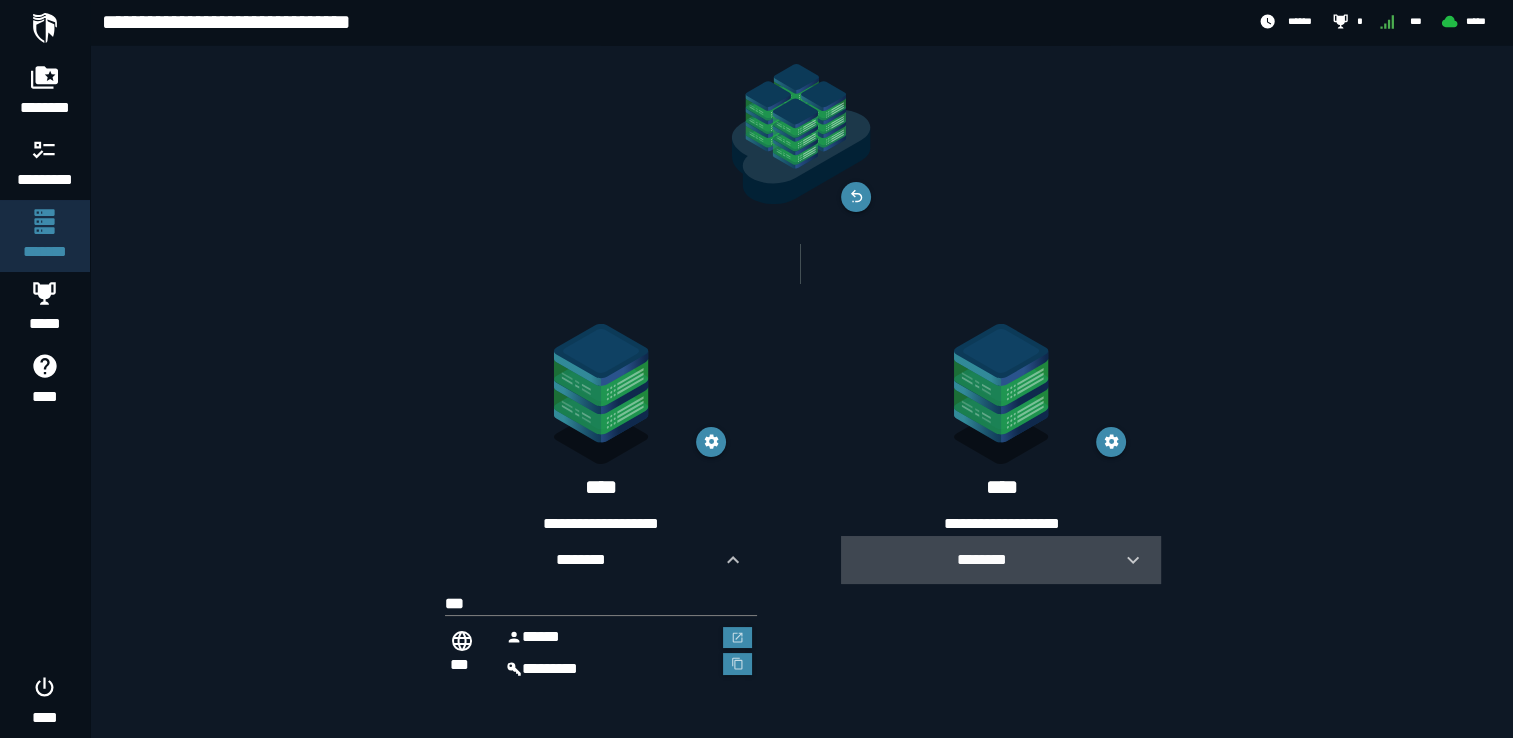 click 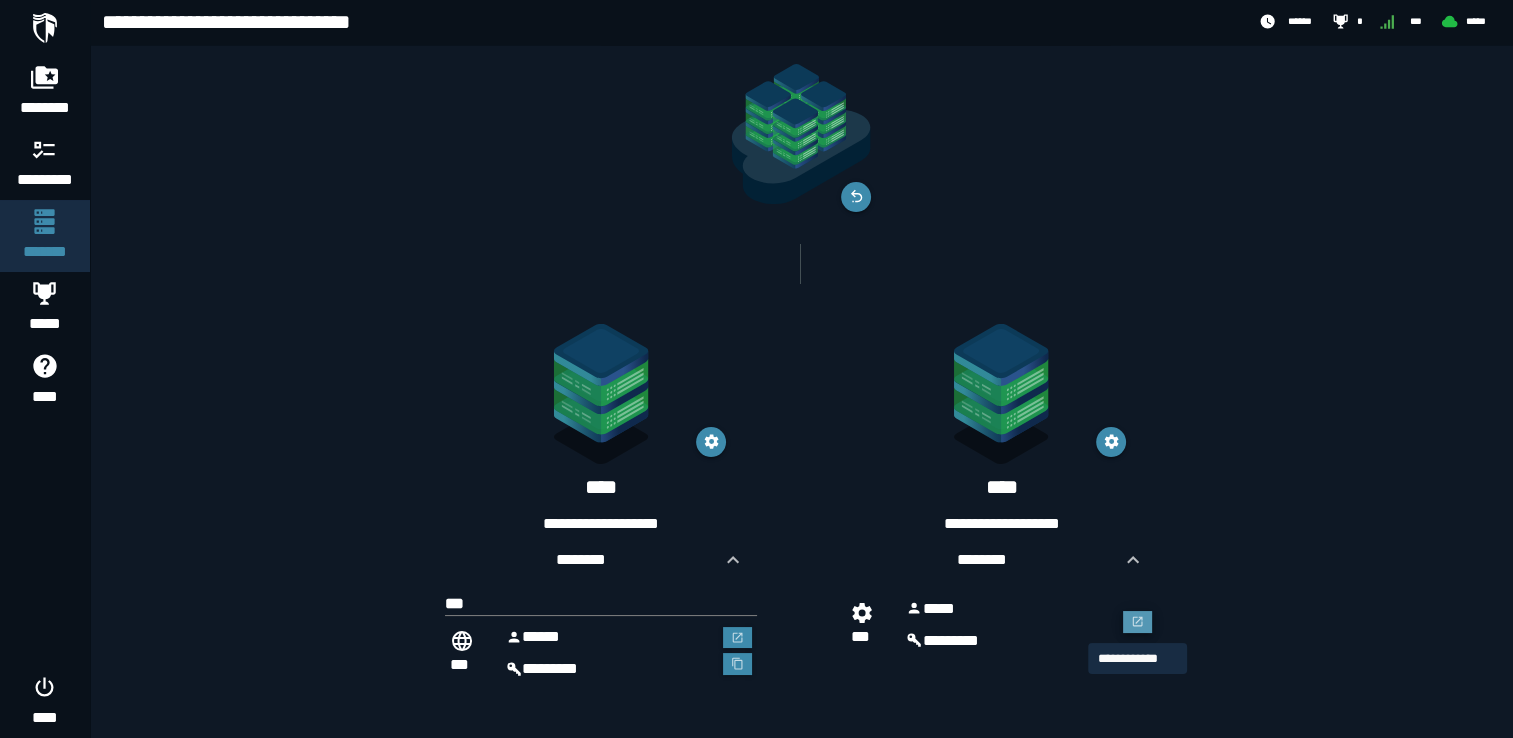 click 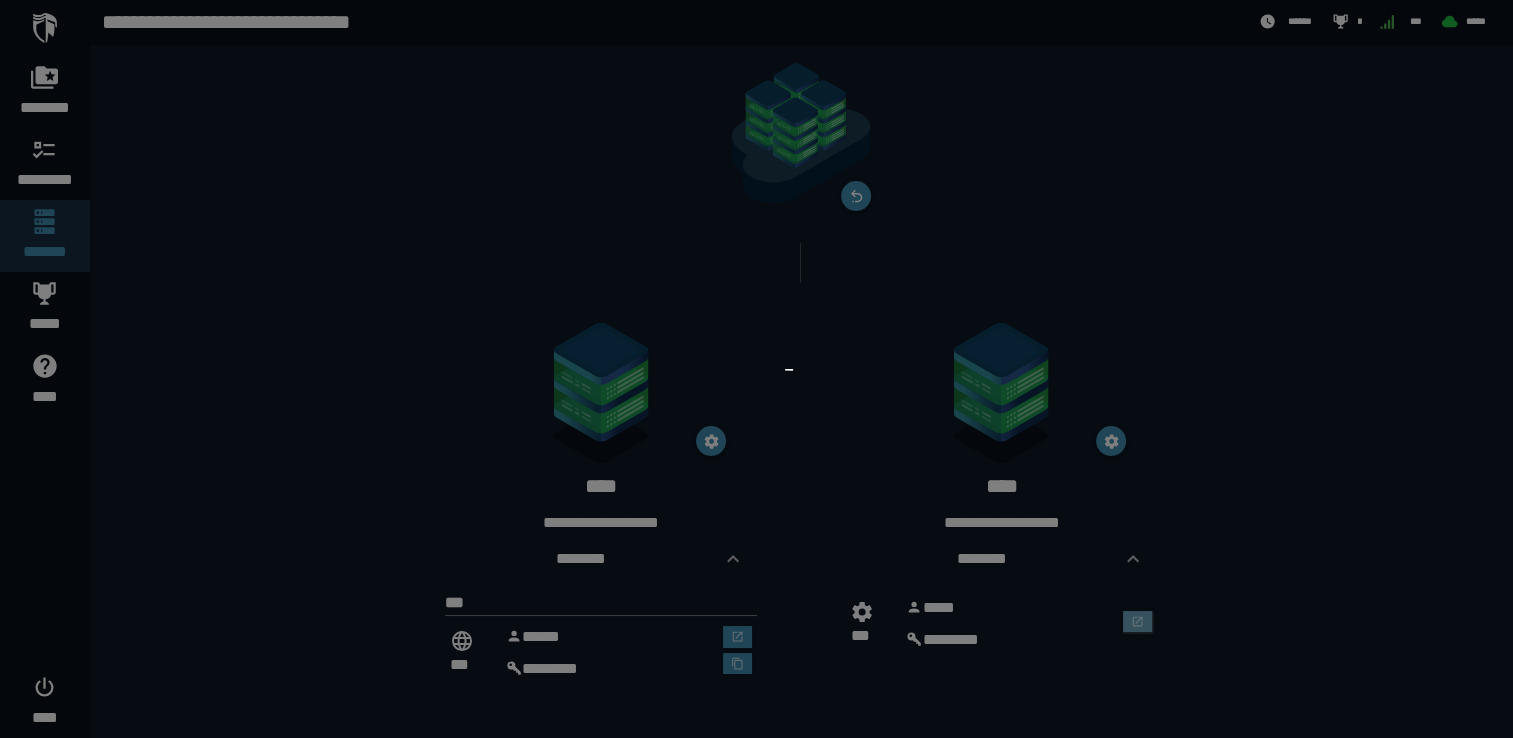 scroll, scrollTop: 0, scrollLeft: 0, axis: both 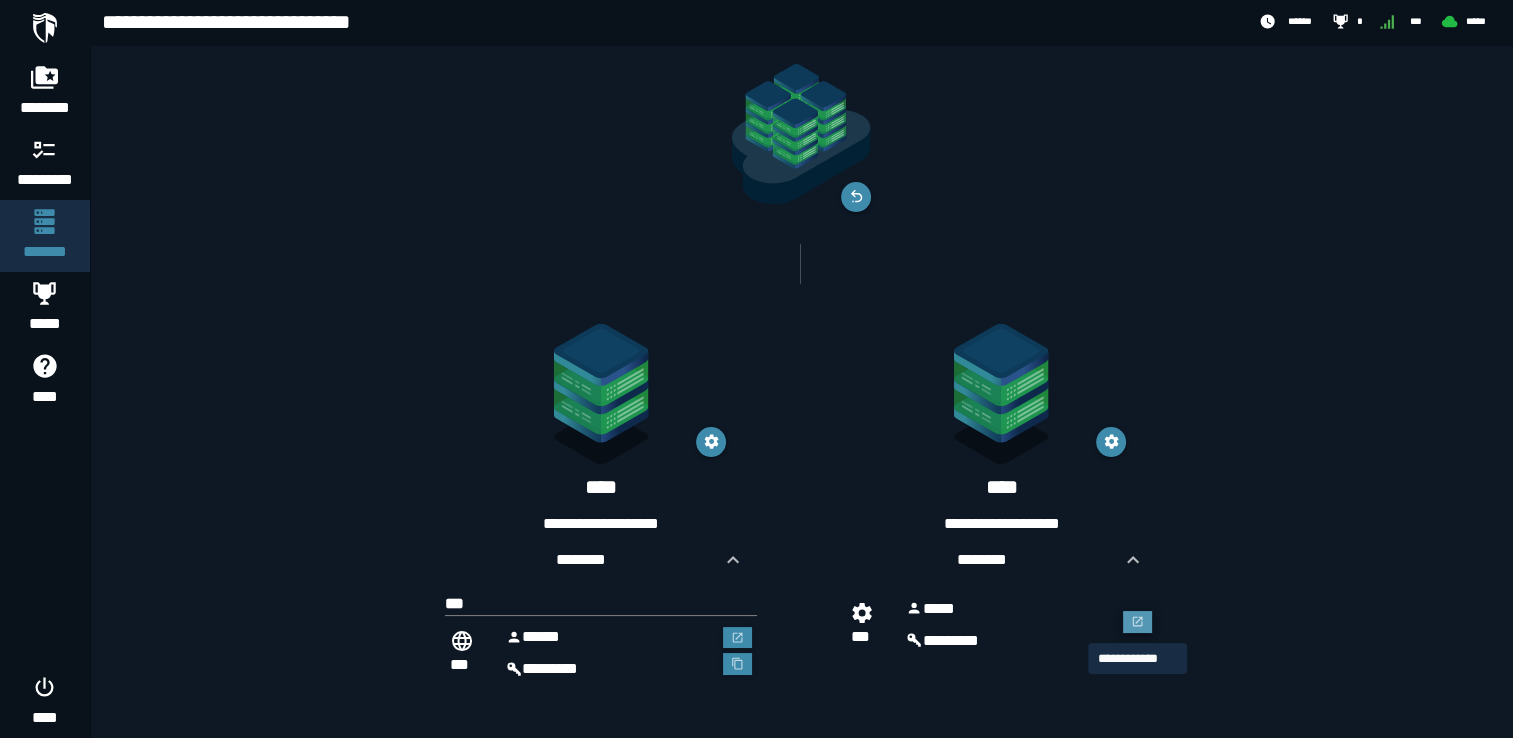 click 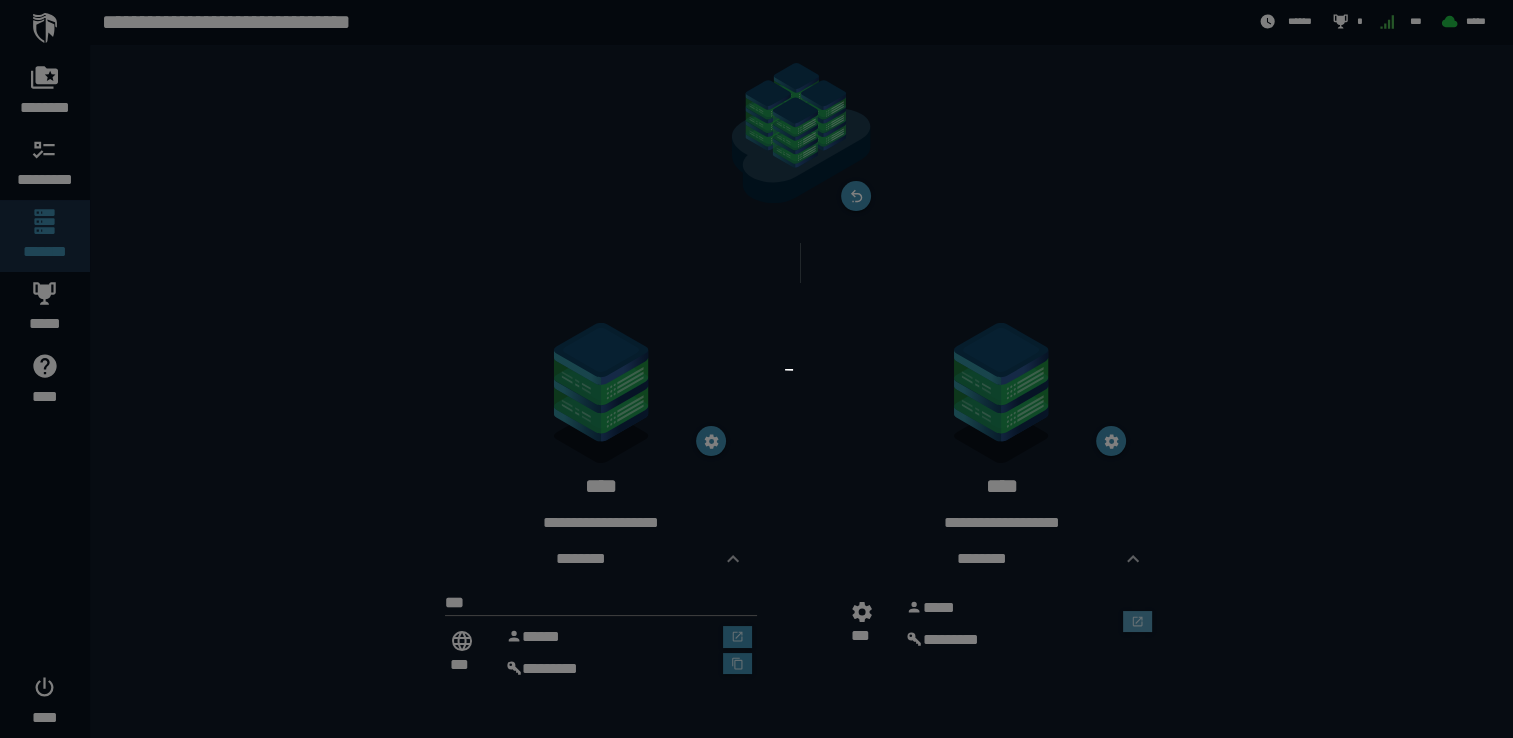 scroll, scrollTop: 0, scrollLeft: 0, axis: both 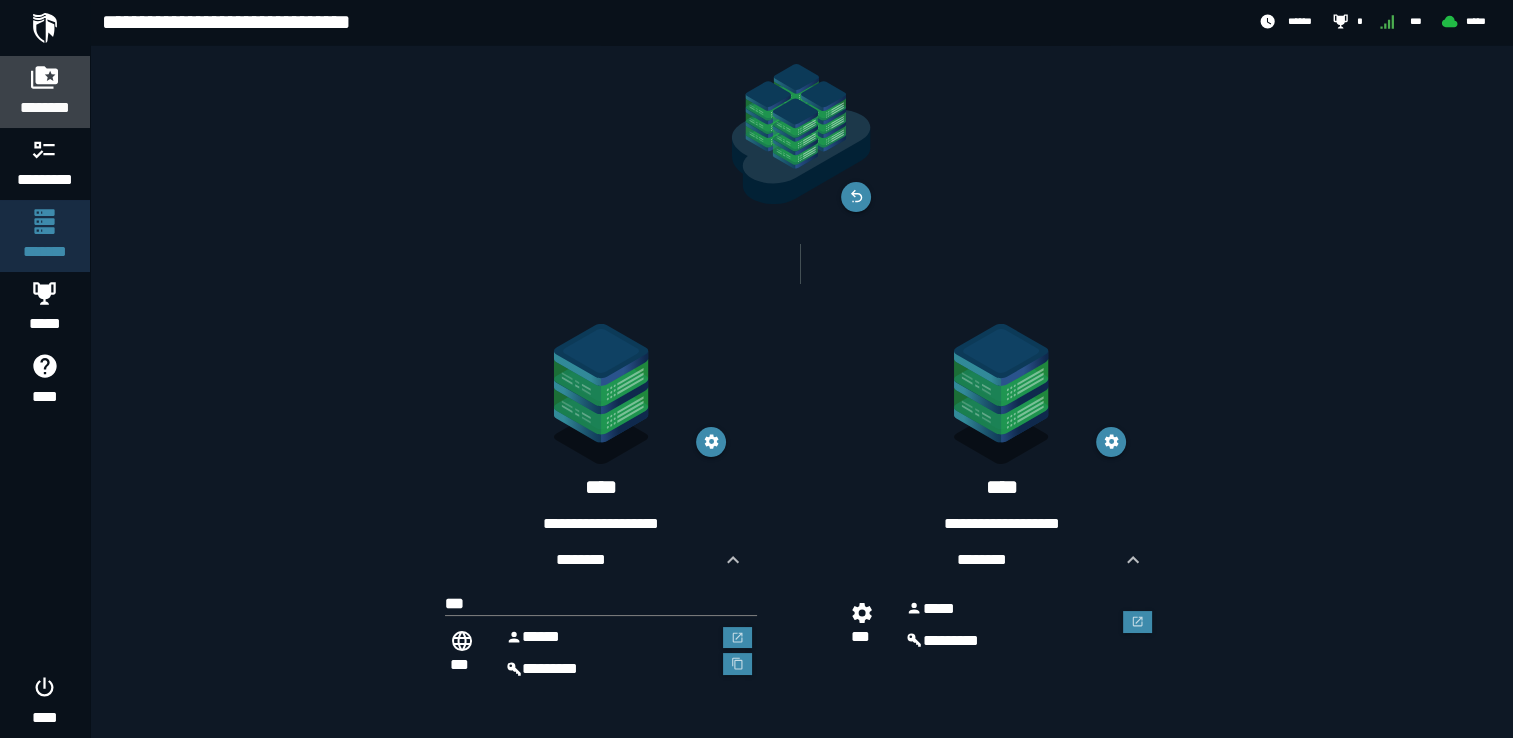 click on "********" 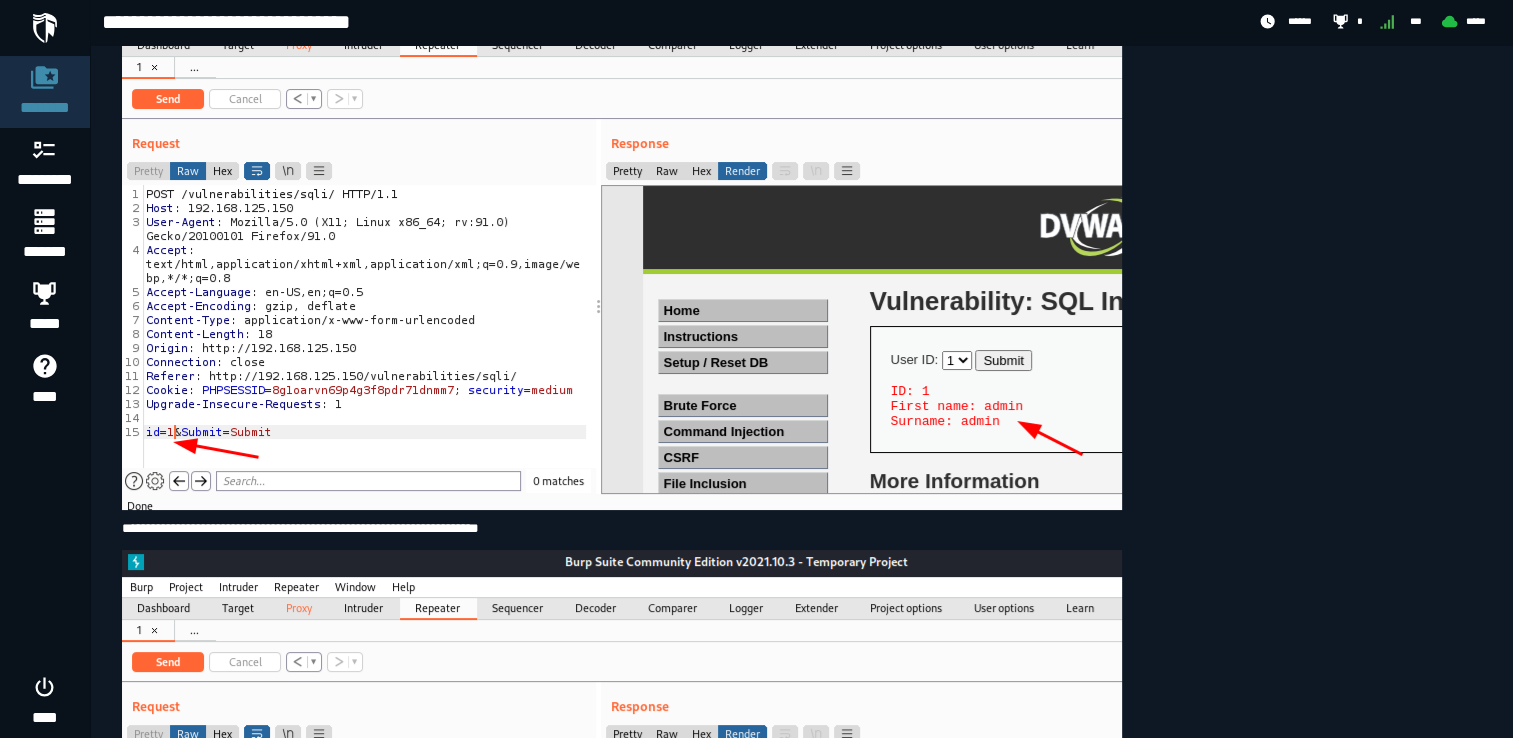 scroll, scrollTop: 8767, scrollLeft: 0, axis: vertical 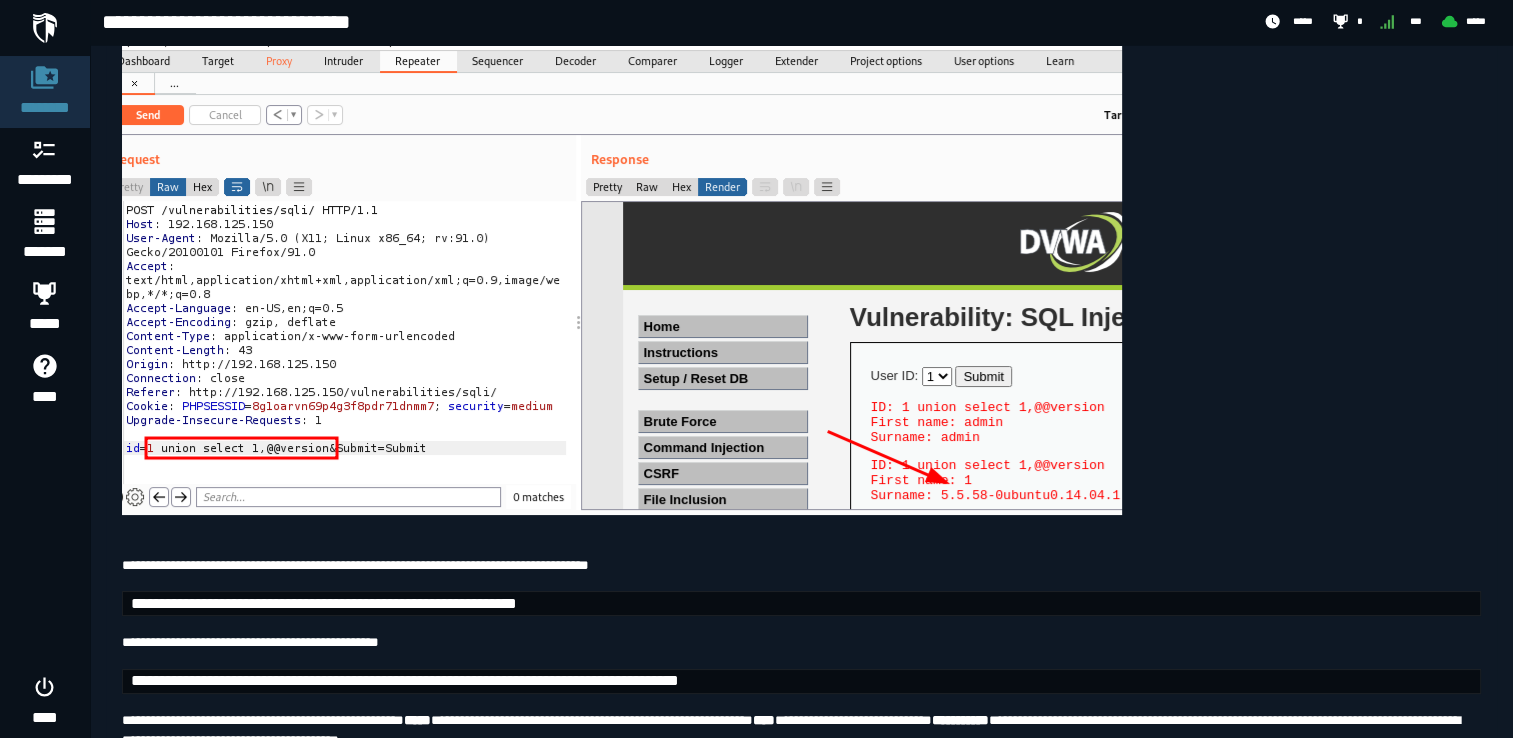 drag, startPoint x: 118, startPoint y: 132, endPoint x: 309, endPoint y: 142, distance: 191.2616 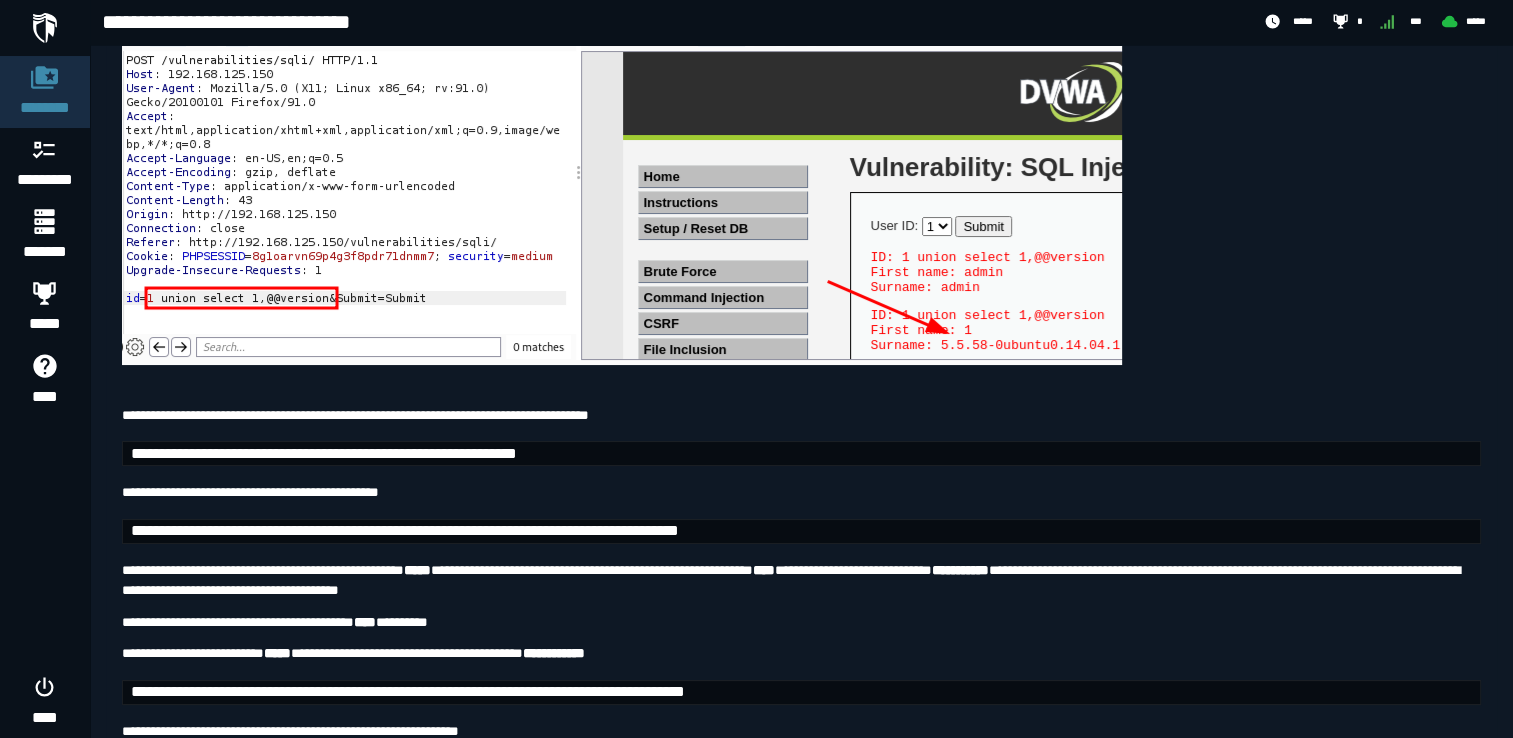 scroll, scrollTop: 10116, scrollLeft: 0, axis: vertical 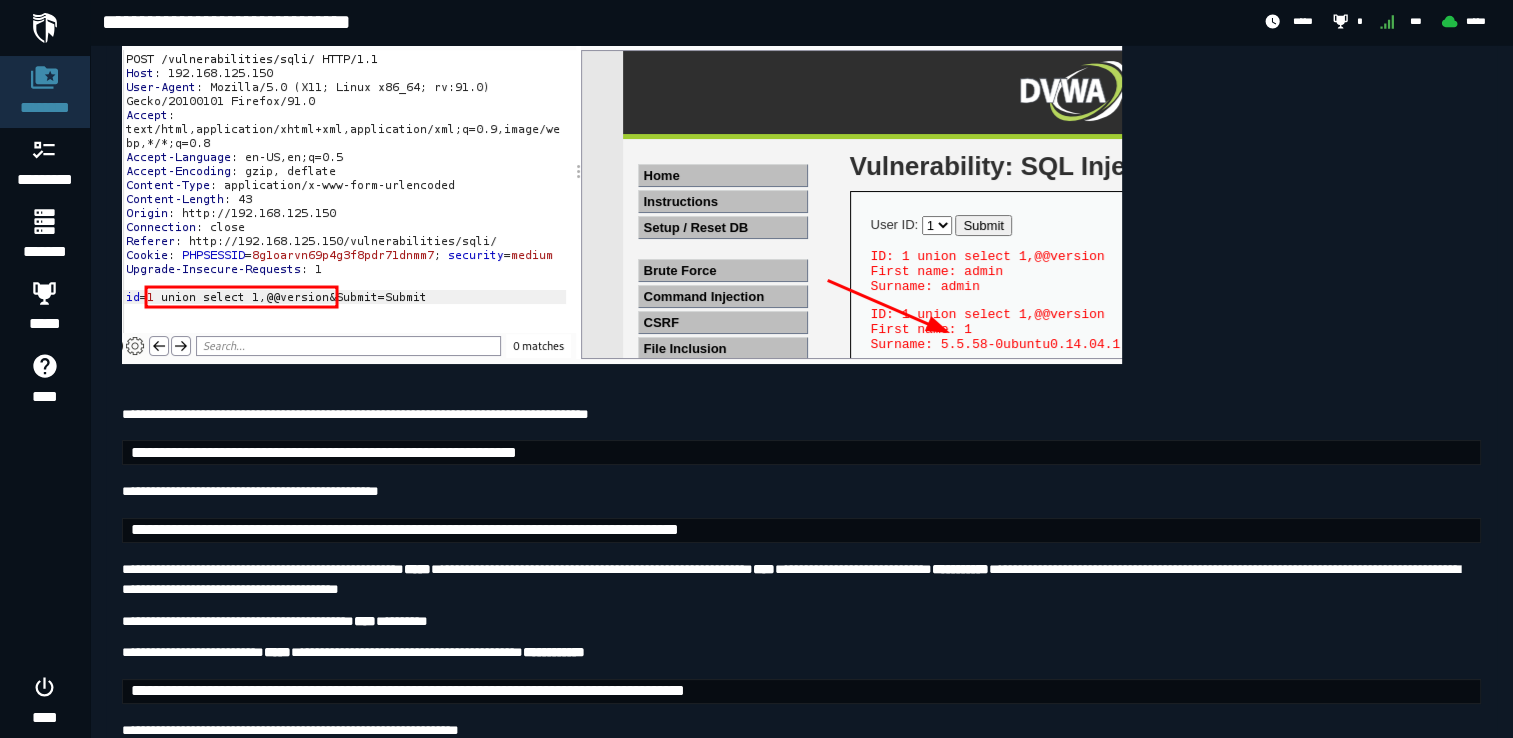click at bounding box center (622, 107) 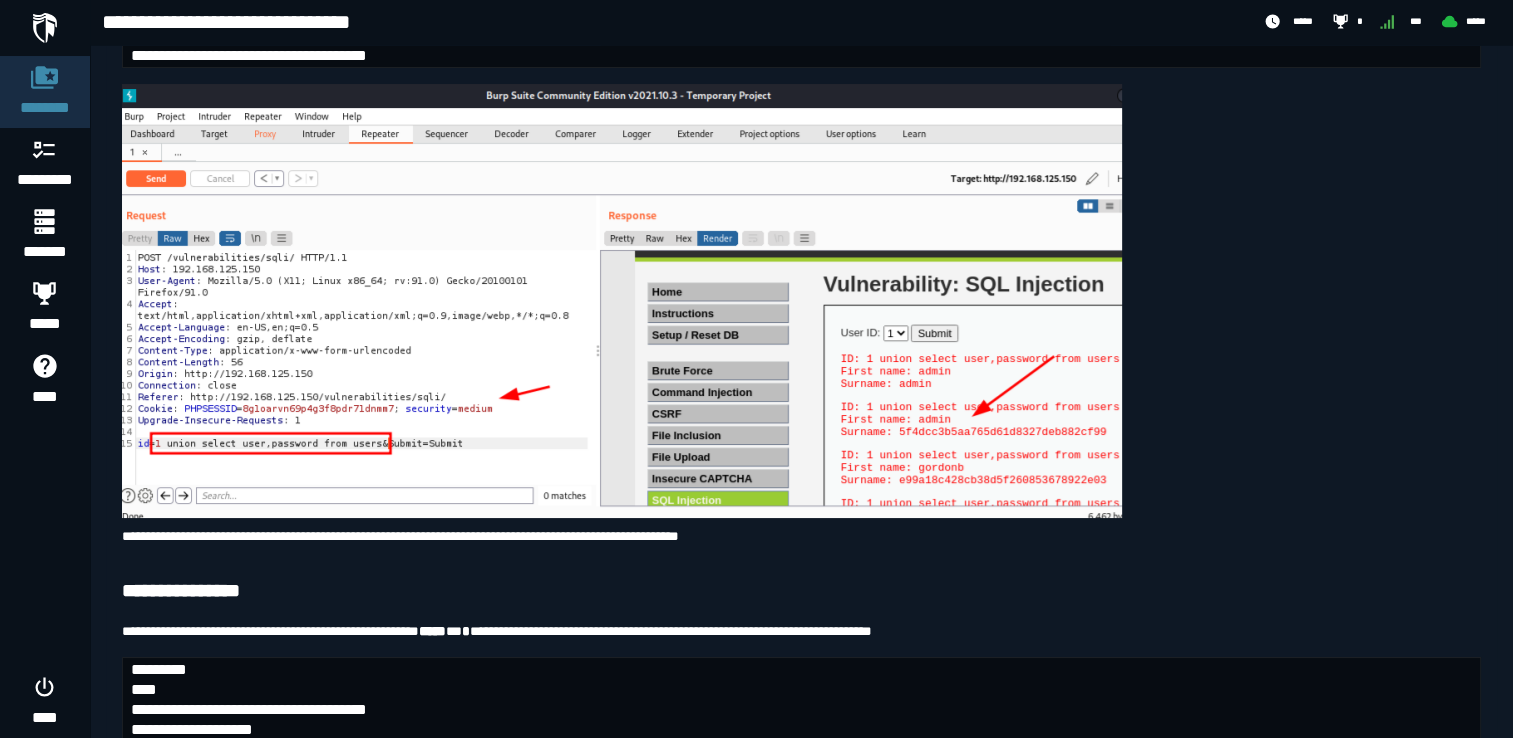 scroll, scrollTop: 10834, scrollLeft: 0, axis: vertical 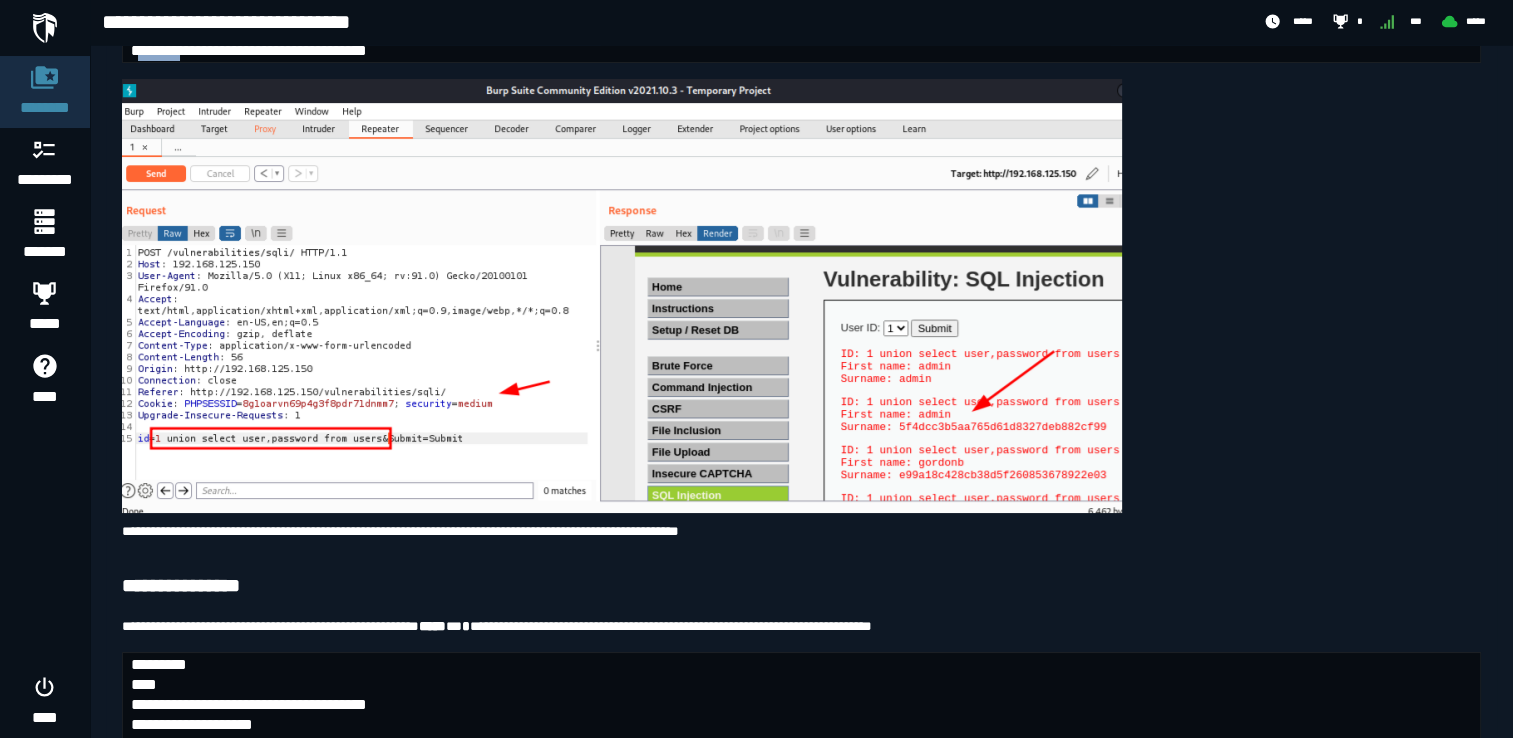drag, startPoint x: 136, startPoint y: 238, endPoint x: 208, endPoint y: 245, distance: 72.33948 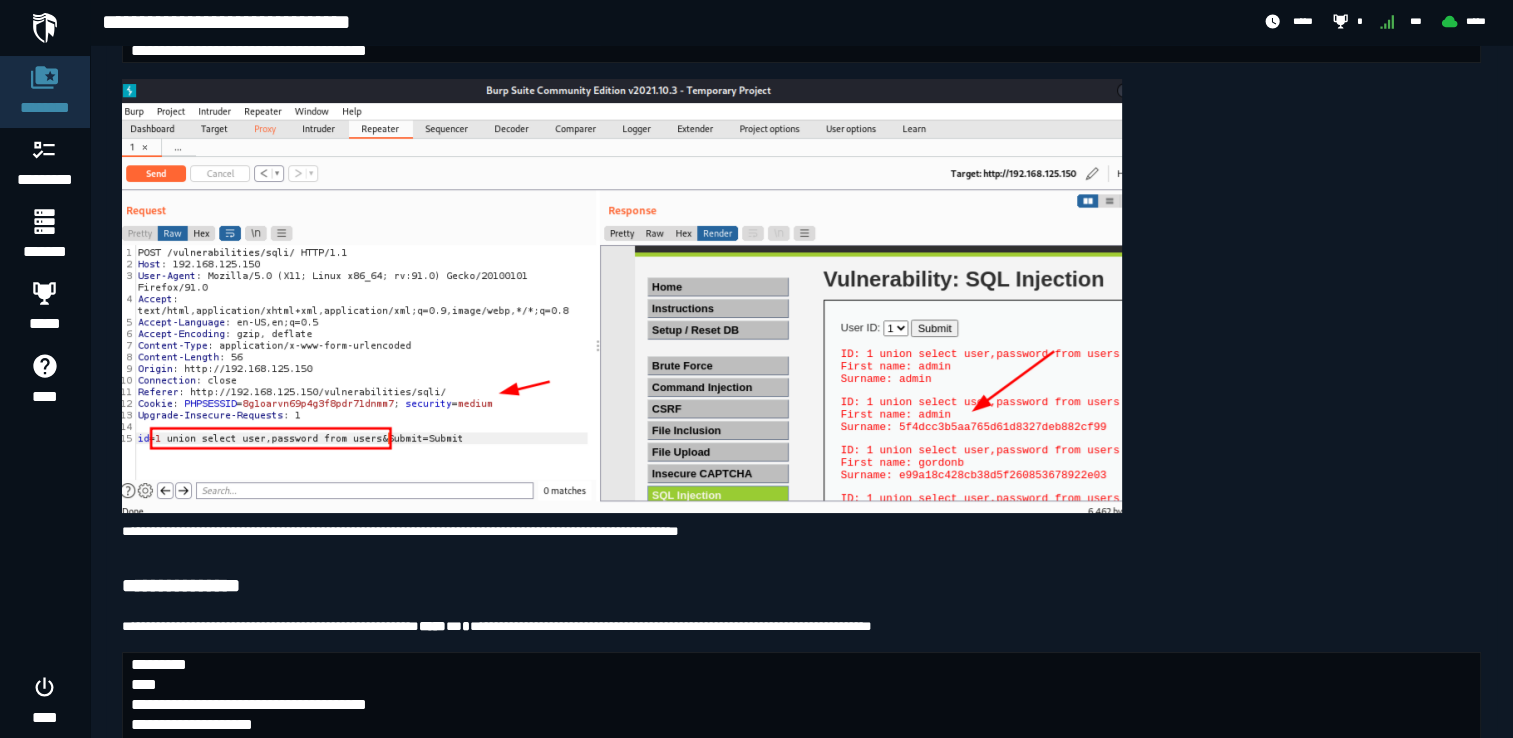 drag, startPoint x: 208, startPoint y: 245, endPoint x: 125, endPoint y: 242, distance: 83.0542 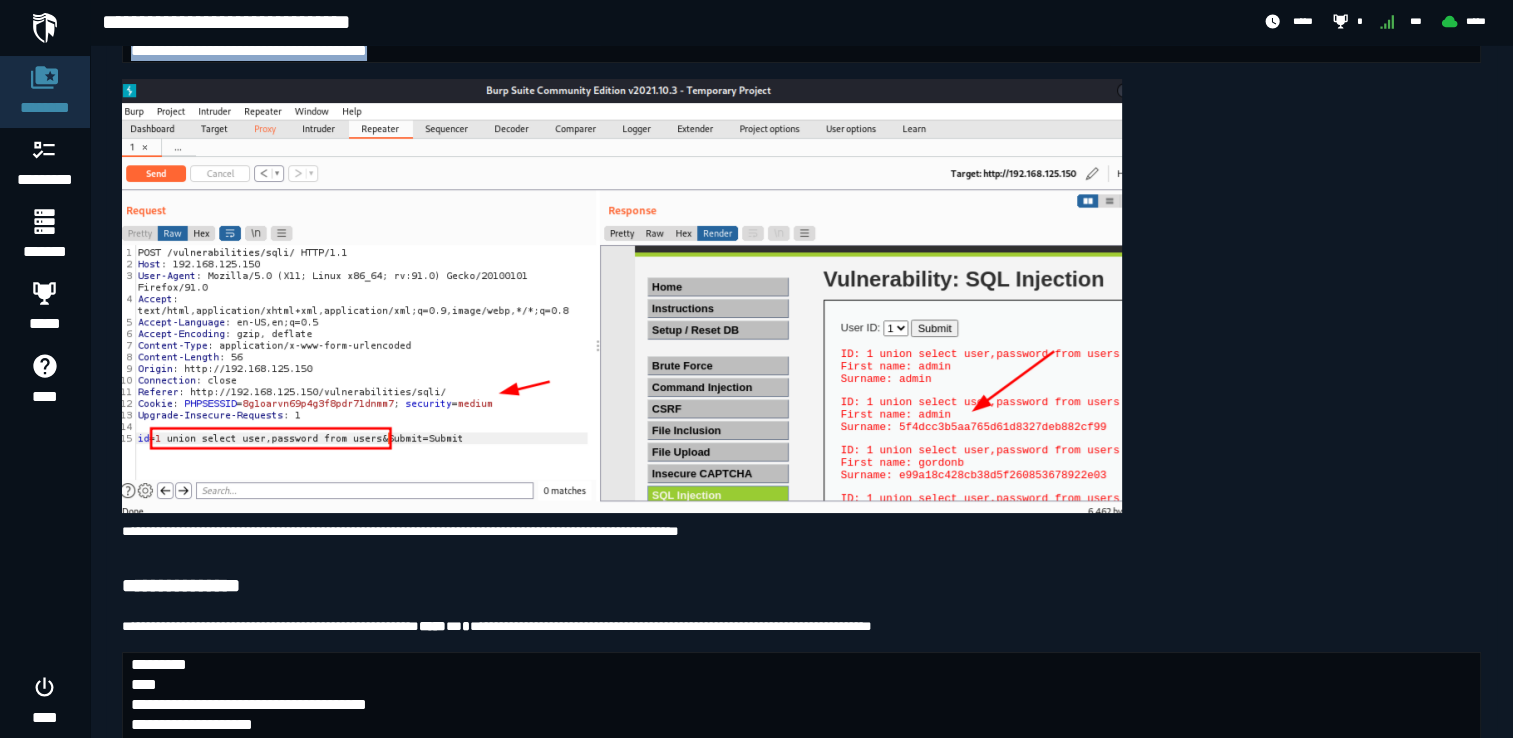 drag, startPoint x: 129, startPoint y: 242, endPoint x: 520, endPoint y: 248, distance: 391.04602 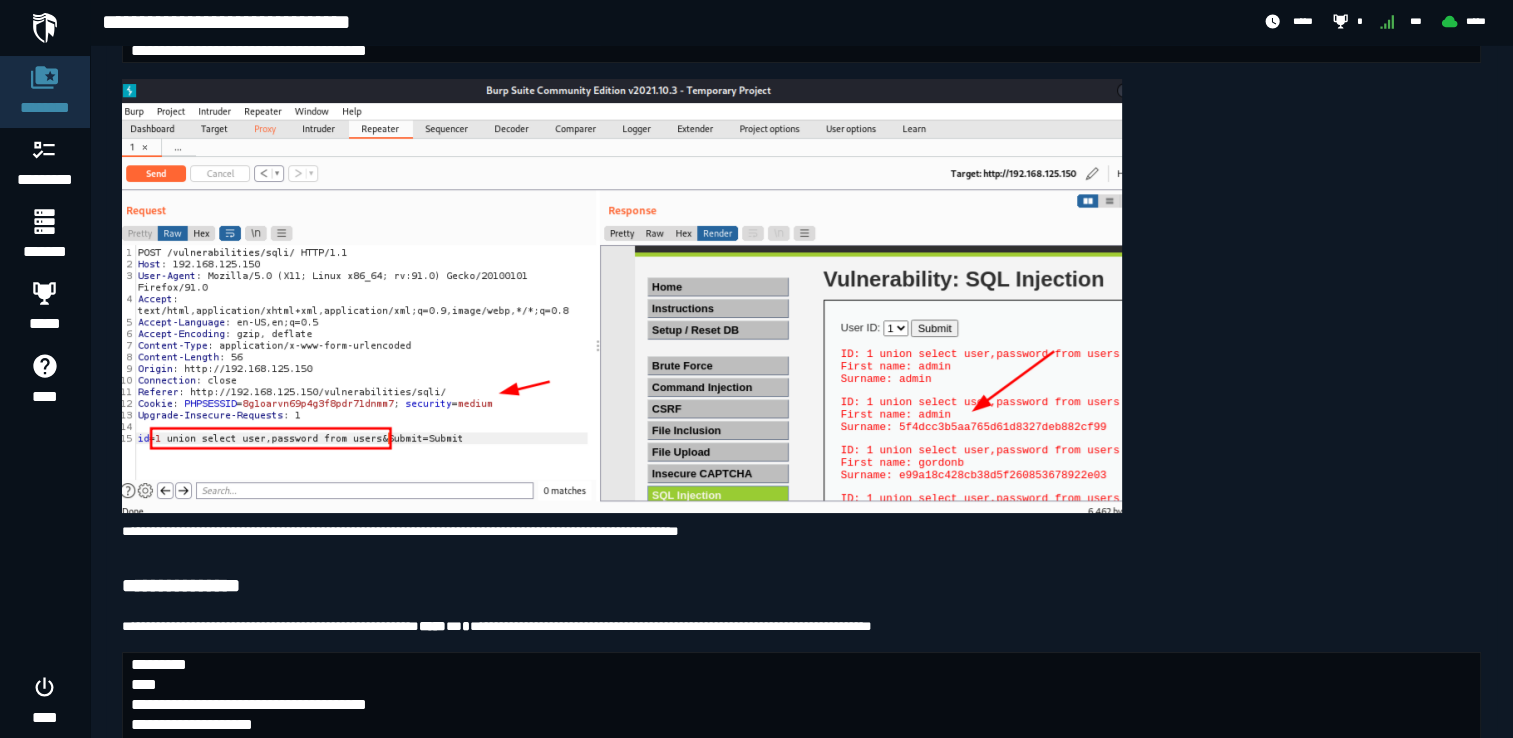 click on "**********" at bounding box center (801, -3322) 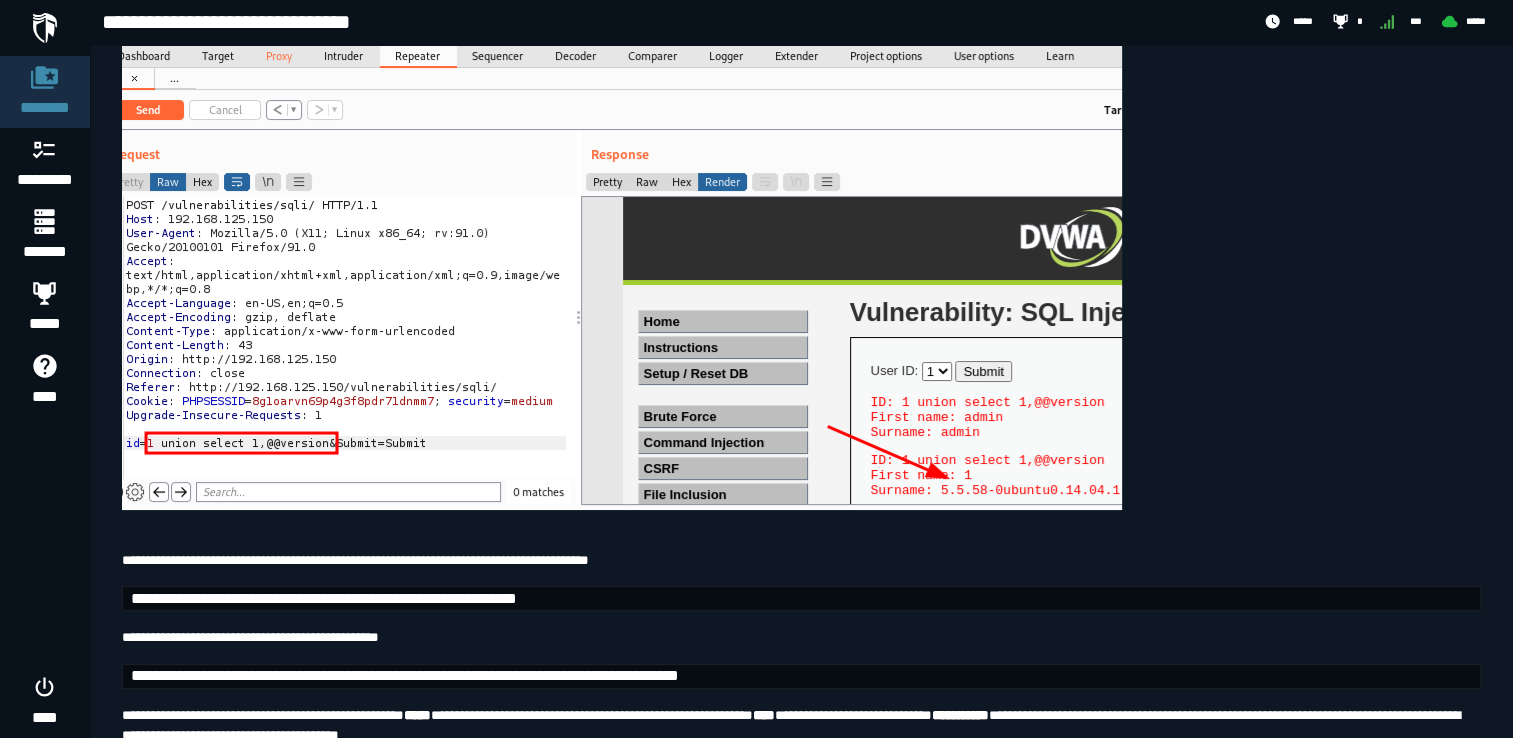 scroll, scrollTop: 9969, scrollLeft: 0, axis: vertical 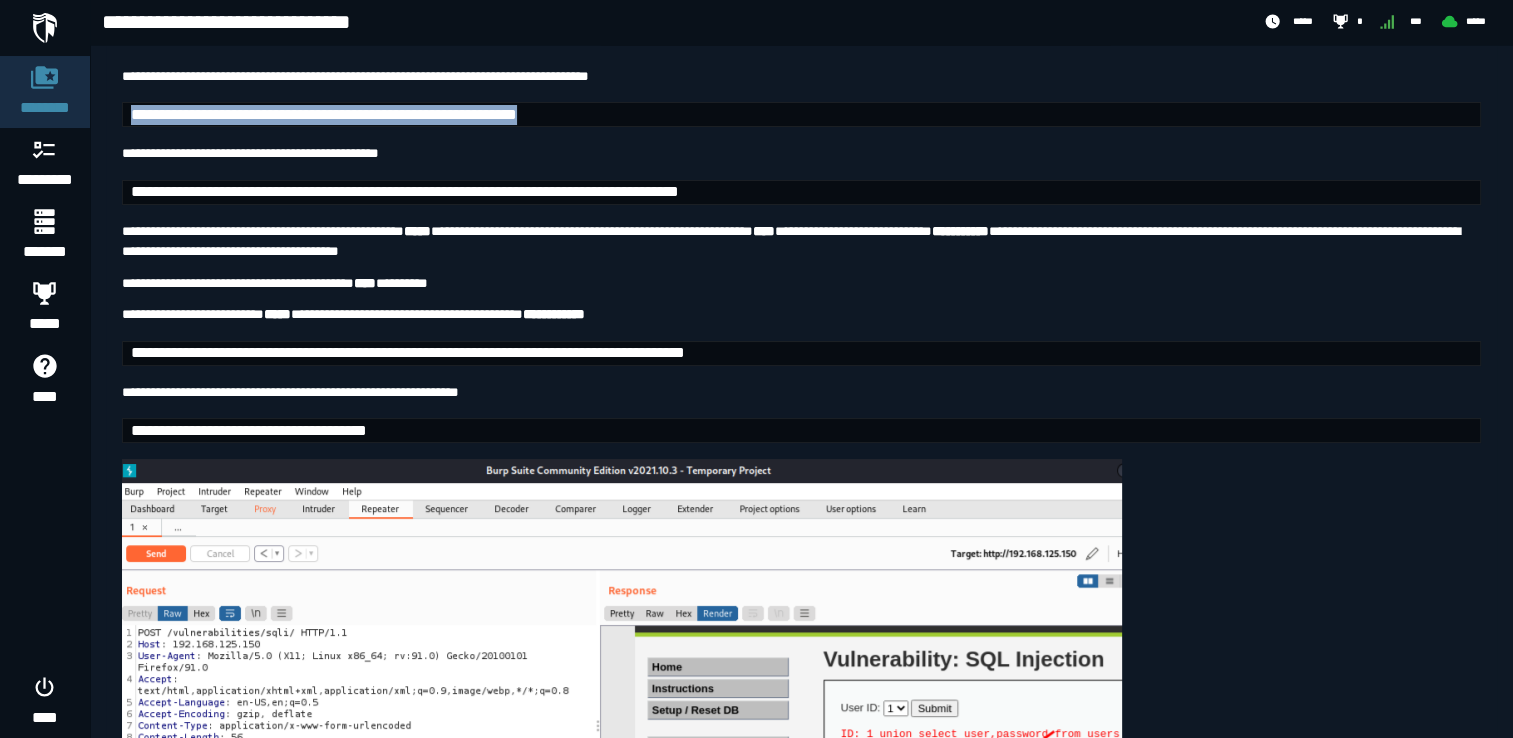 drag, startPoint x: 128, startPoint y: 270, endPoint x: 753, endPoint y: 262, distance: 625.0512 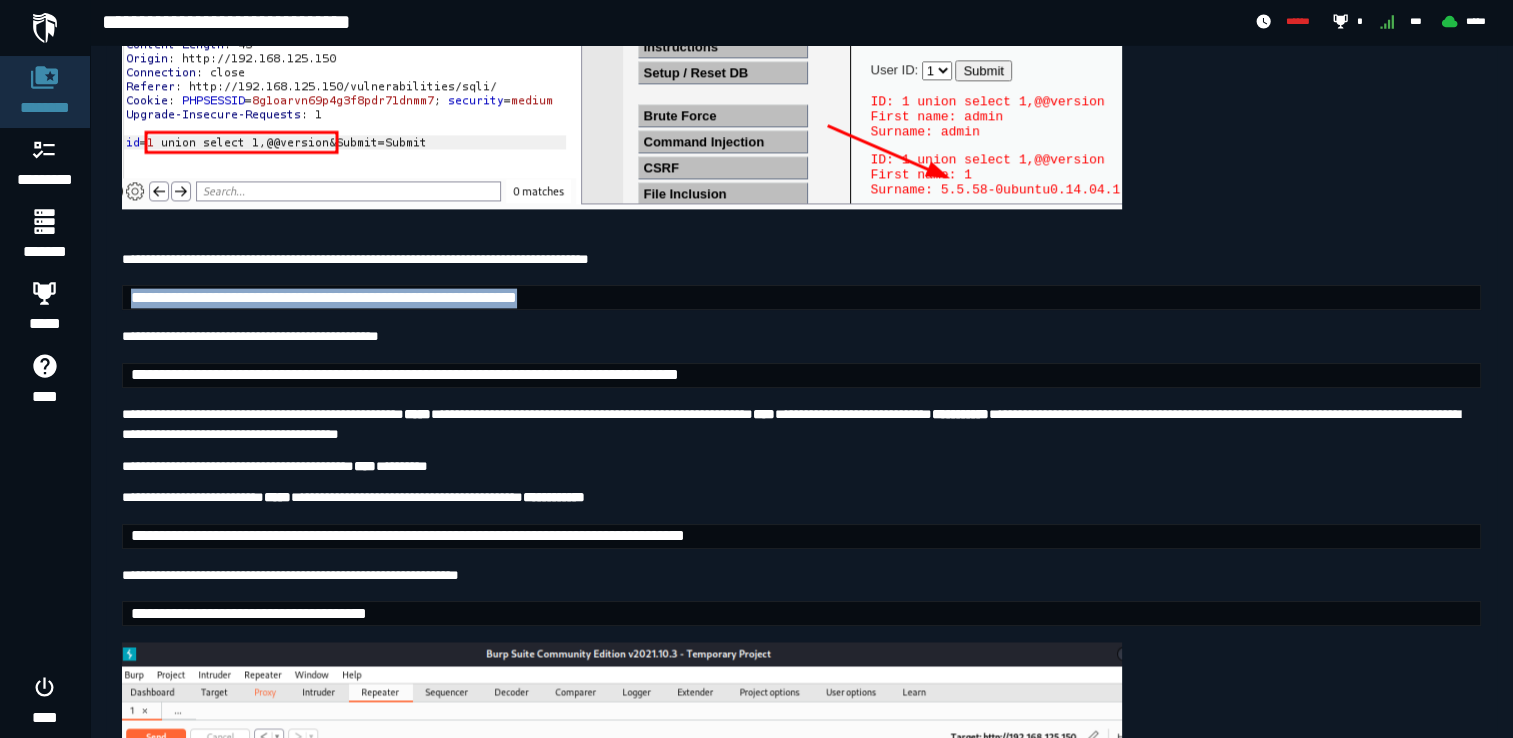 scroll, scrollTop: 10275, scrollLeft: 0, axis: vertical 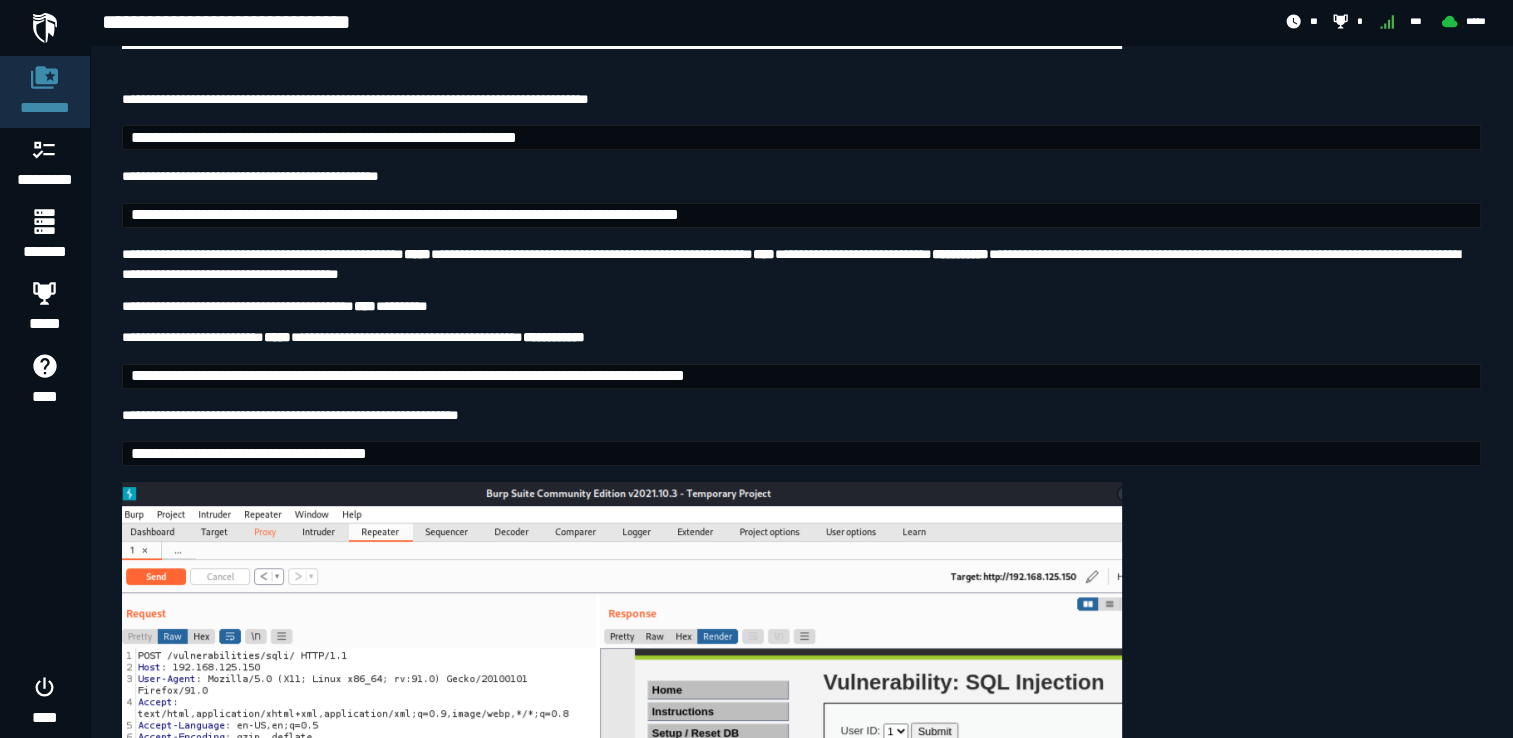 click on "**********" at bounding box center [801, 215] 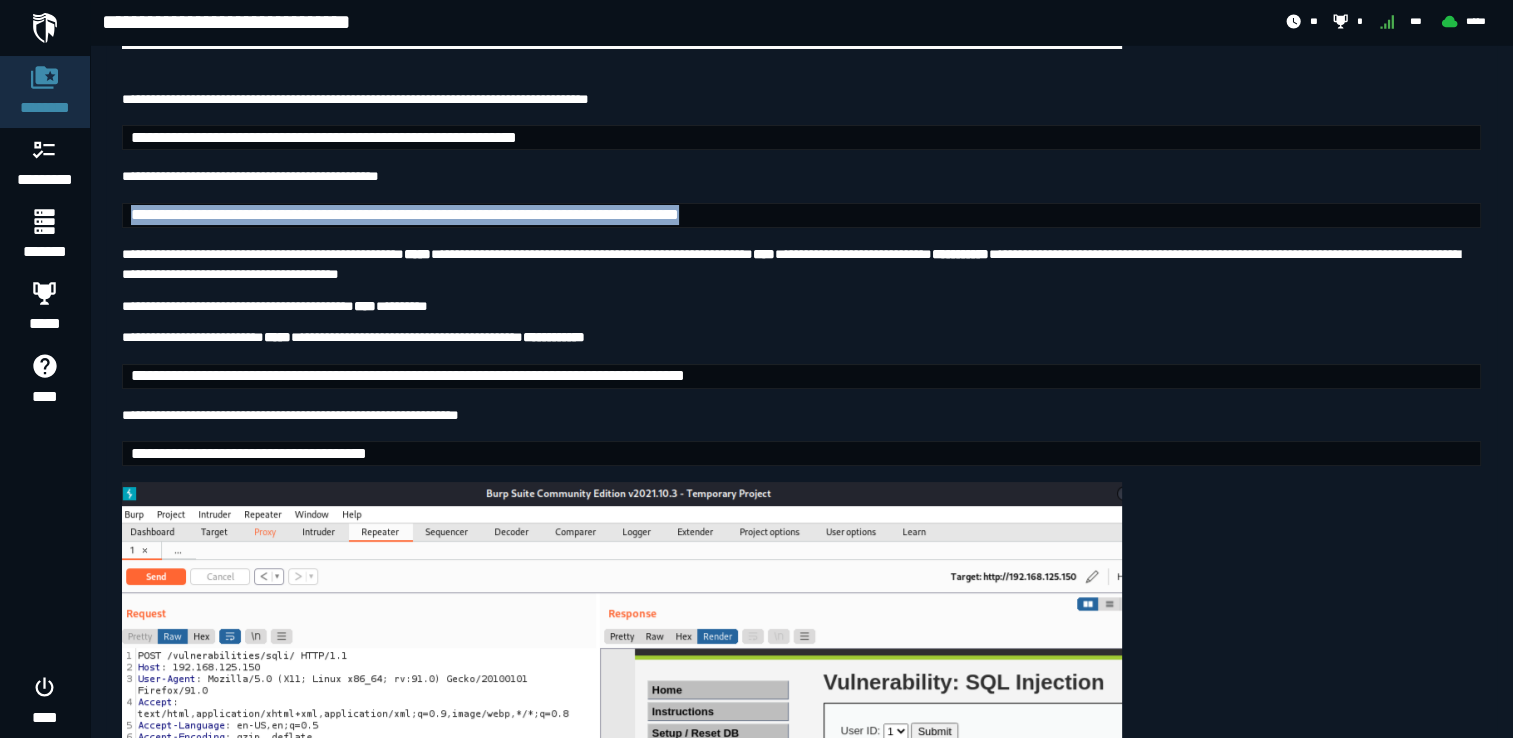 drag, startPoint x: 129, startPoint y: 382, endPoint x: 1035, endPoint y: 394, distance: 906.07947 